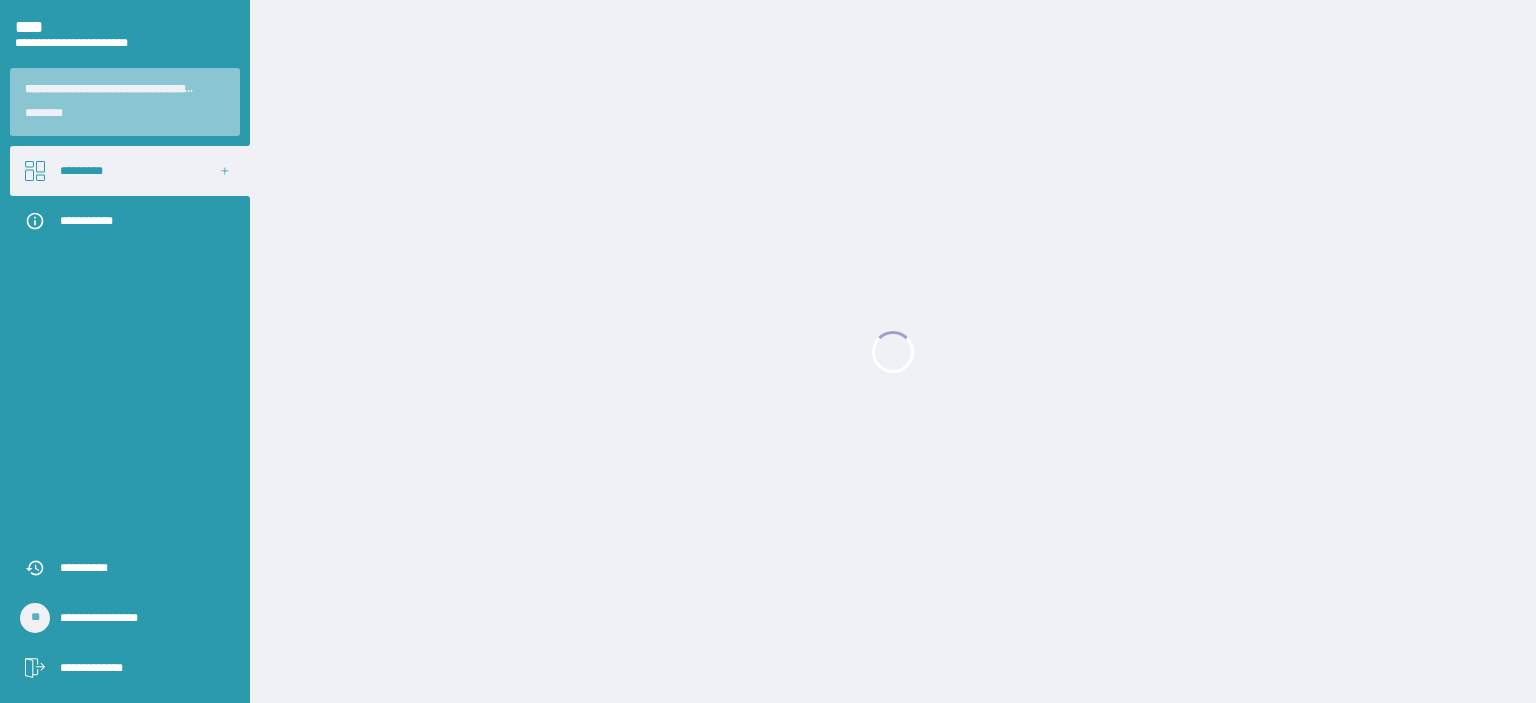 scroll, scrollTop: 0, scrollLeft: 0, axis: both 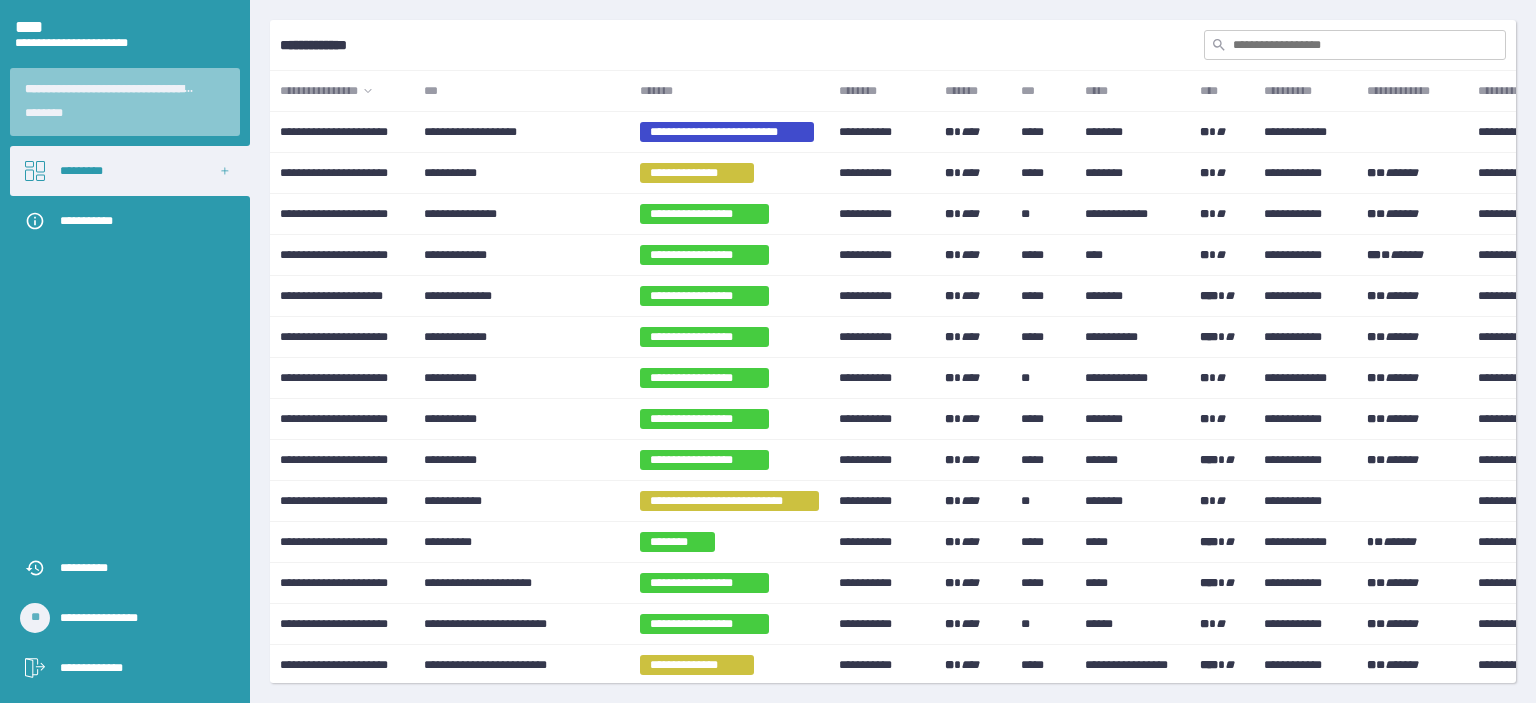 click on "***" at bounding box center [522, 91] 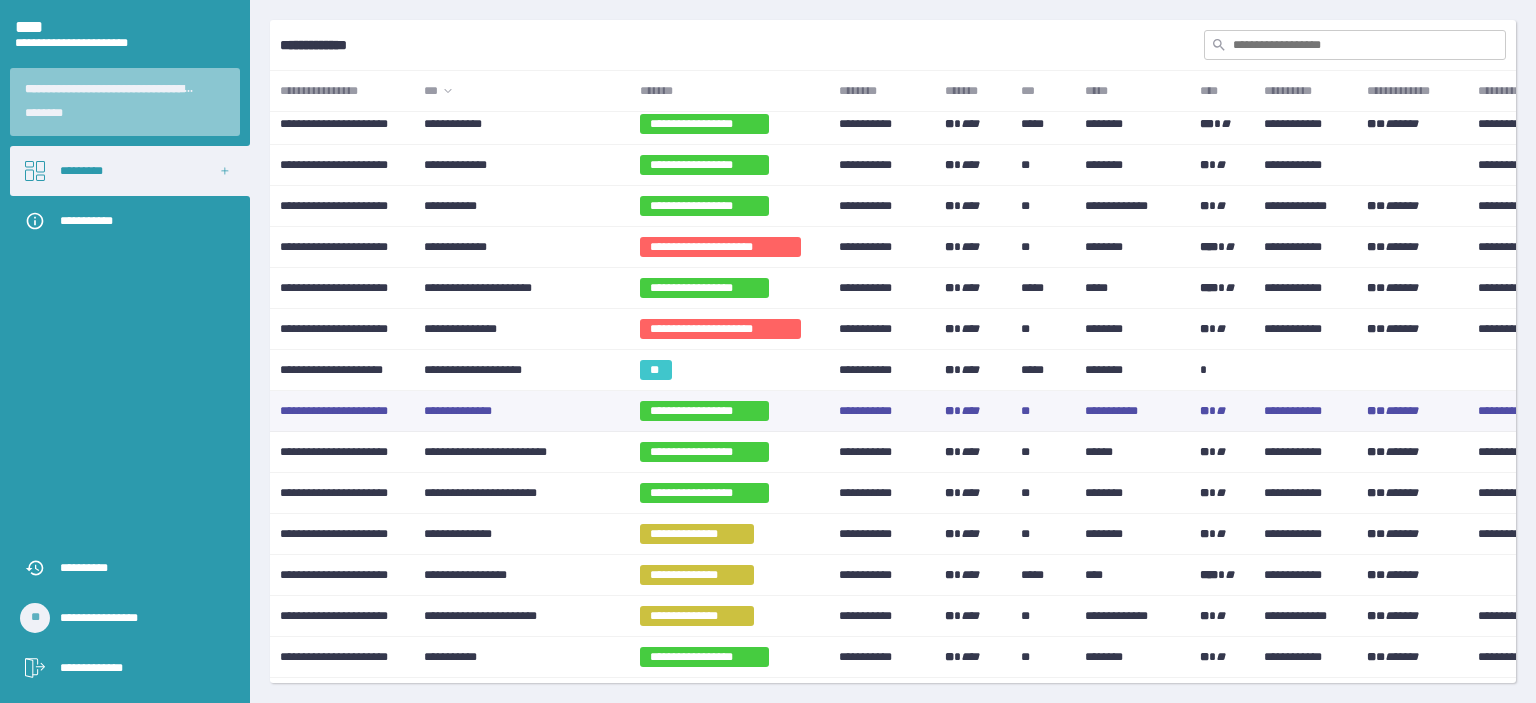 scroll, scrollTop: 800, scrollLeft: 0, axis: vertical 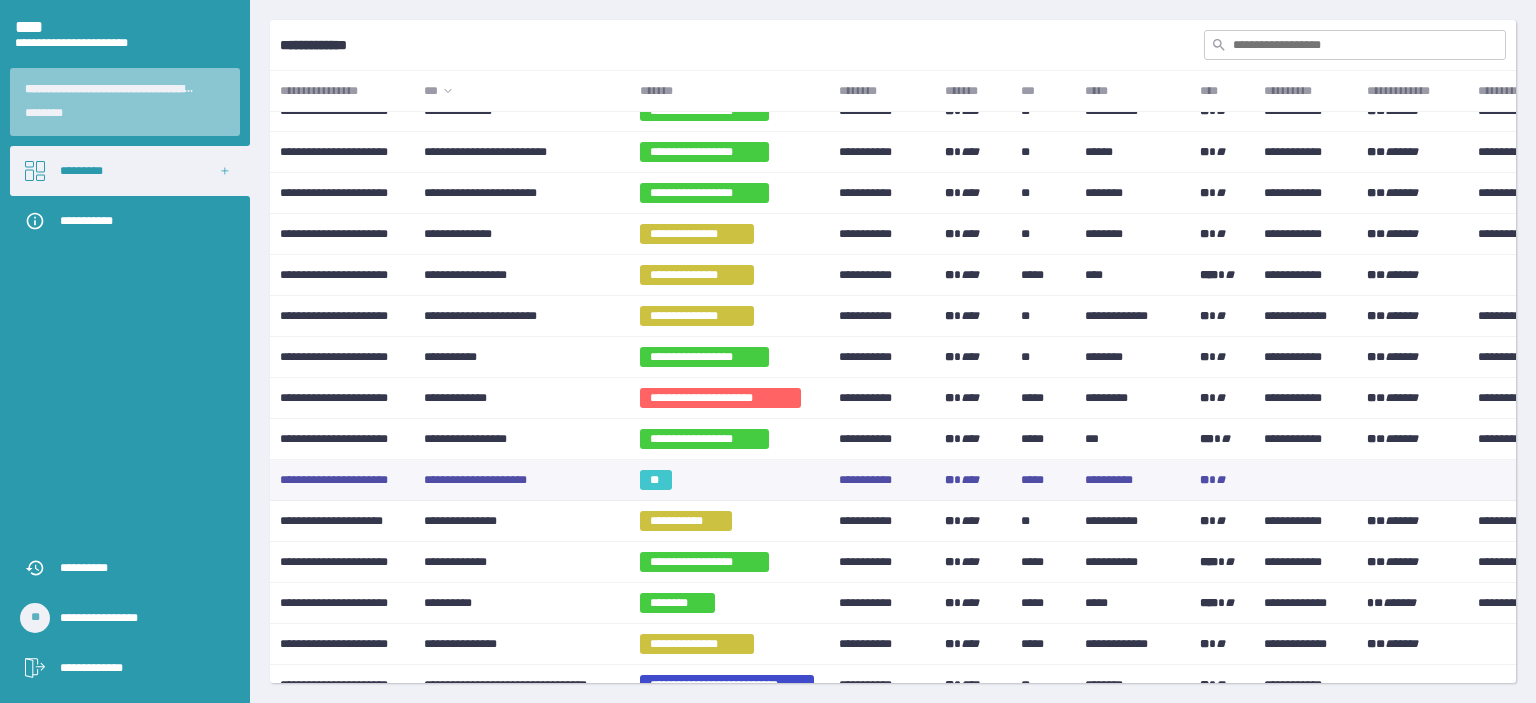 click on "**********" at bounding box center (522, 480) 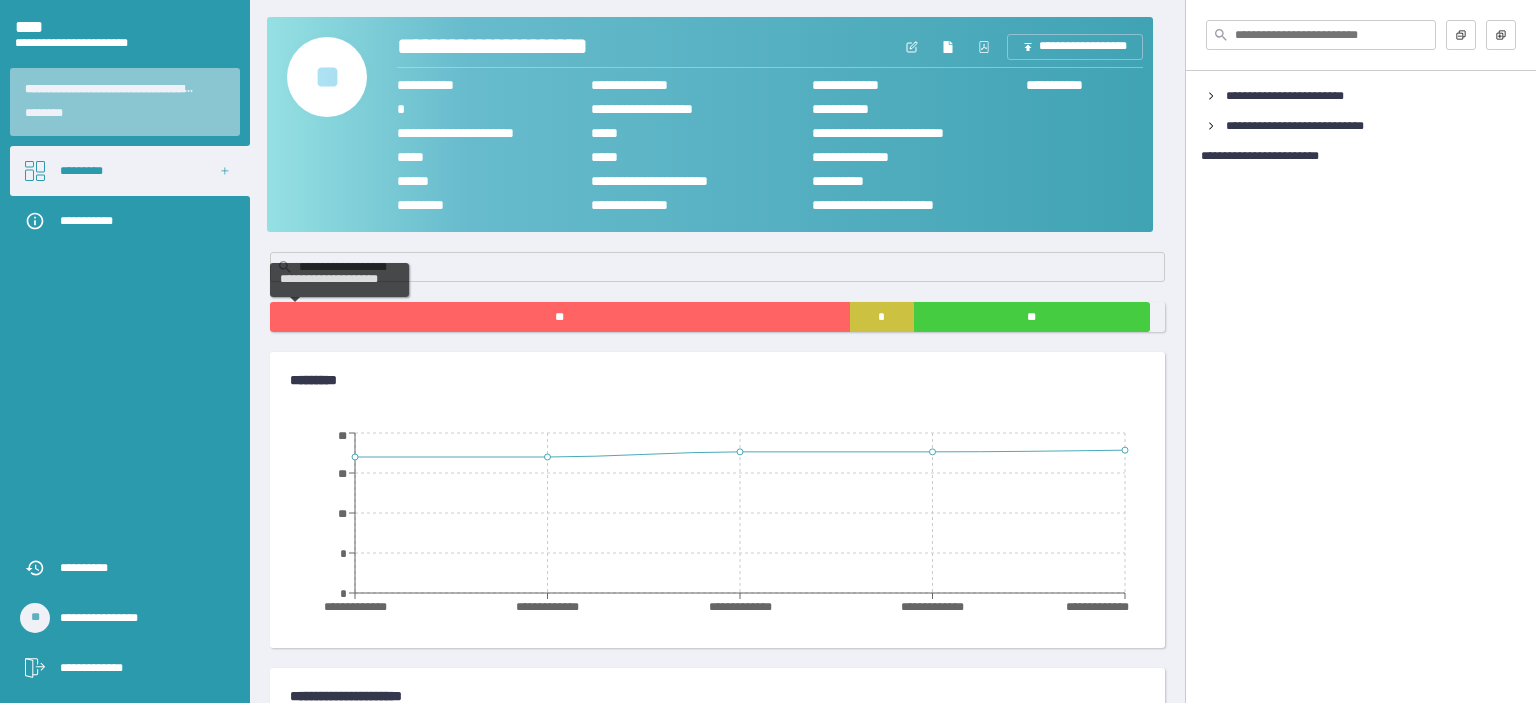 click on "**" at bounding box center (560, 317) 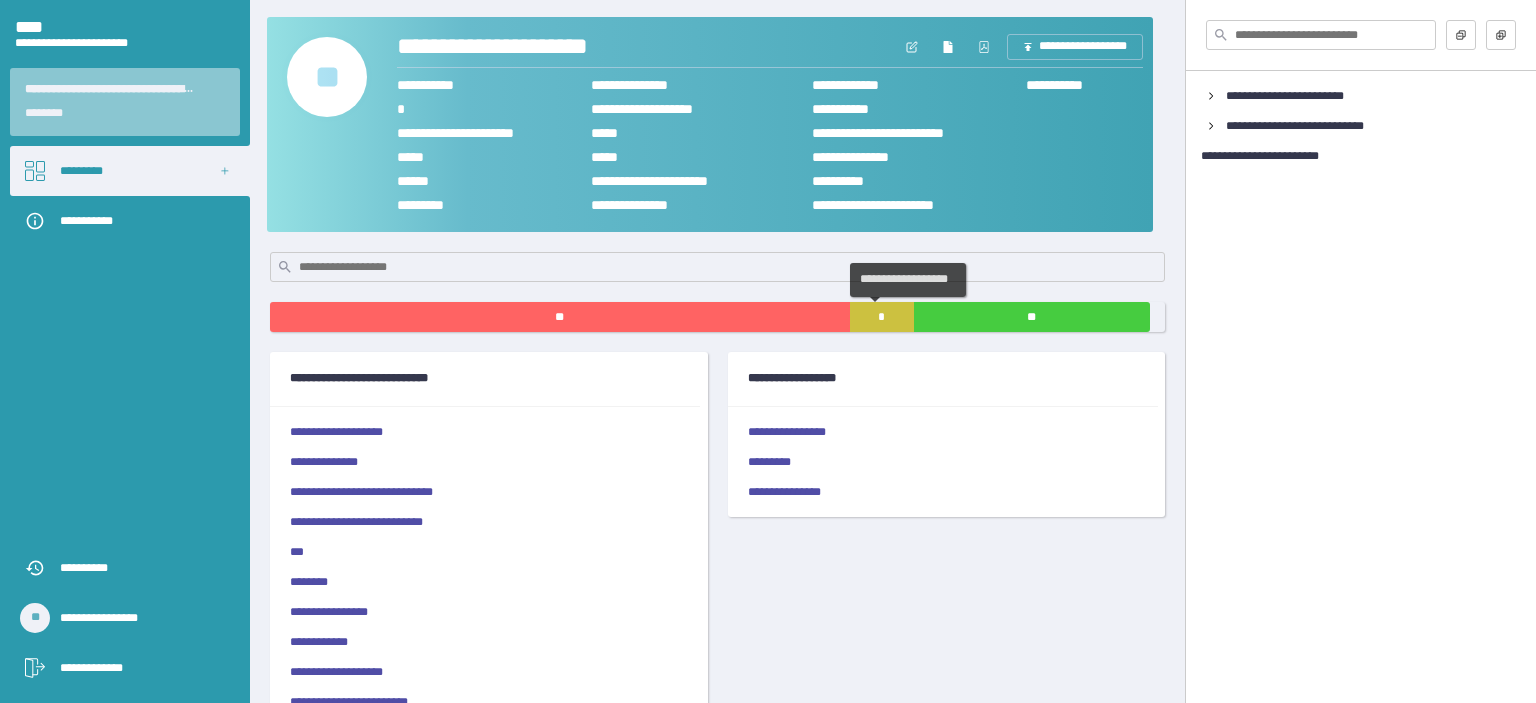 click on "*" at bounding box center [882, 317] 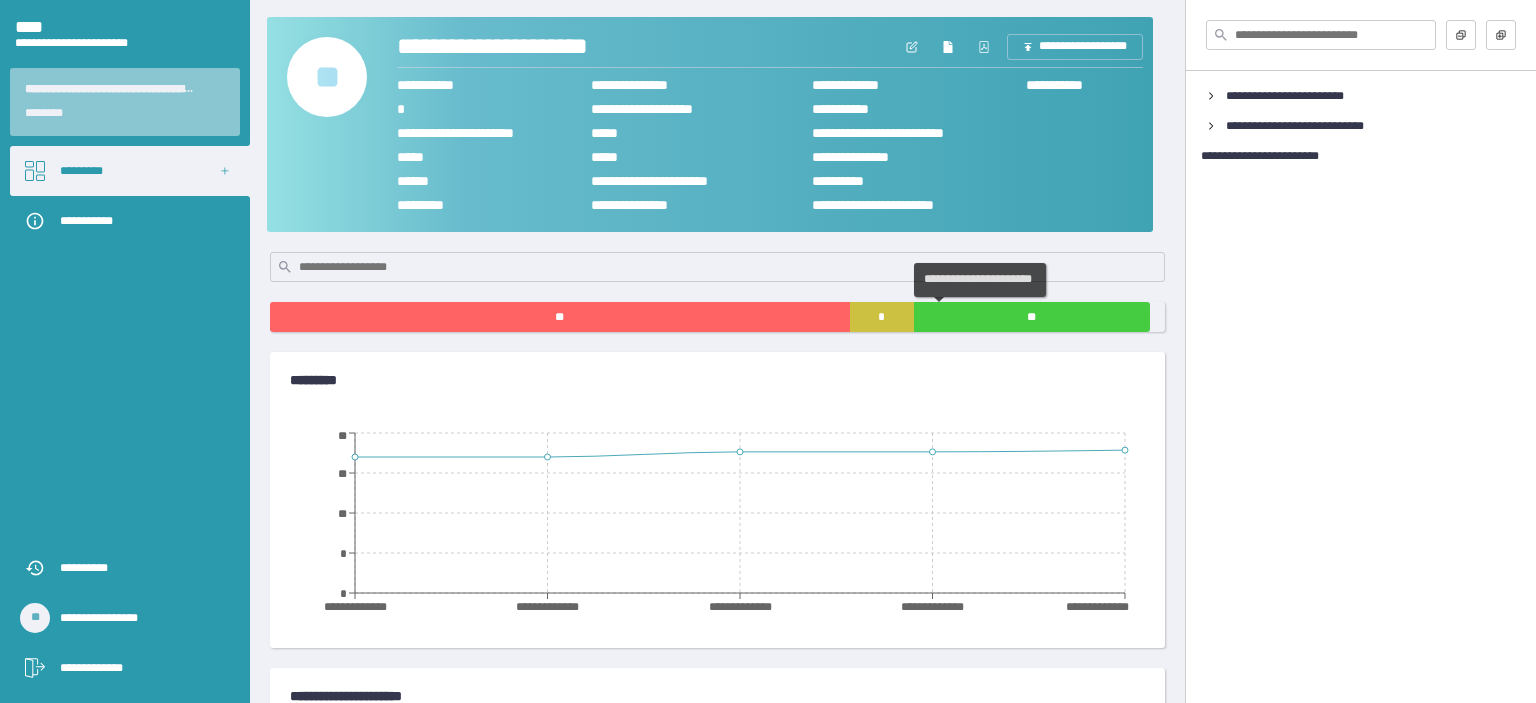 click on "**" at bounding box center [1032, 317] 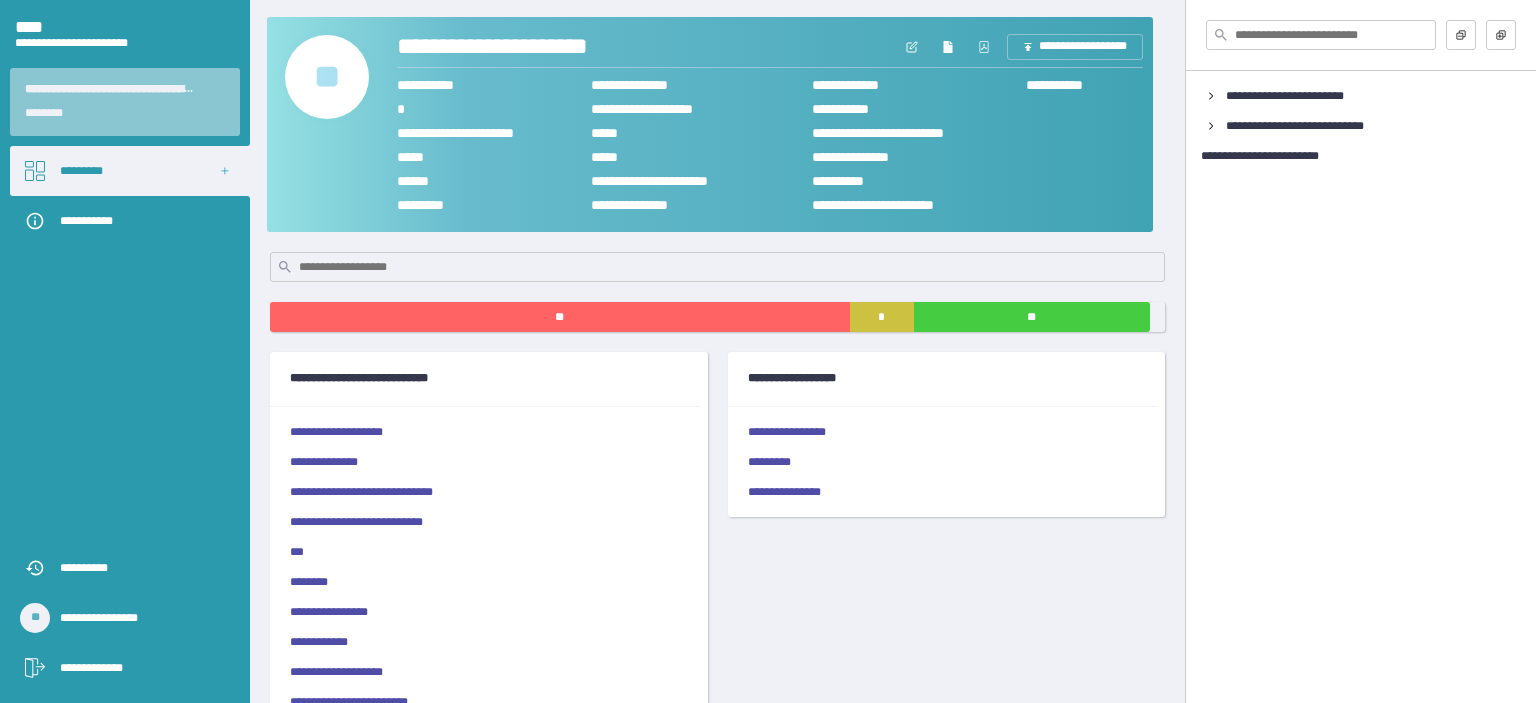 click on "**" at bounding box center (327, 77) 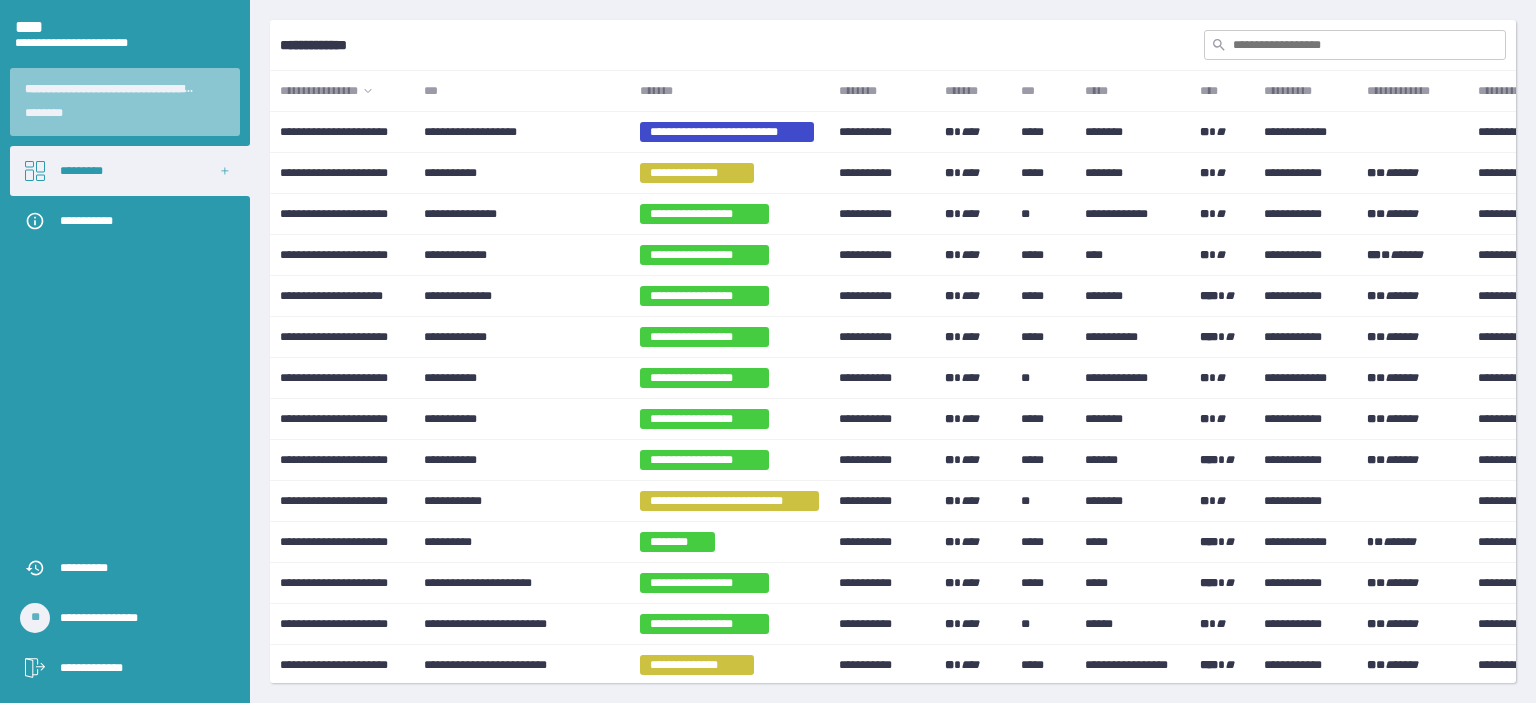 click on "***" at bounding box center [522, 91] 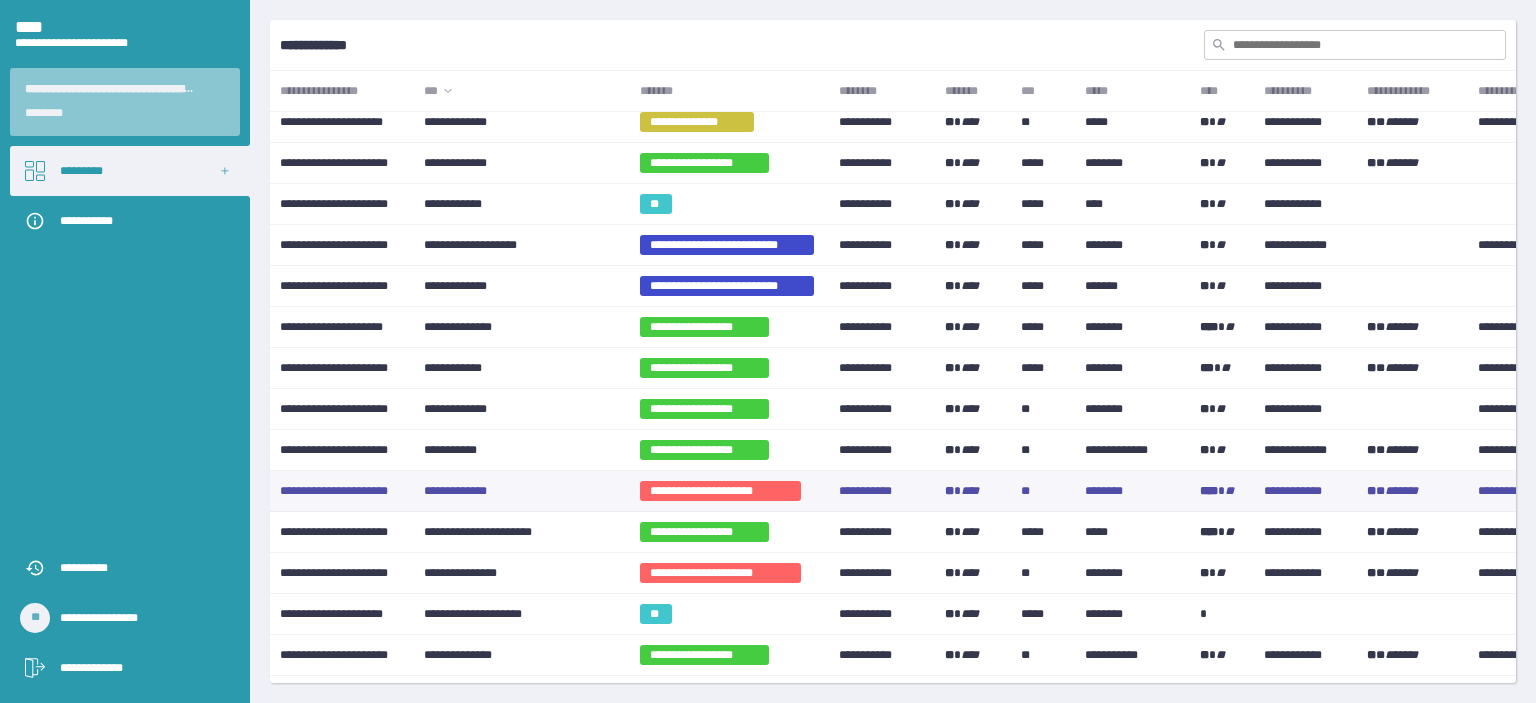 scroll, scrollTop: 100, scrollLeft: 0, axis: vertical 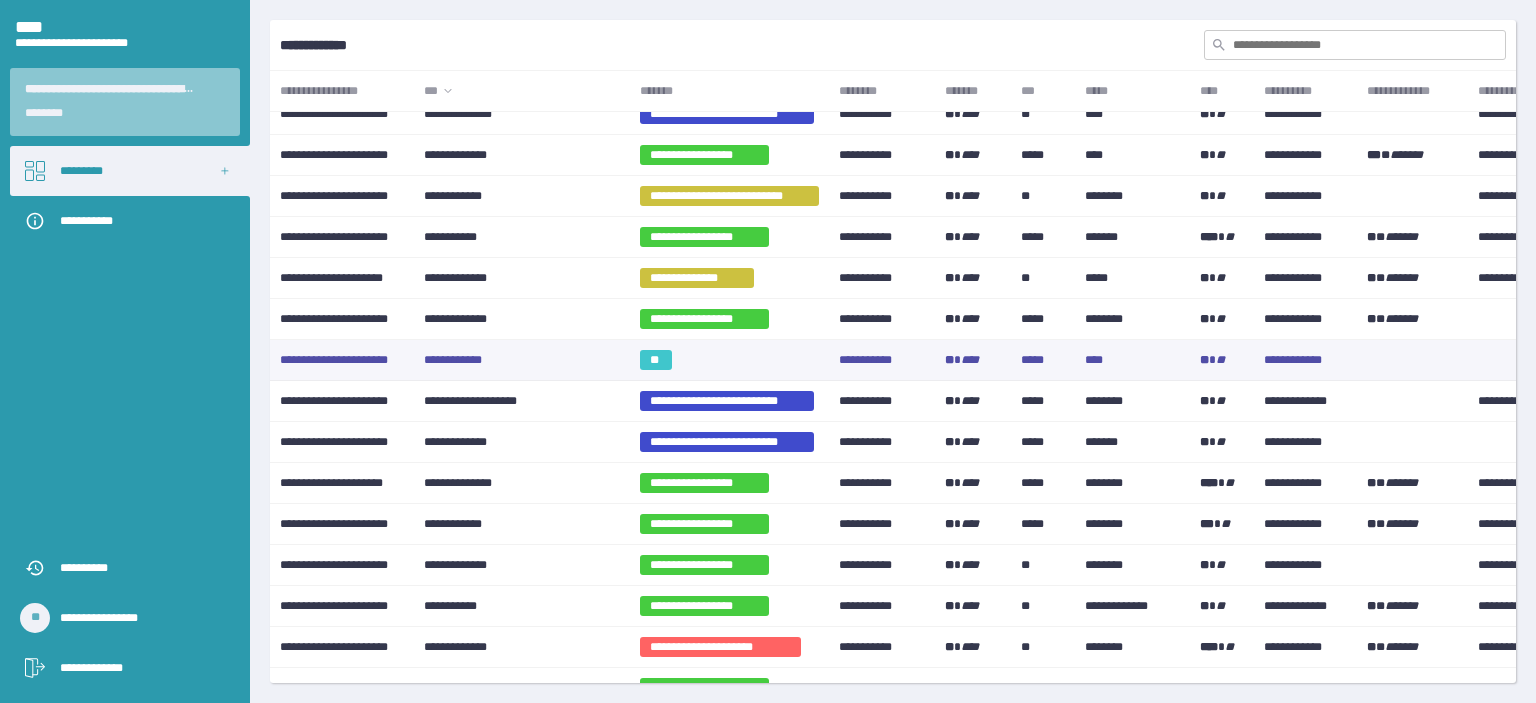click on "**********" at bounding box center [522, 360] 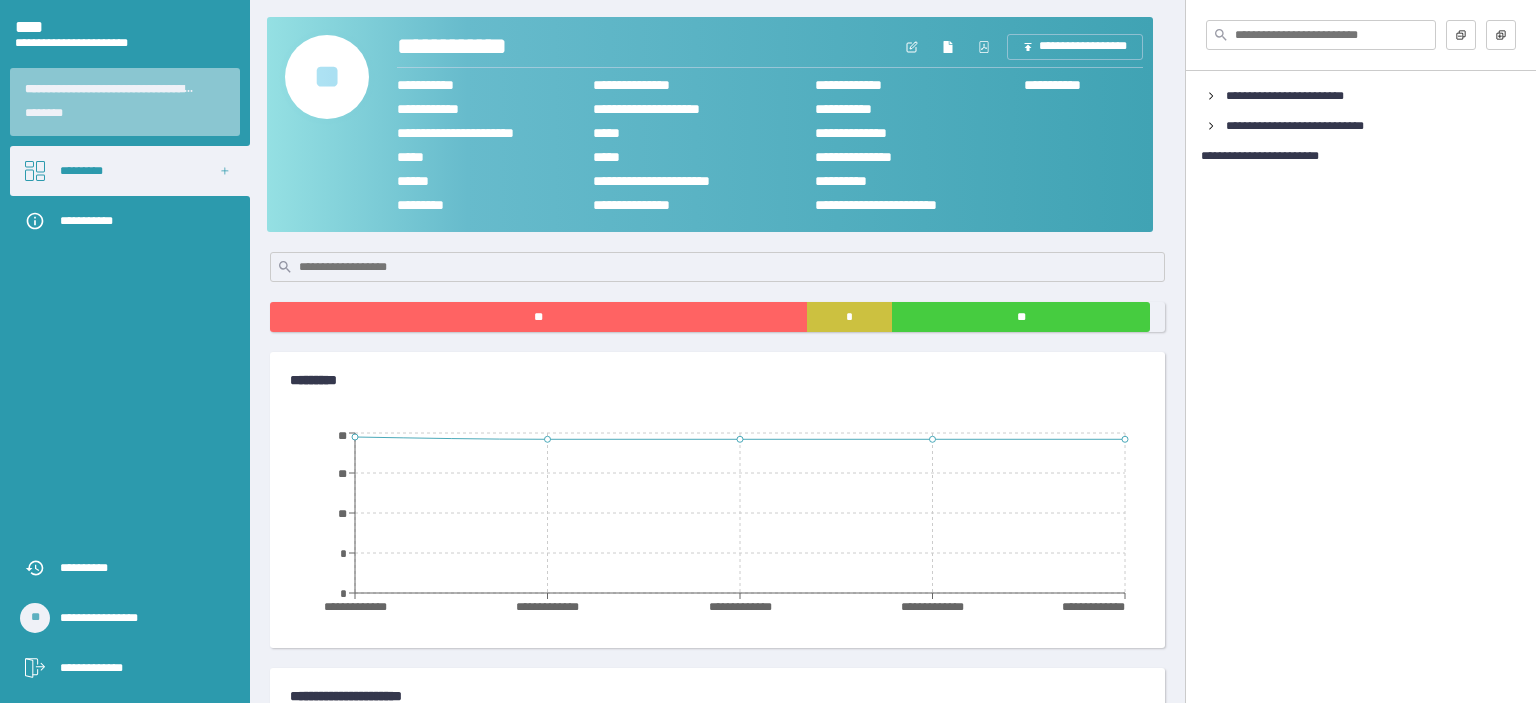 click on "**" at bounding box center (327, 77) 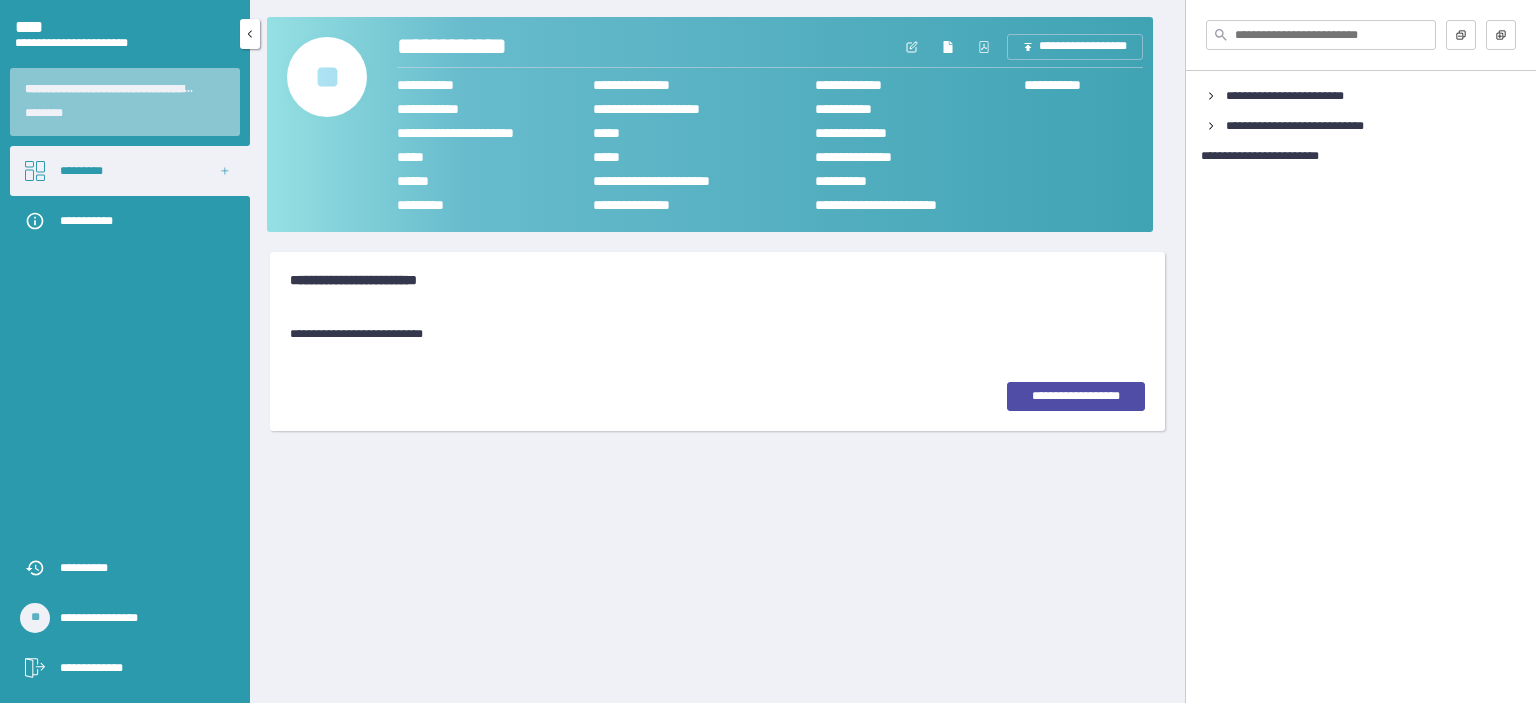 click on "**********" at bounding box center [125, 385] 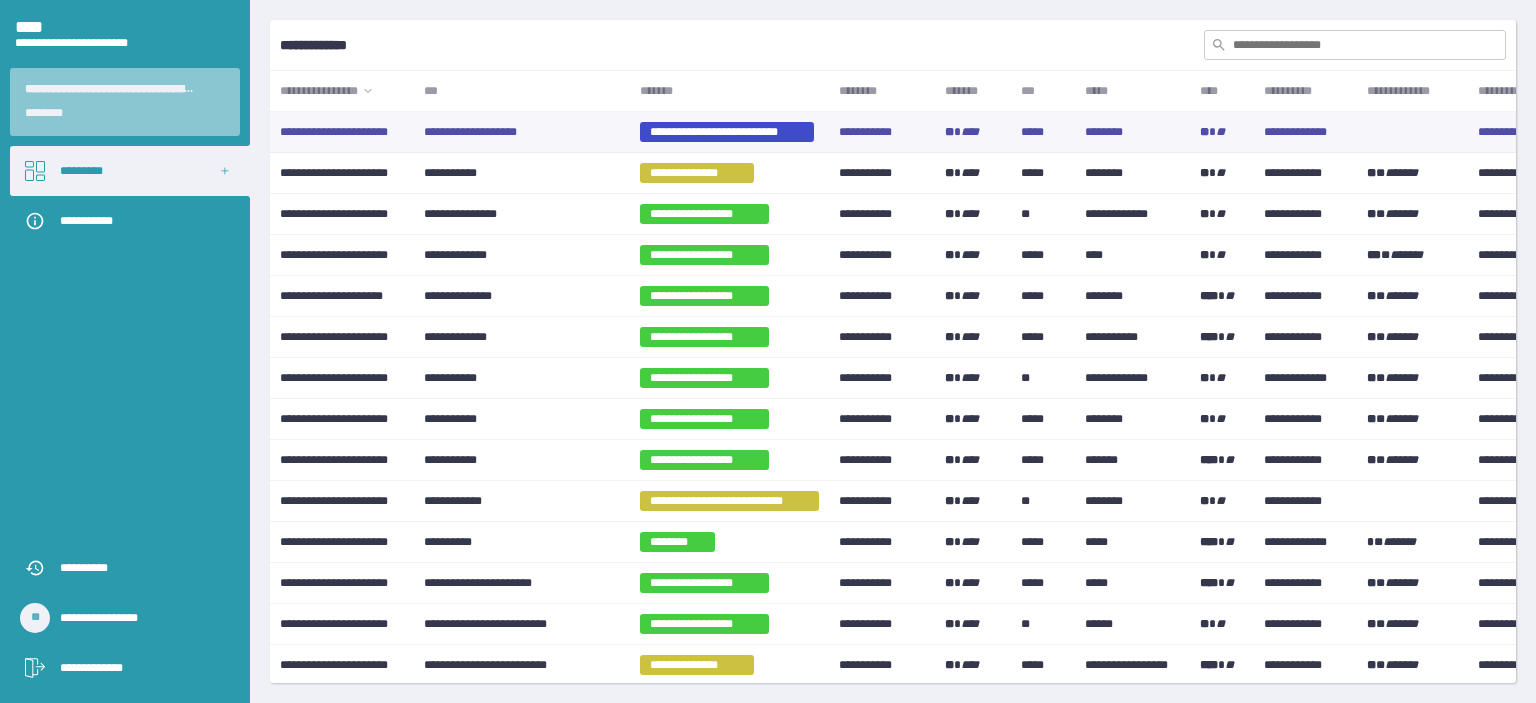 click on "**********" at bounding box center [522, 132] 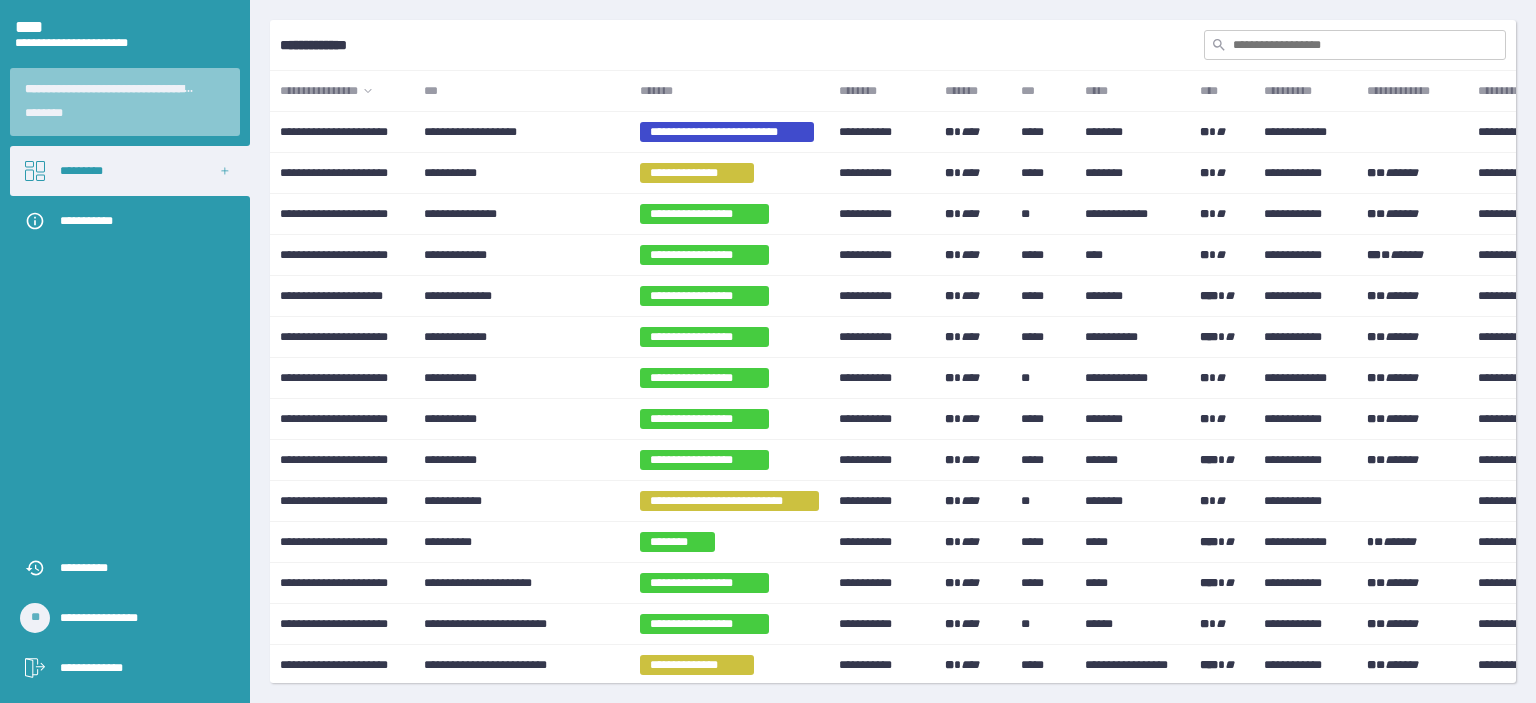 click 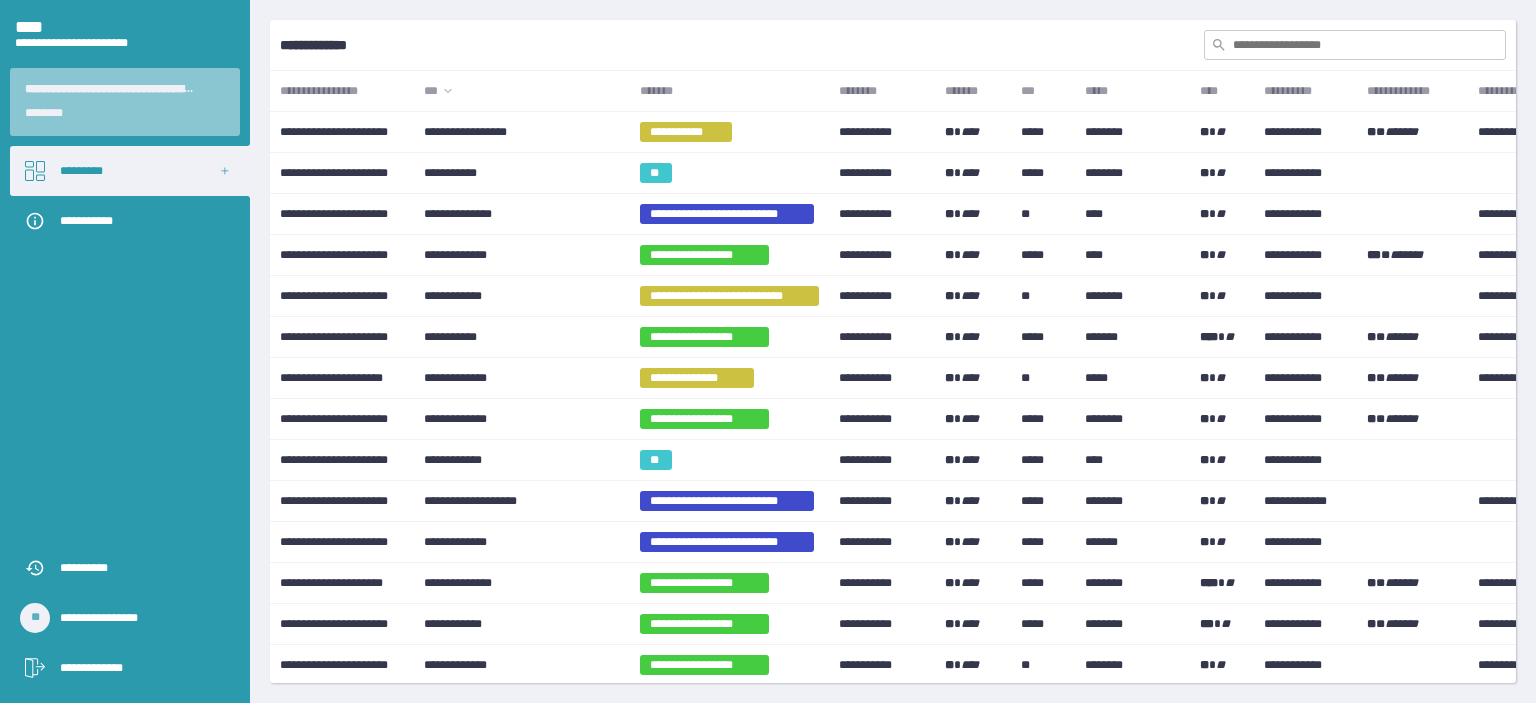 click on "***" at bounding box center [522, 91] 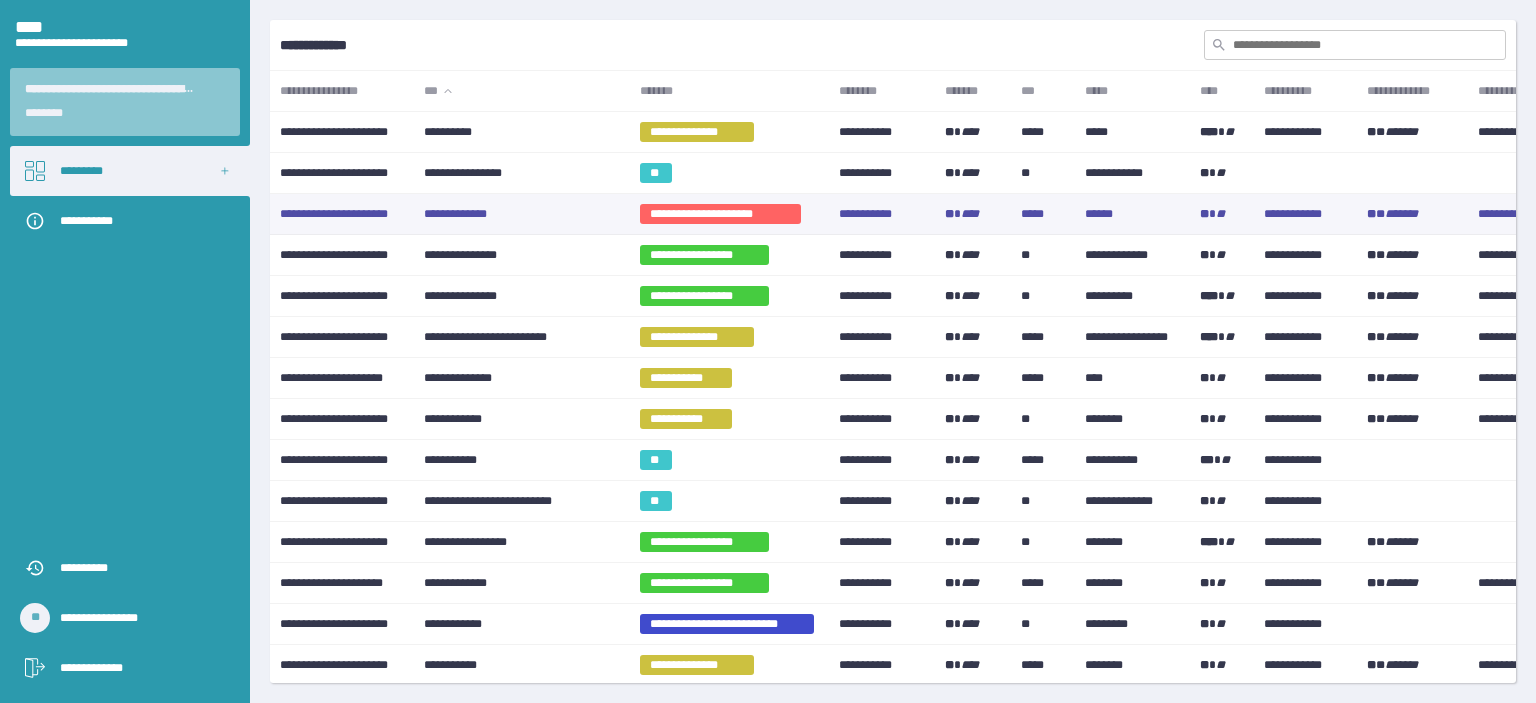 click on "**********" at bounding box center [522, 214] 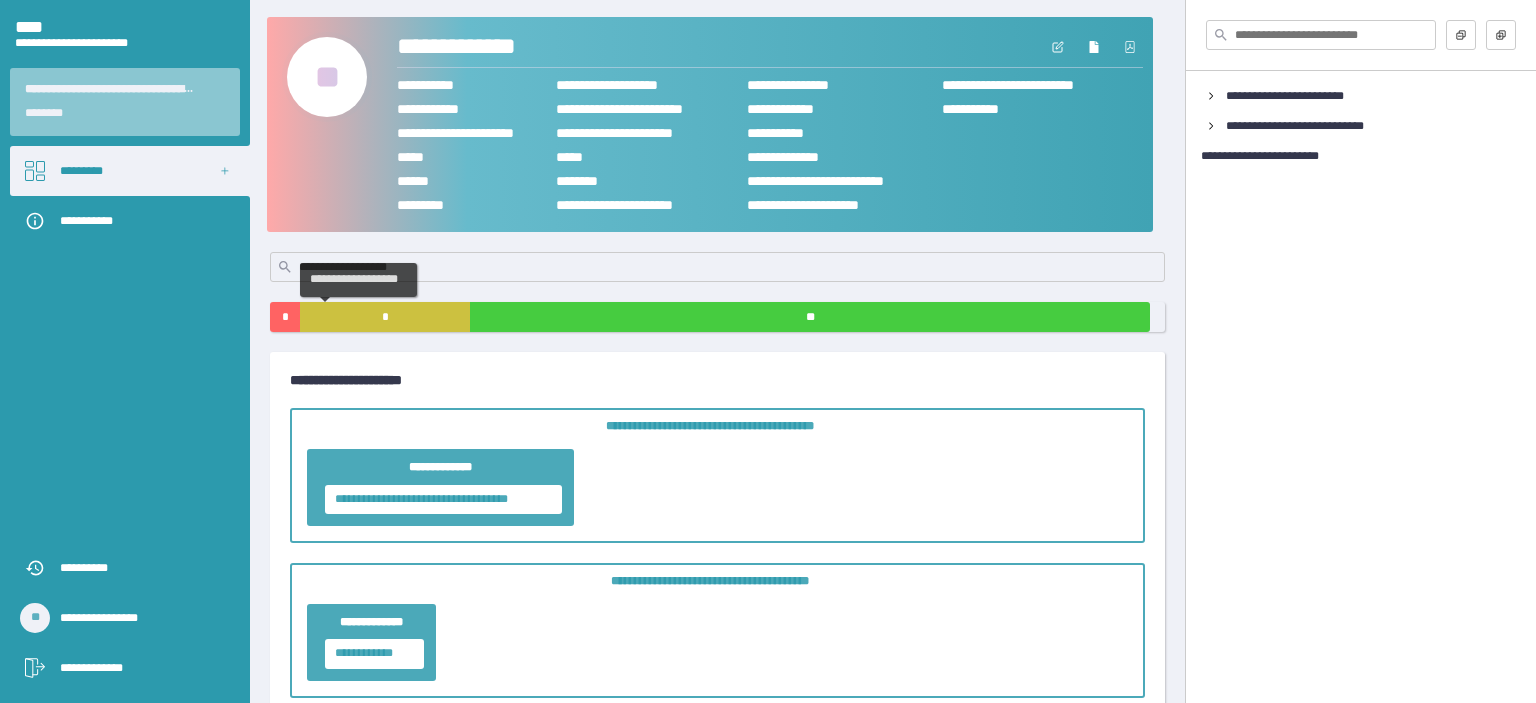 click on "*" at bounding box center (385, 317) 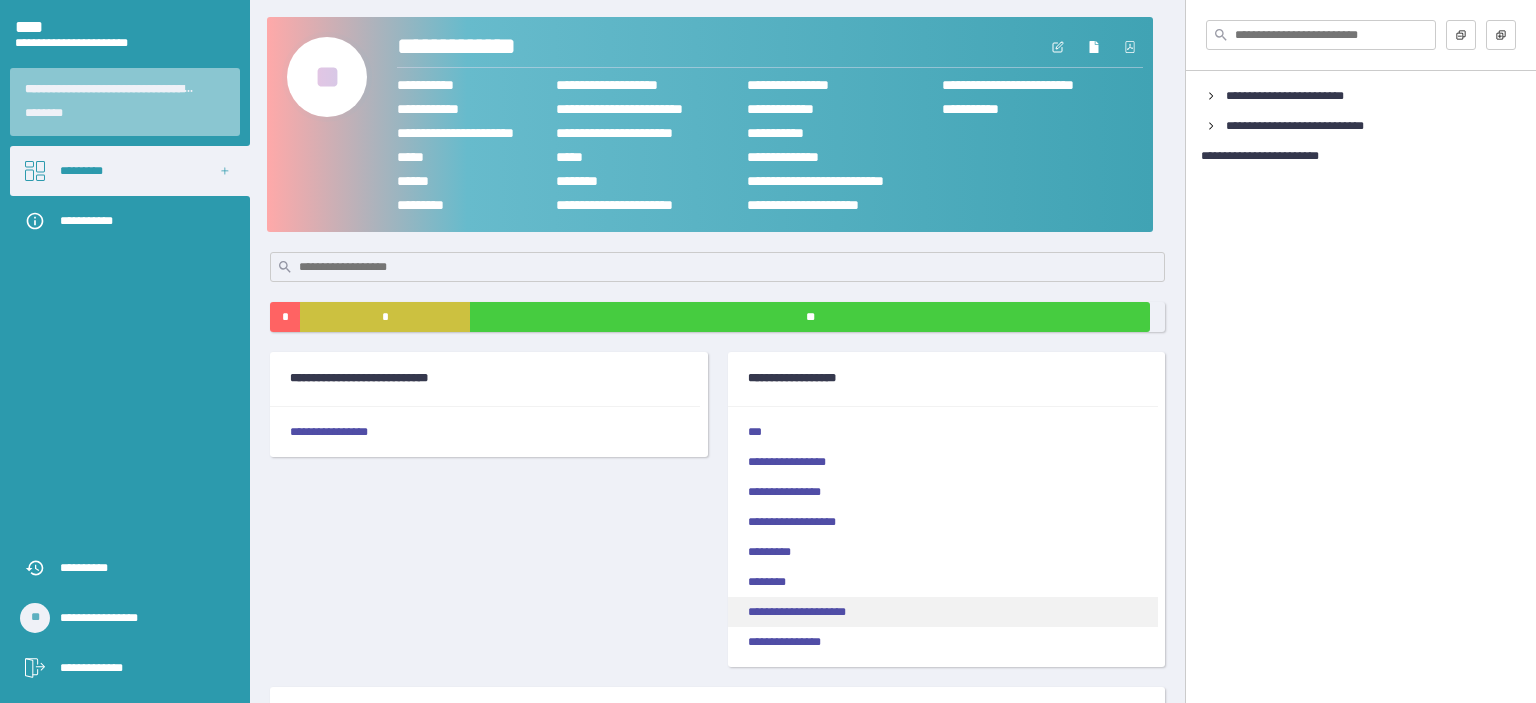 click on "**********" at bounding box center (943, 612) 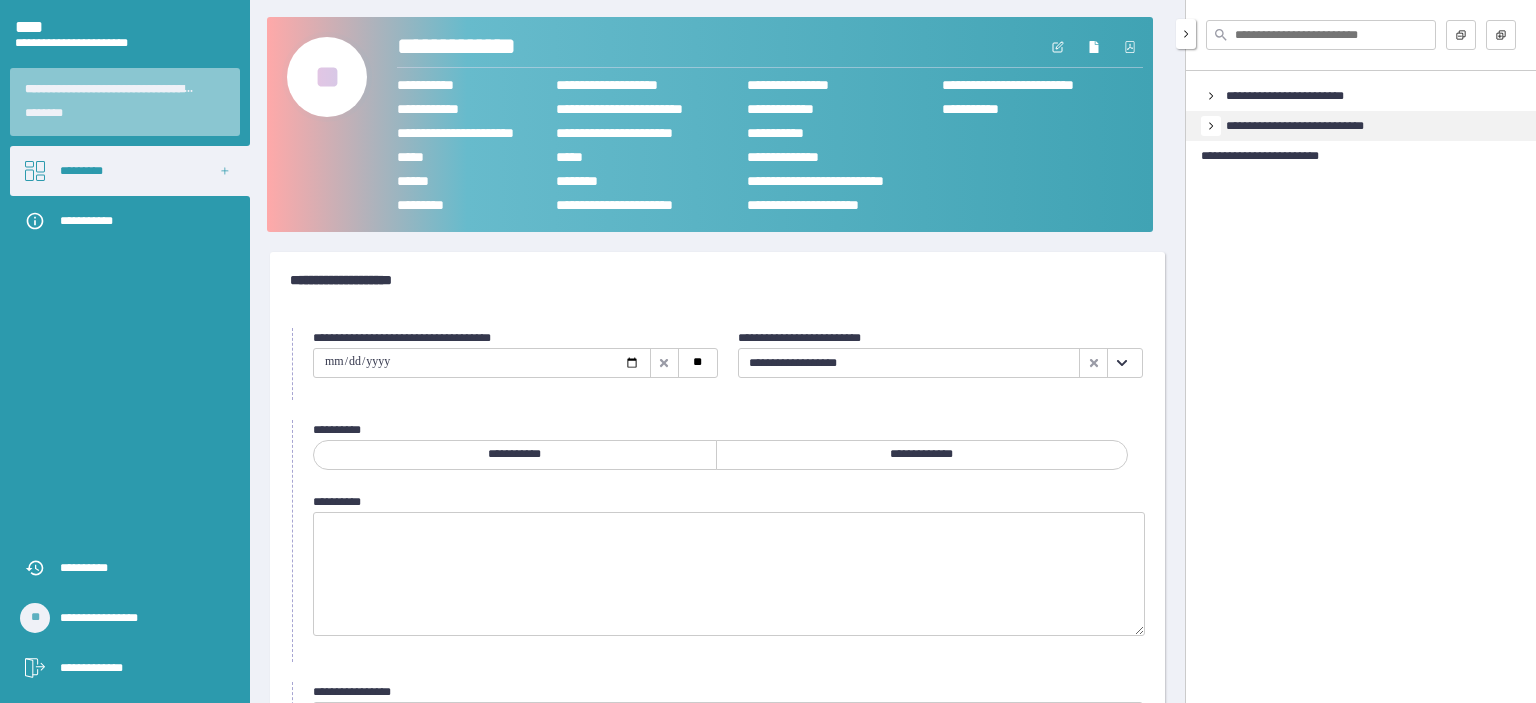 click at bounding box center (1211, 126) 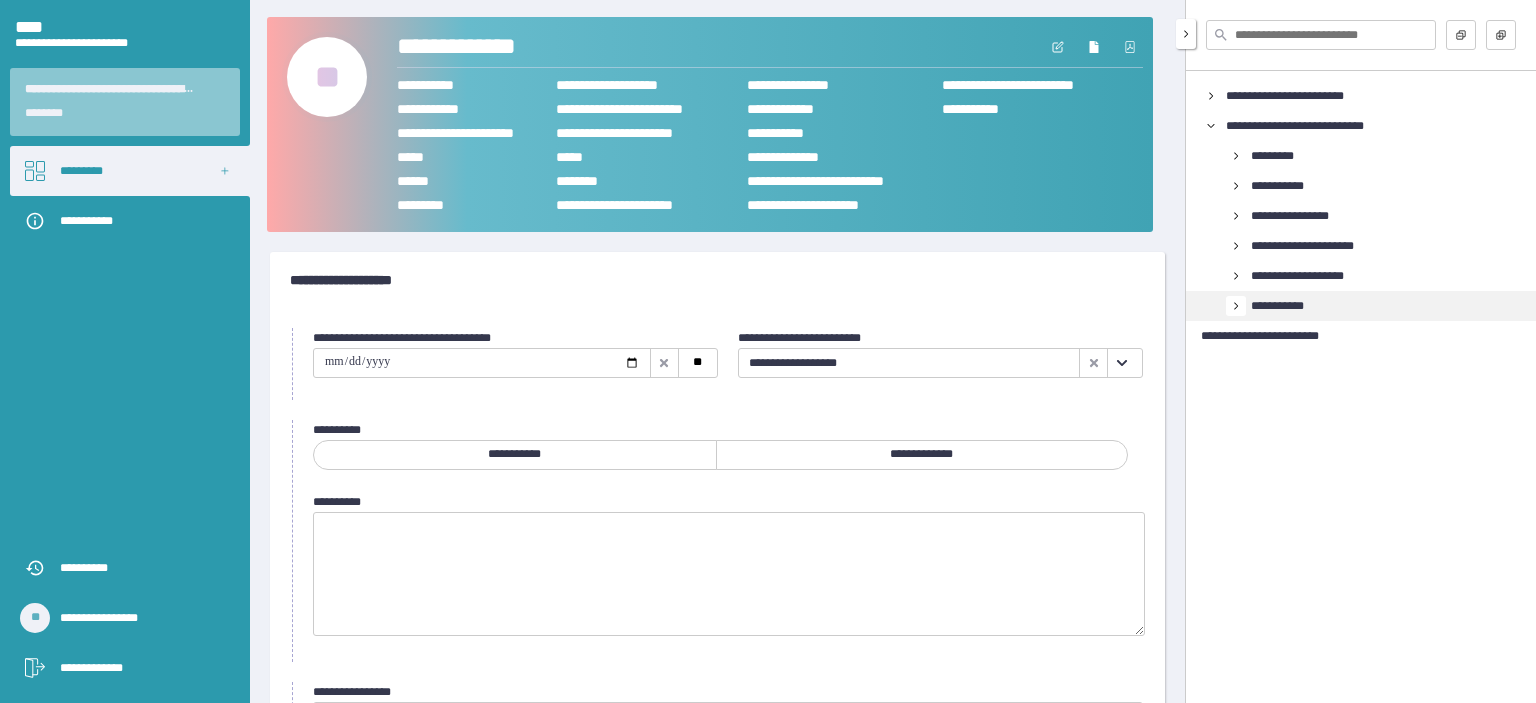 click 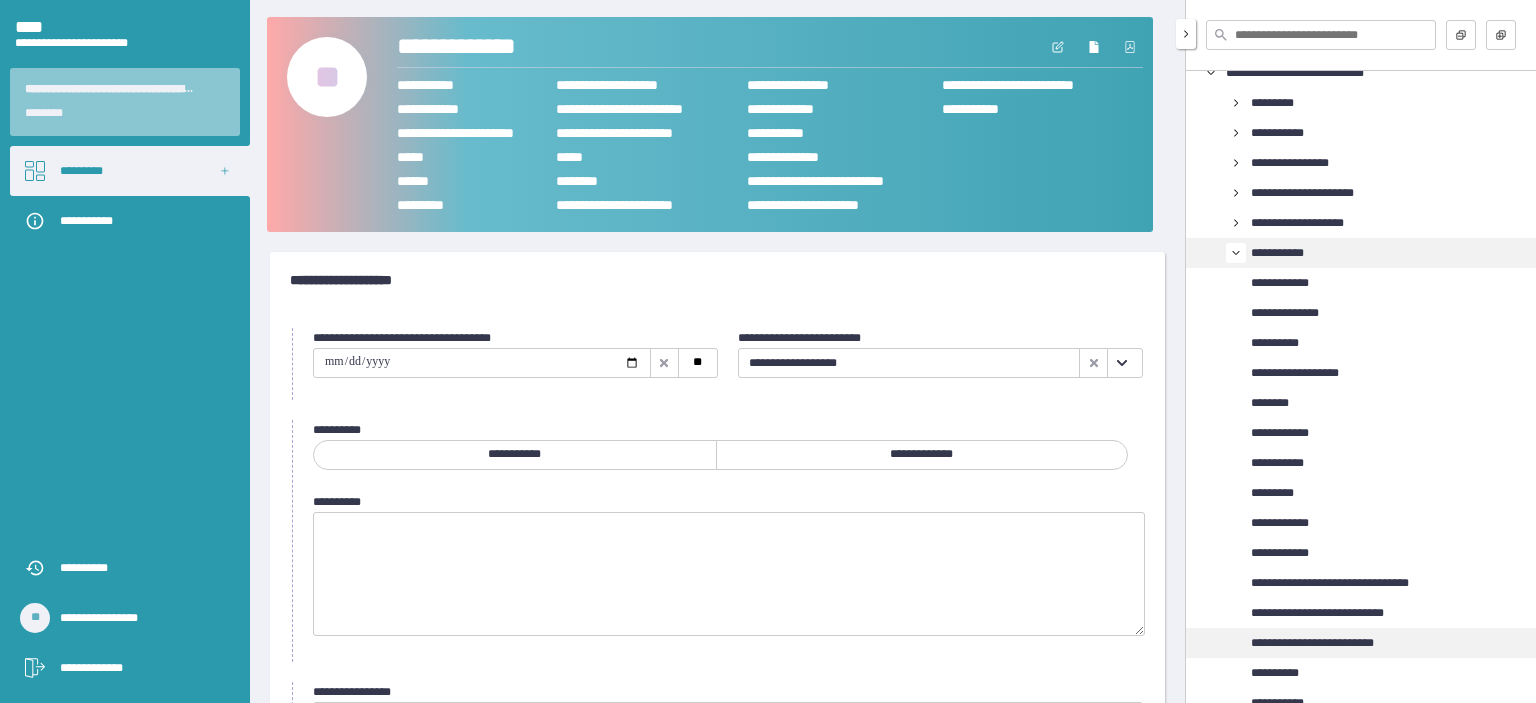 scroll, scrollTop: 107, scrollLeft: 0, axis: vertical 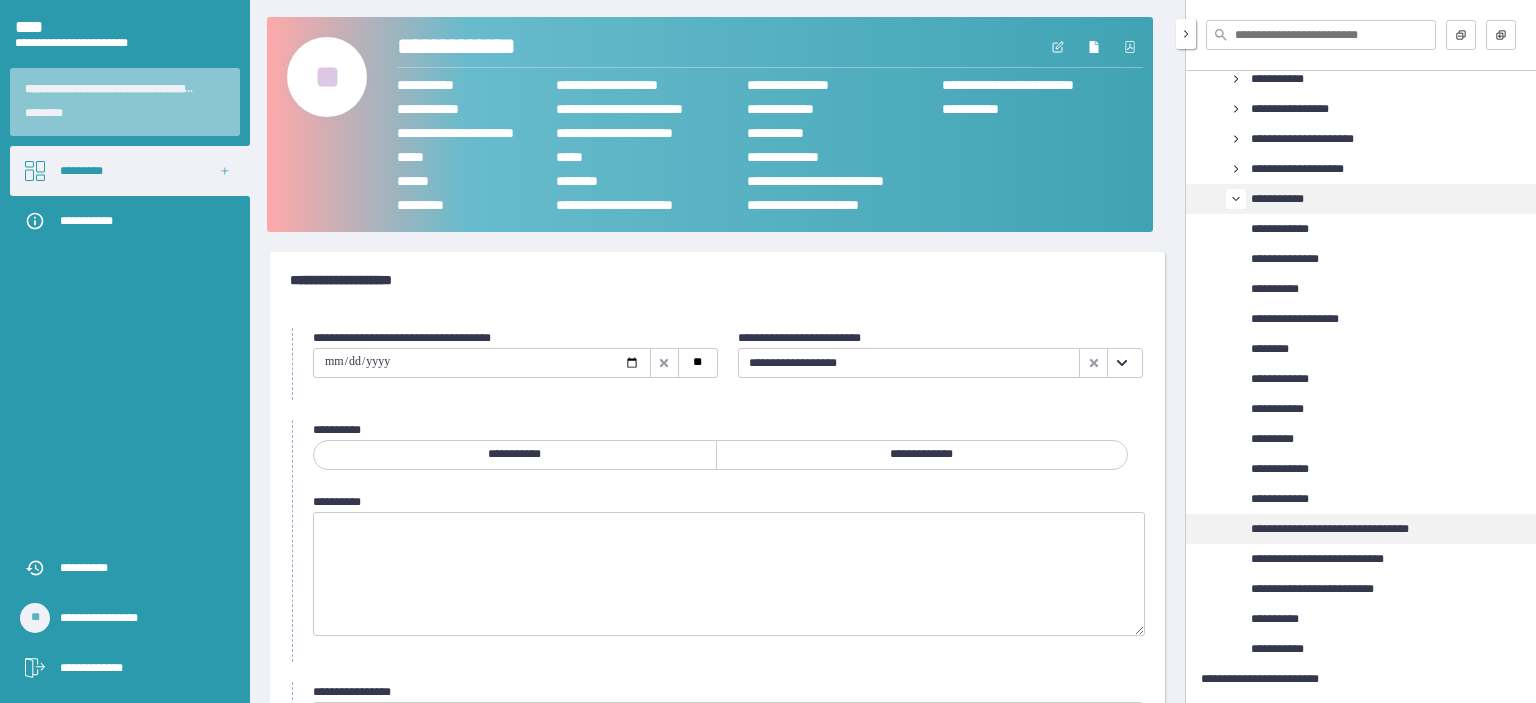 click on "**********" at bounding box center [1350, 529] 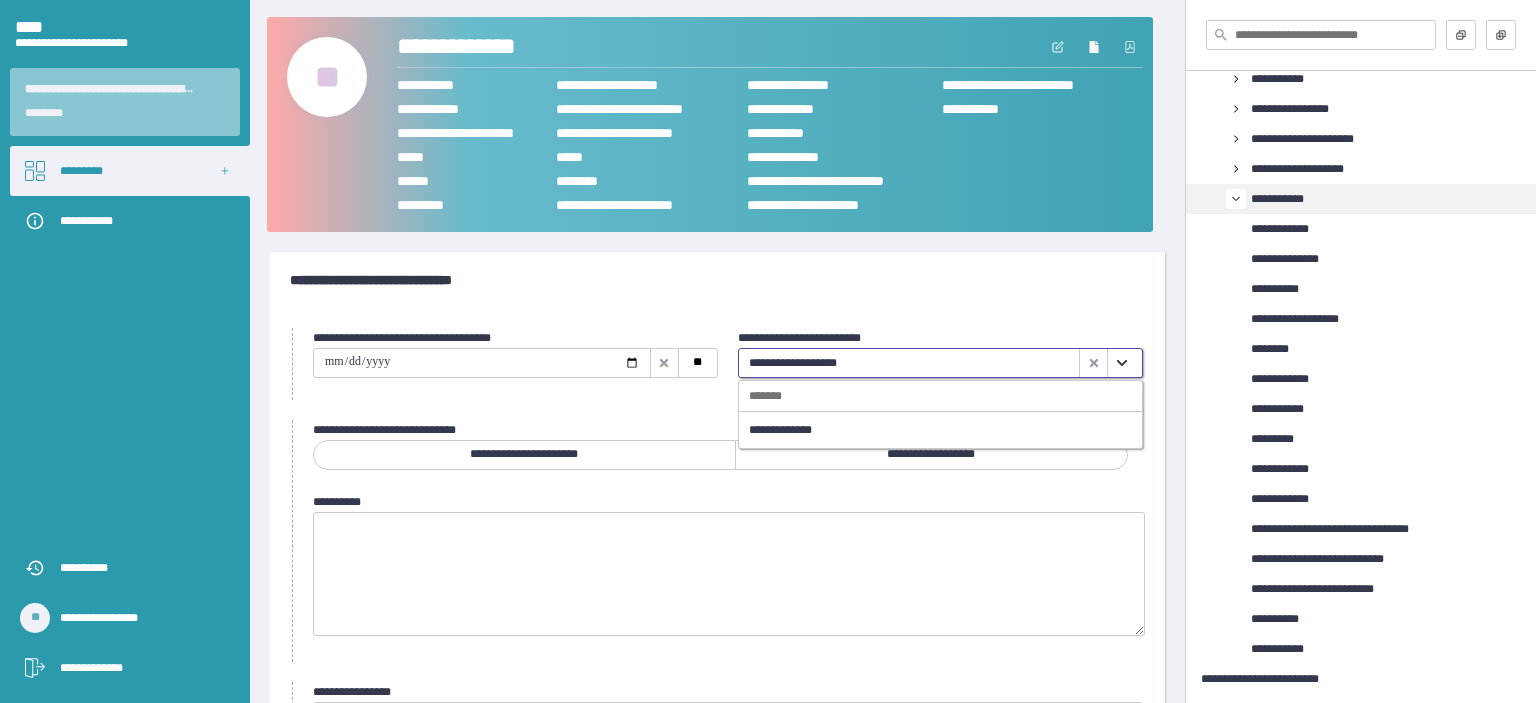 click 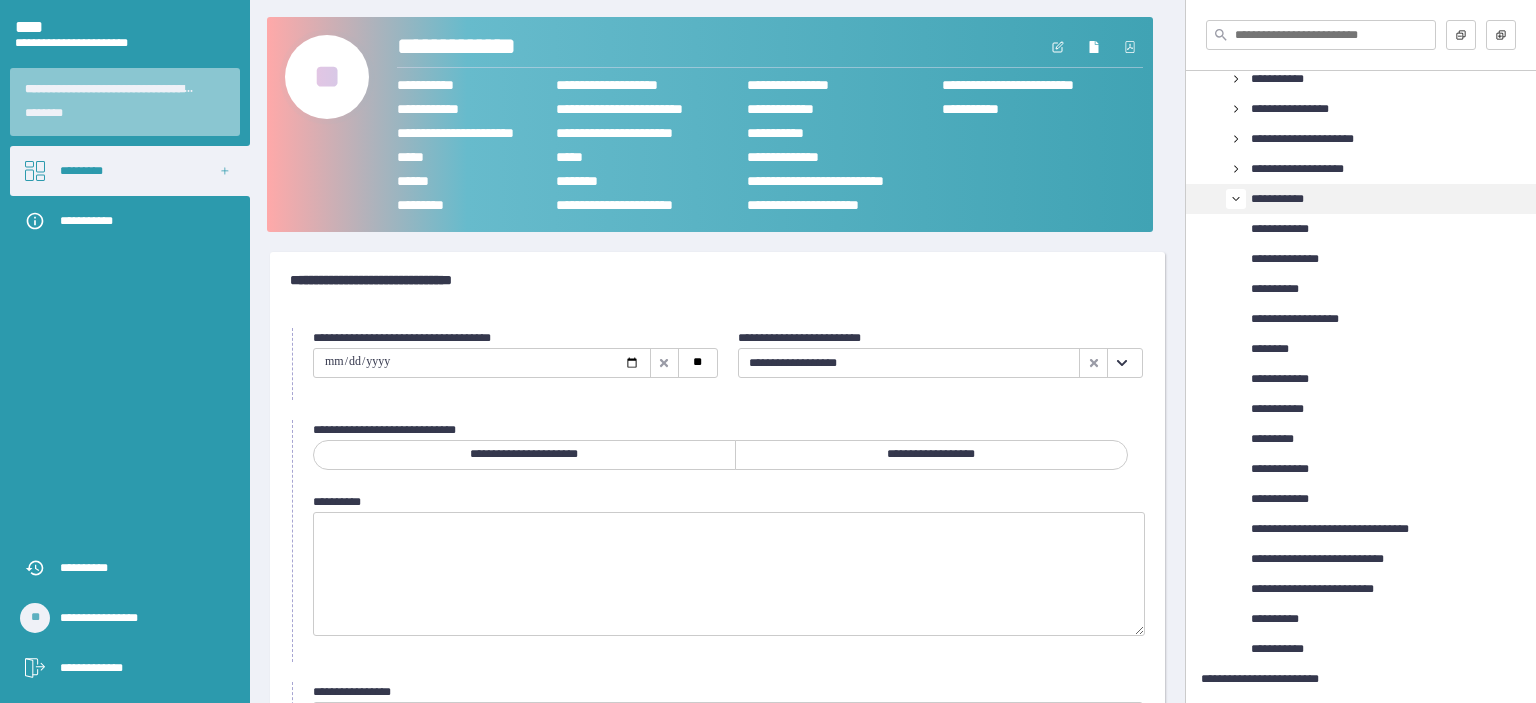 click on "**" at bounding box center [327, 77] 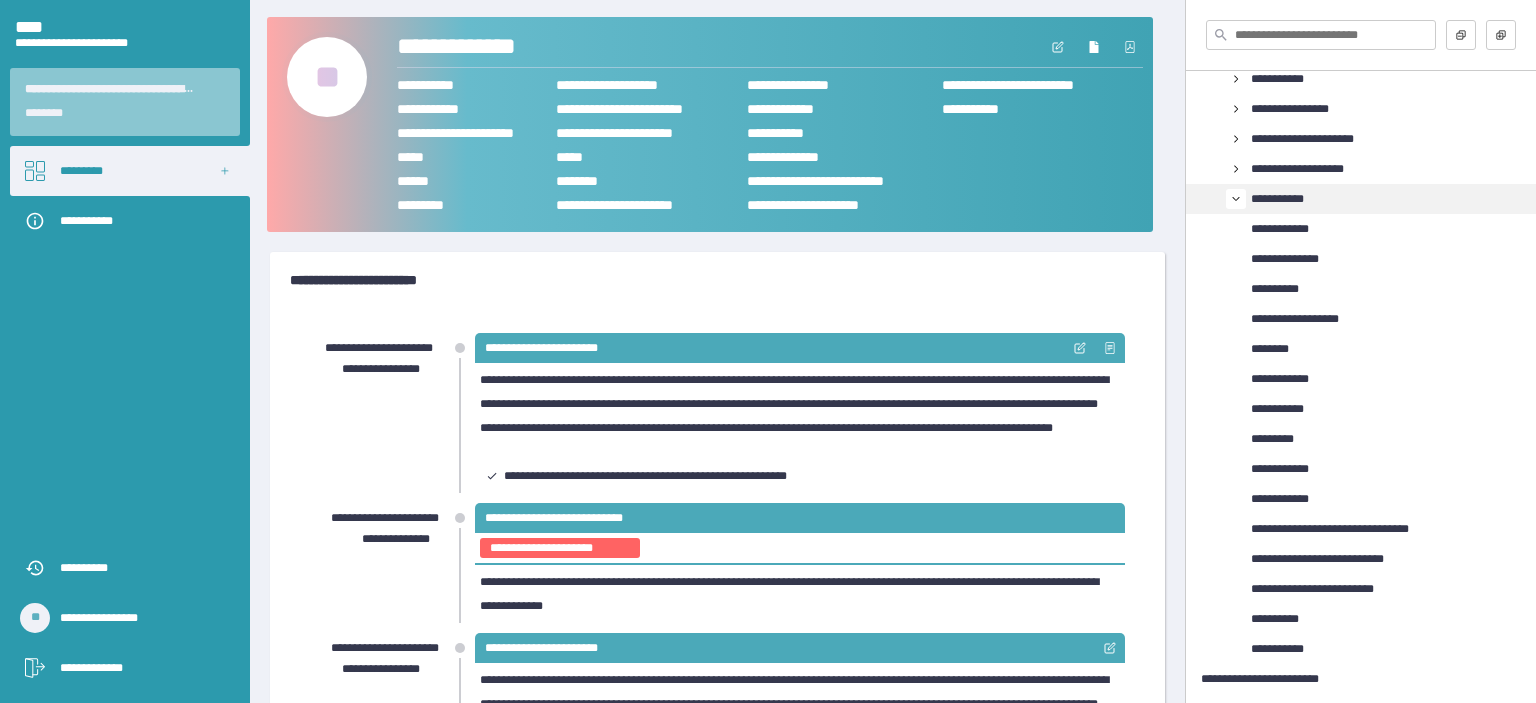 click on "**********" at bounding box center [370, 413] 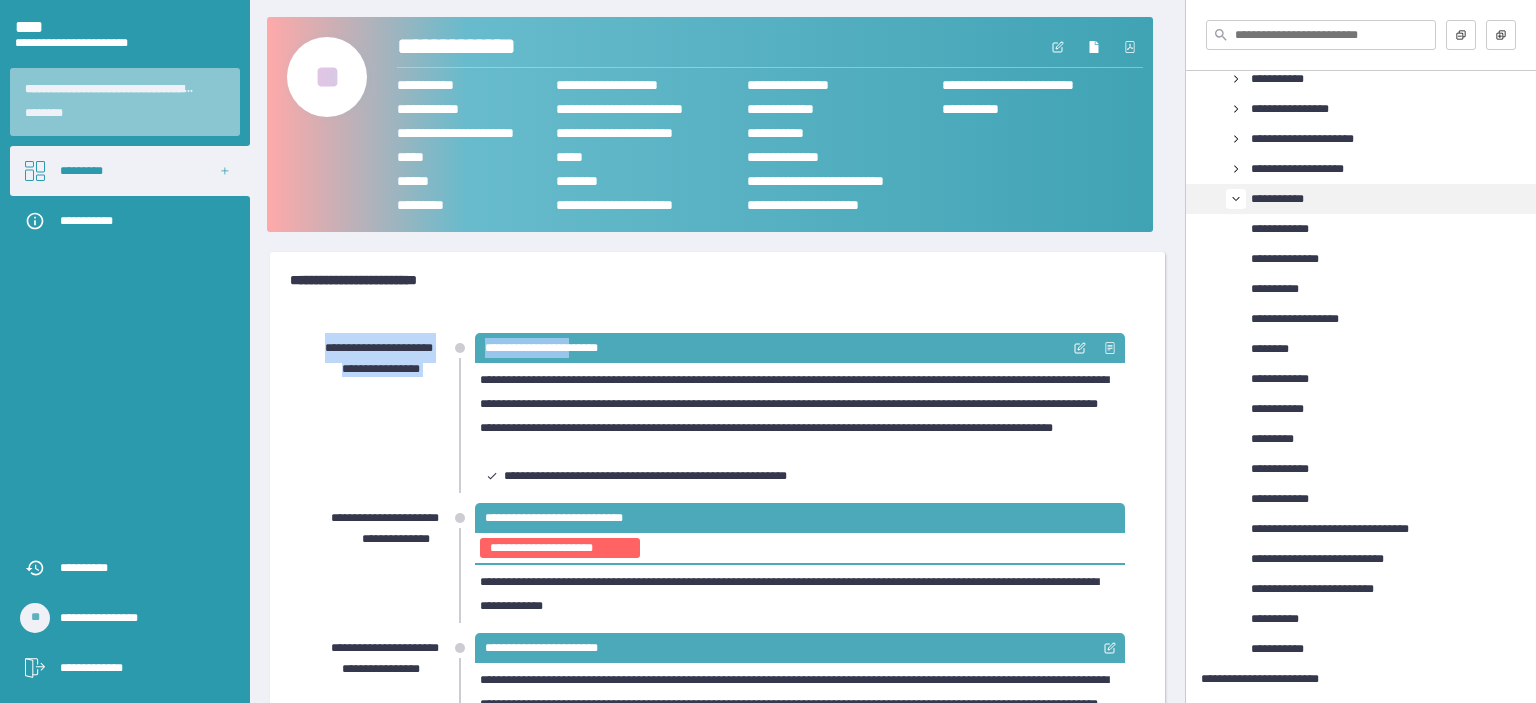 click on "**********" at bounding box center [717, 280] 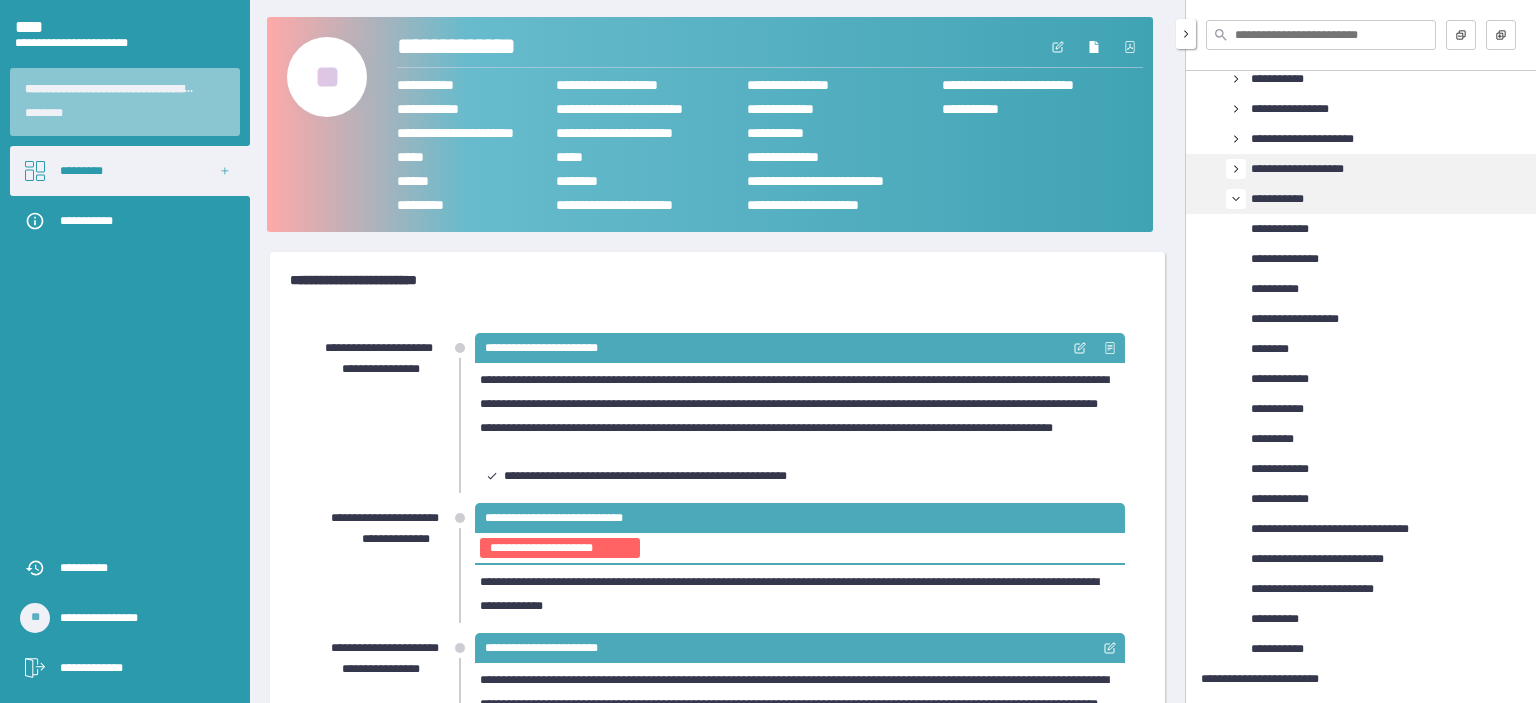 click 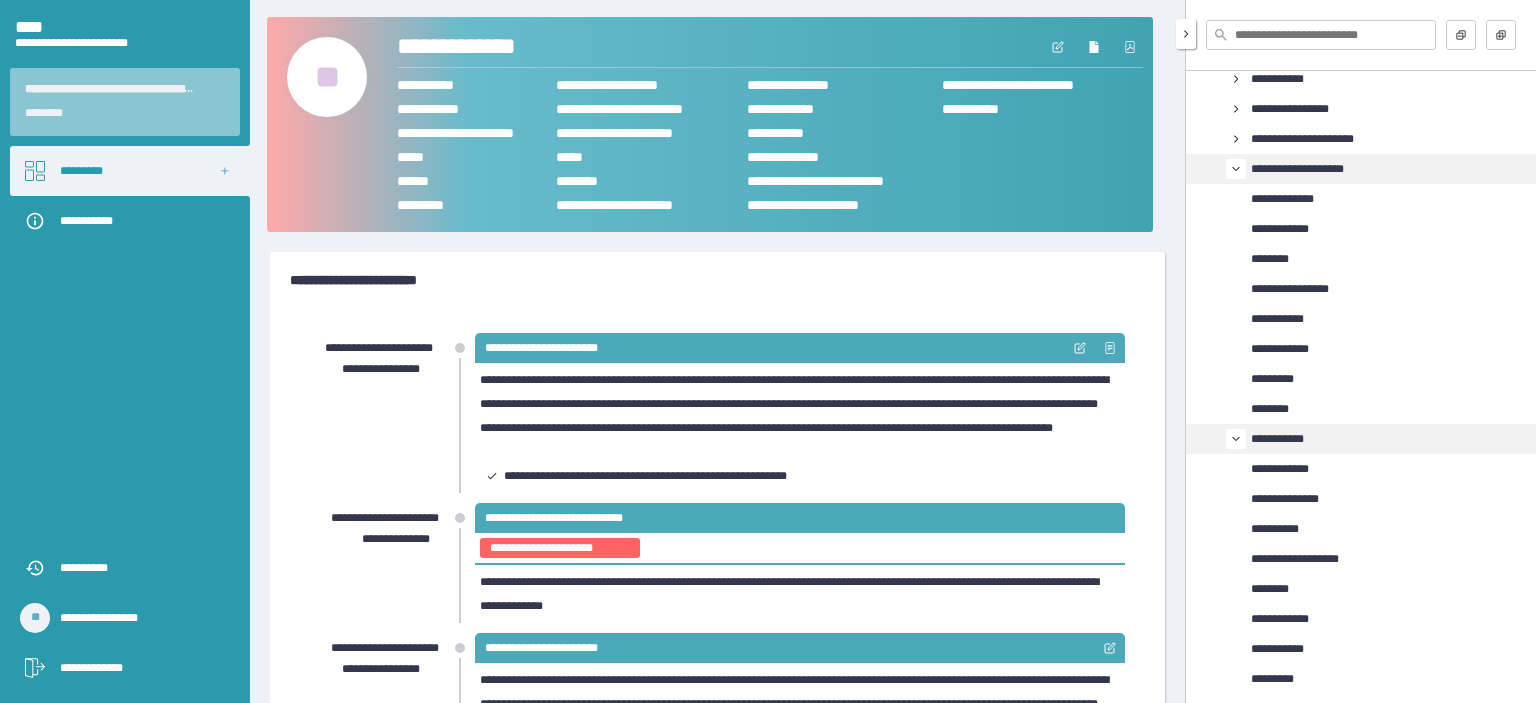 click on "**********" at bounding box center [717, 280] 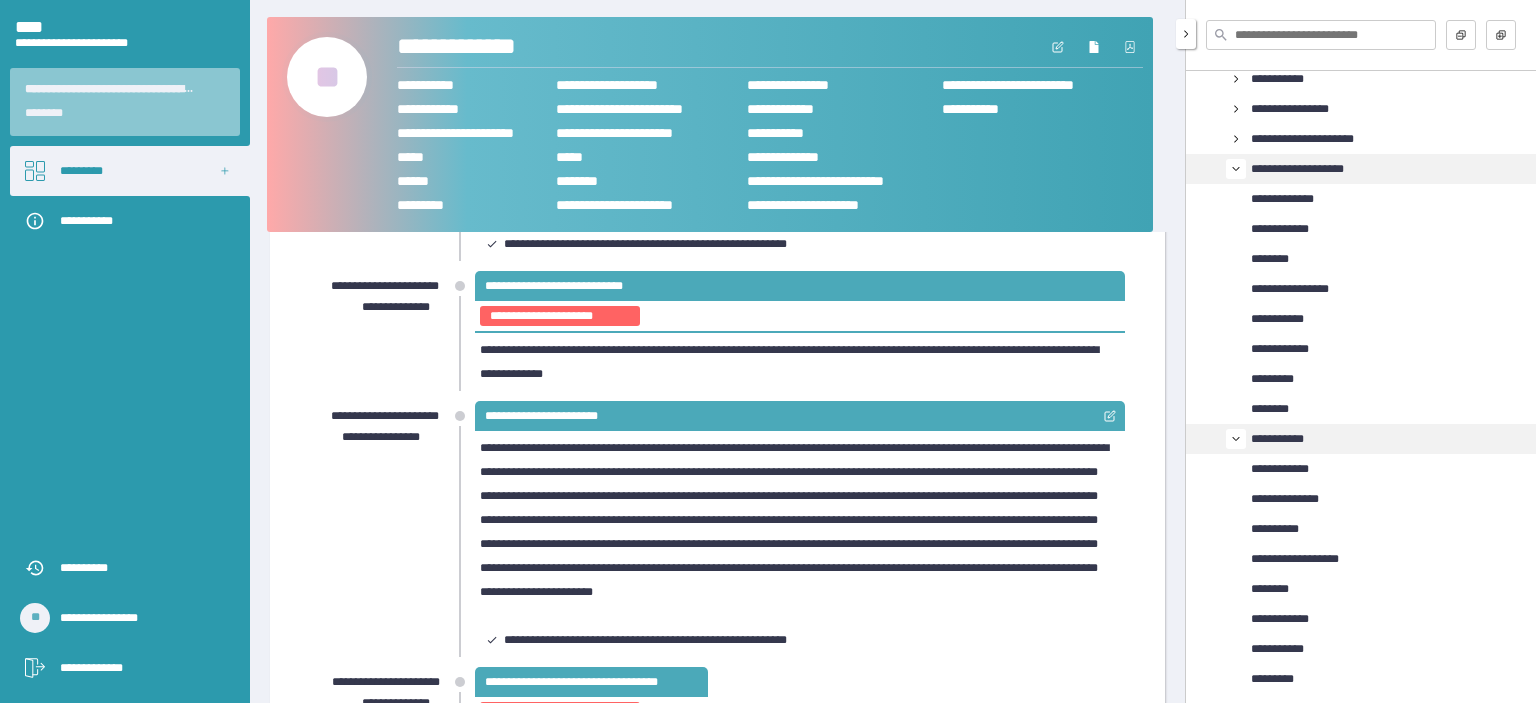 scroll, scrollTop: 32, scrollLeft: 0, axis: vertical 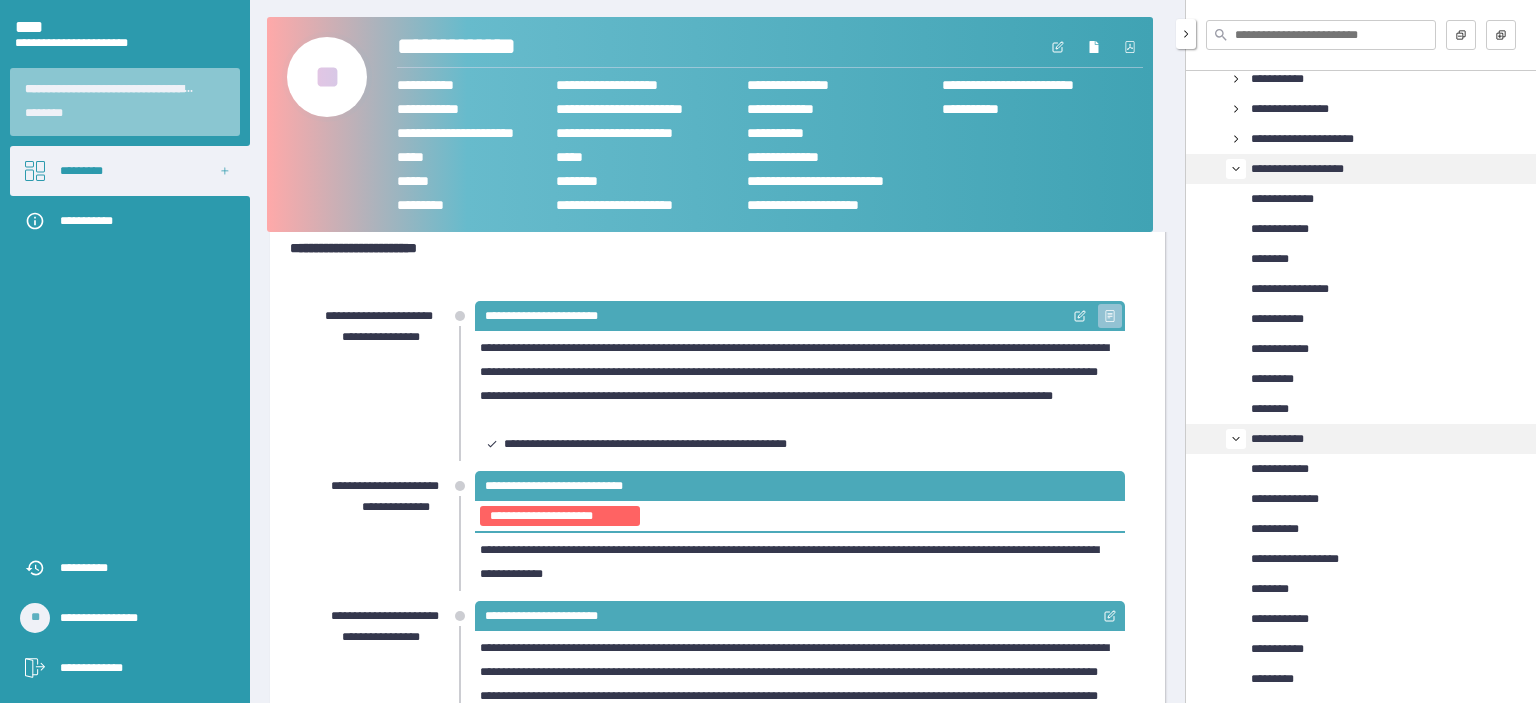 click 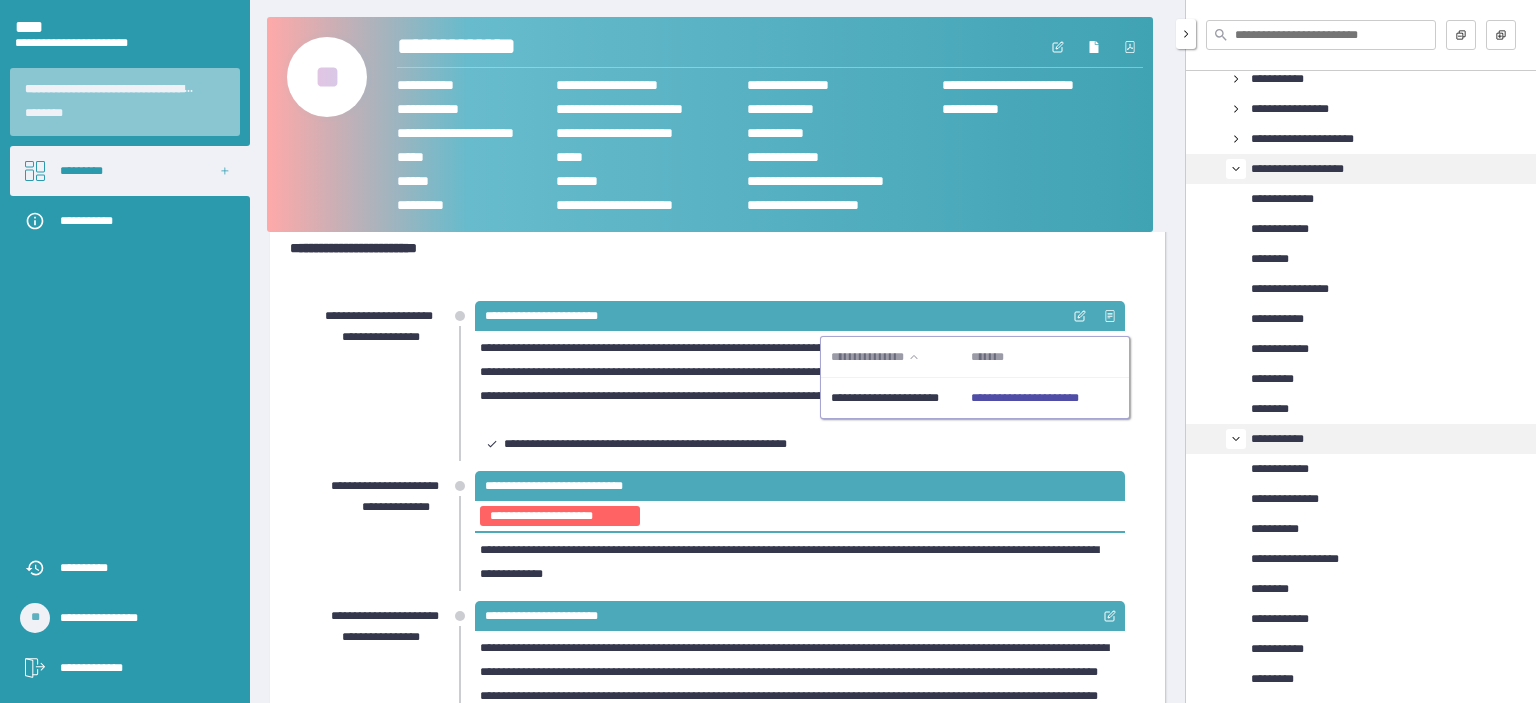 click on "**********" at bounding box center [1025, 398] 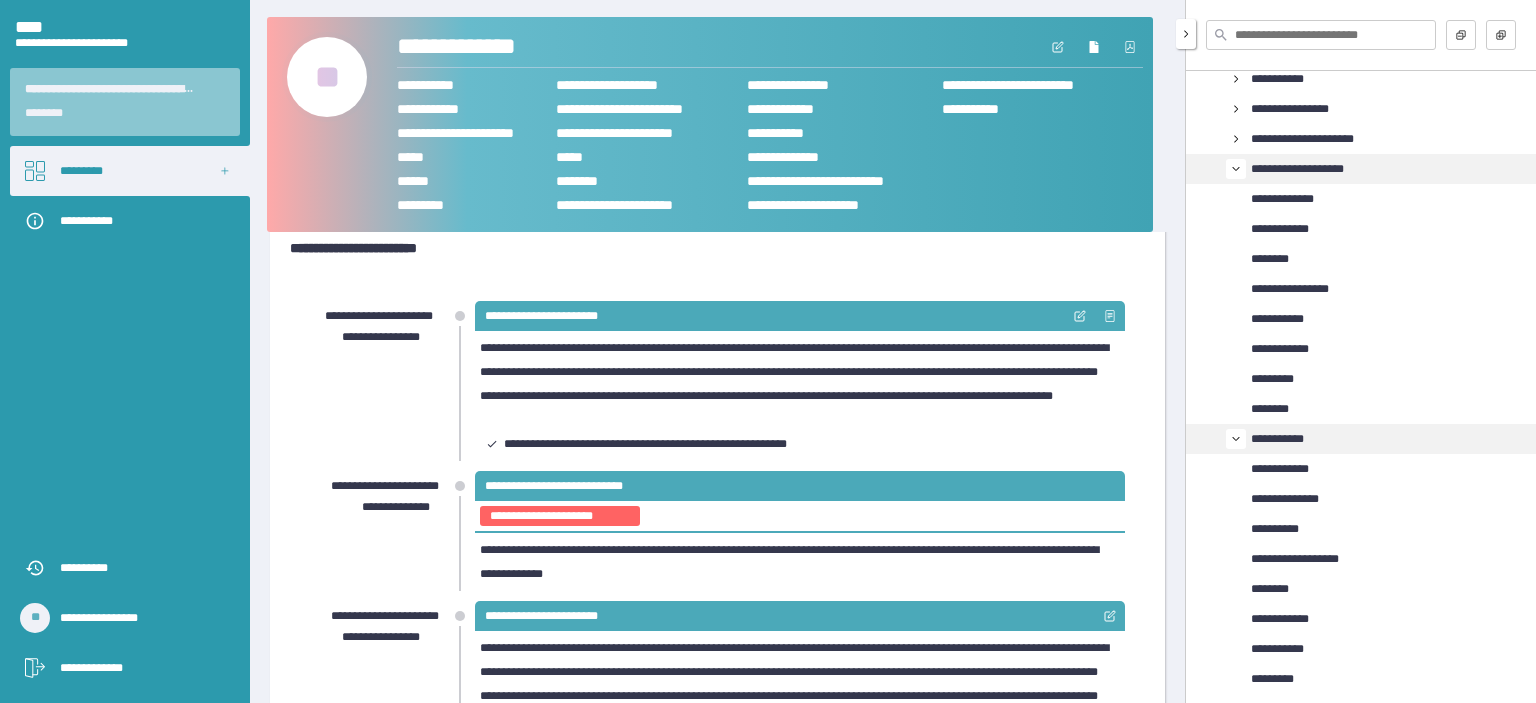 click on "**********" at bounding box center [717, 248] 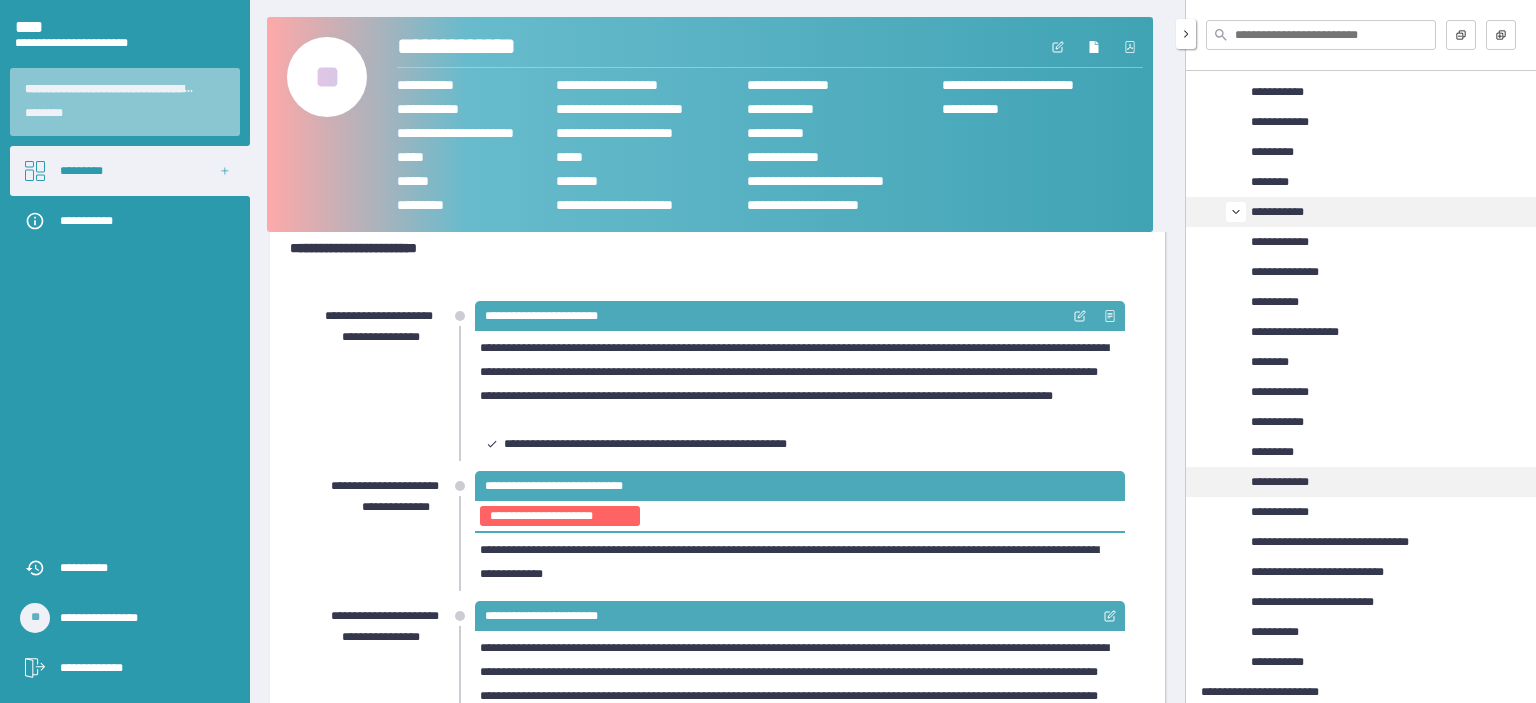 scroll, scrollTop: 347, scrollLeft: 0, axis: vertical 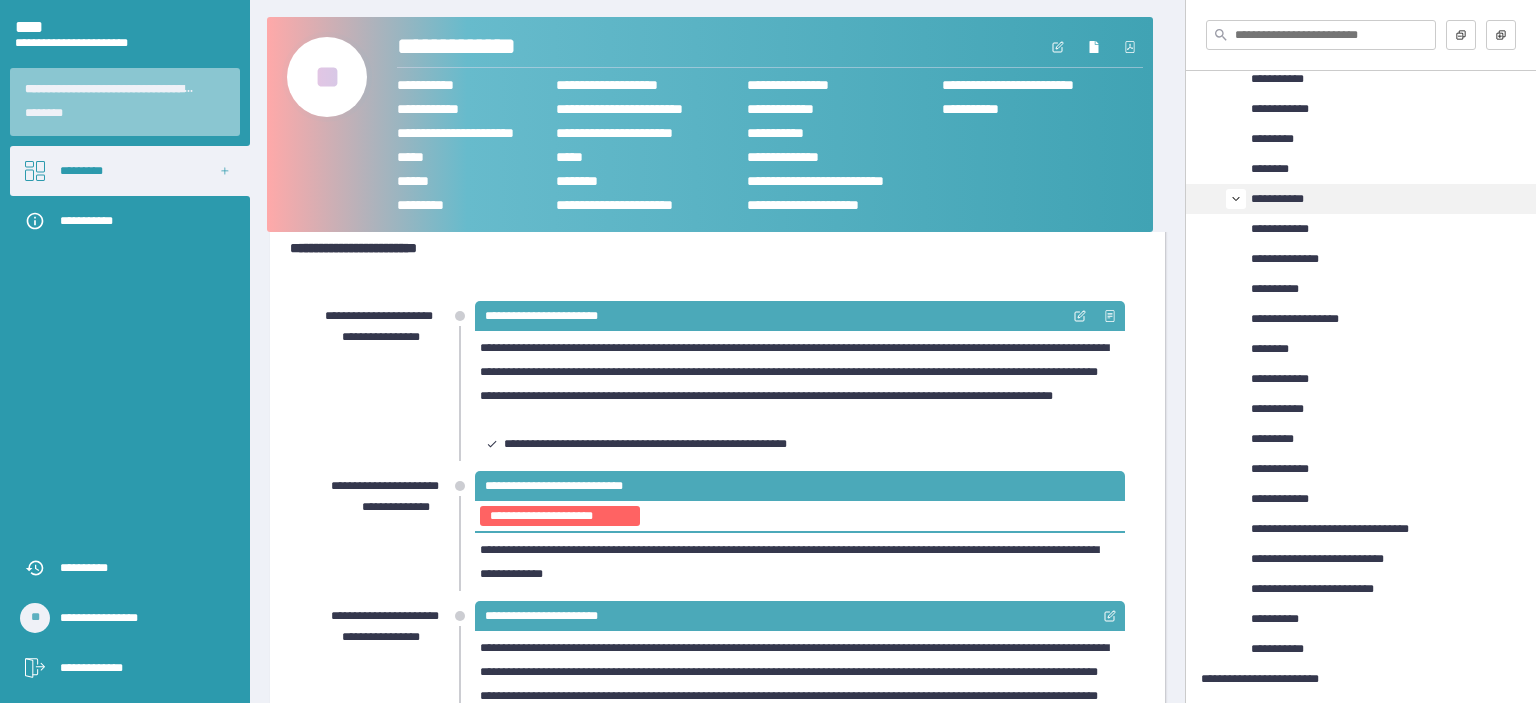 click on "**********" at bounding box center [717, 248] 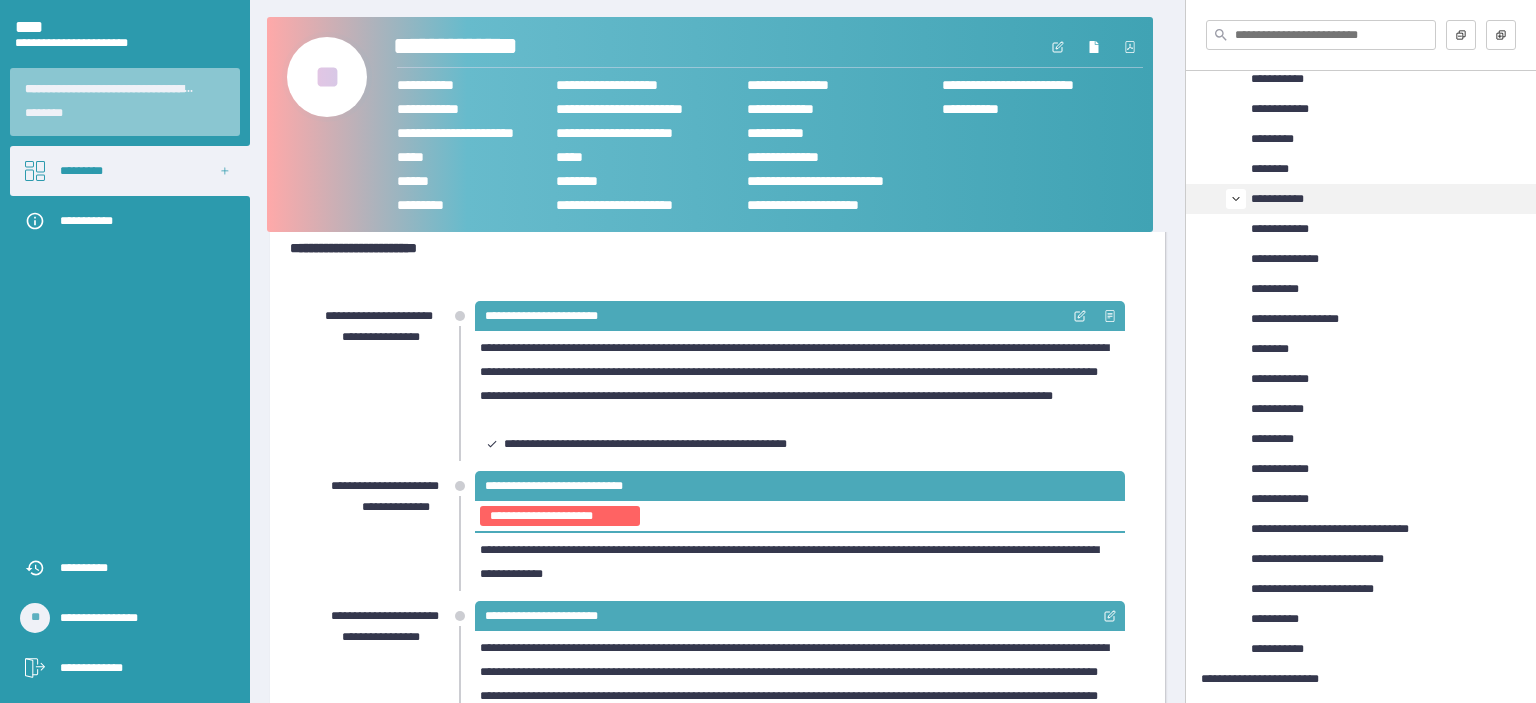 click on "**********" at bounding box center [480, 47] 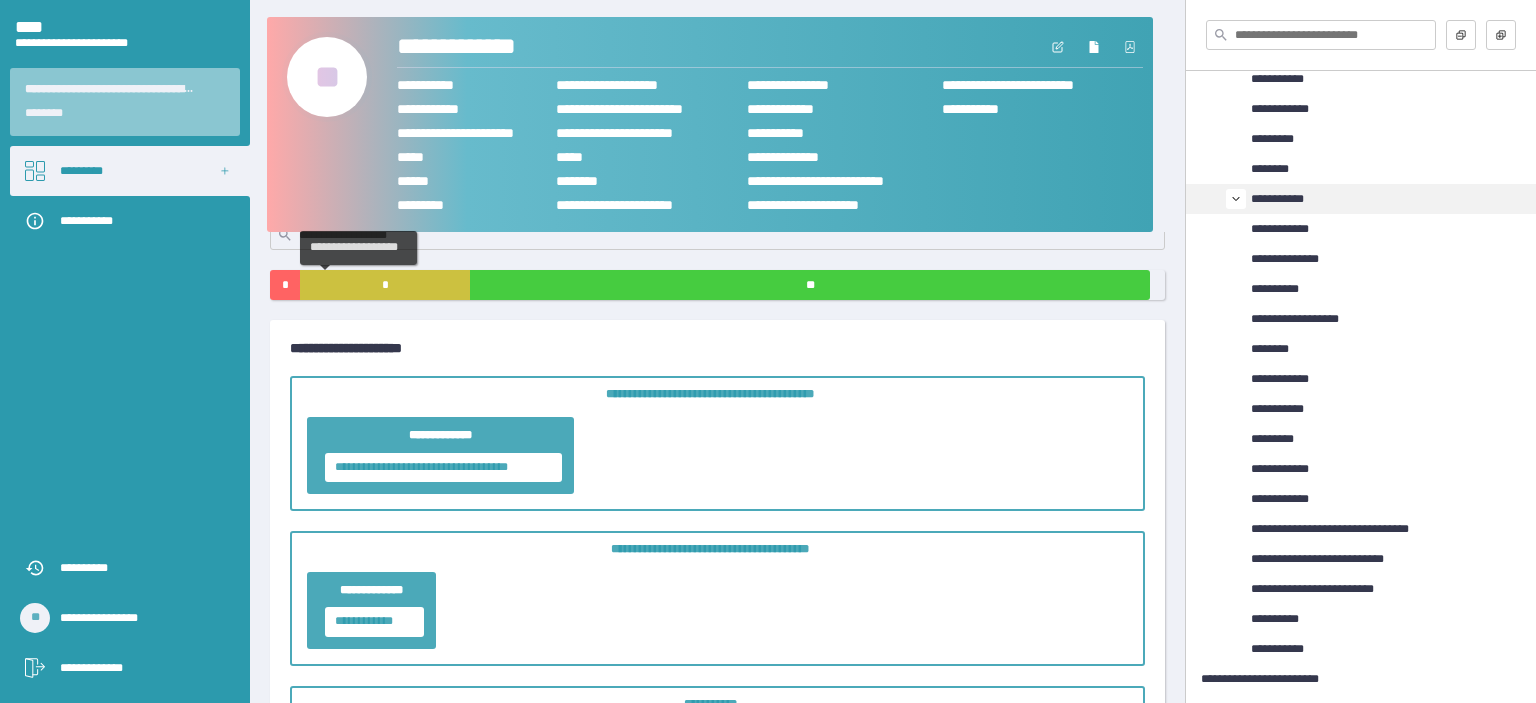 click on "*" at bounding box center [385, 285] 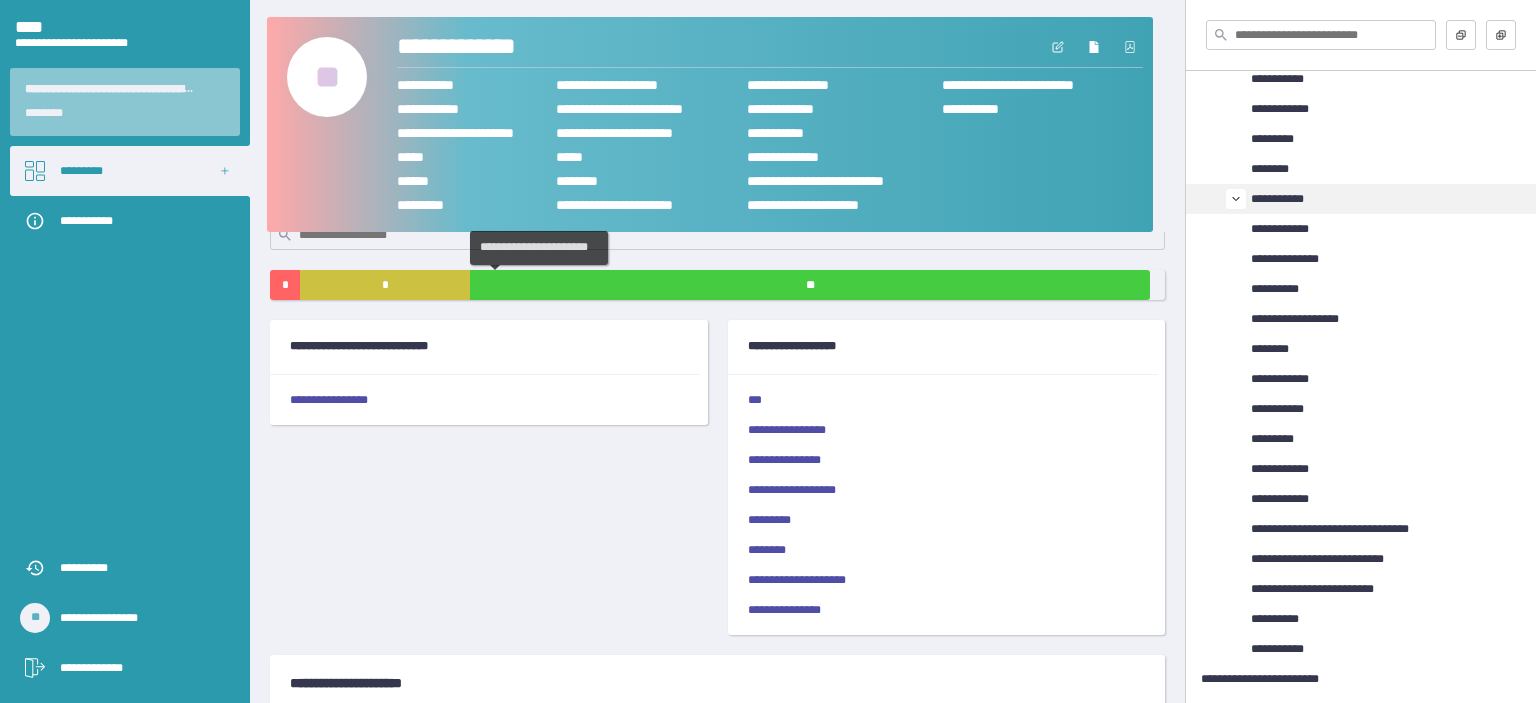 click on "**" at bounding box center [810, 285] 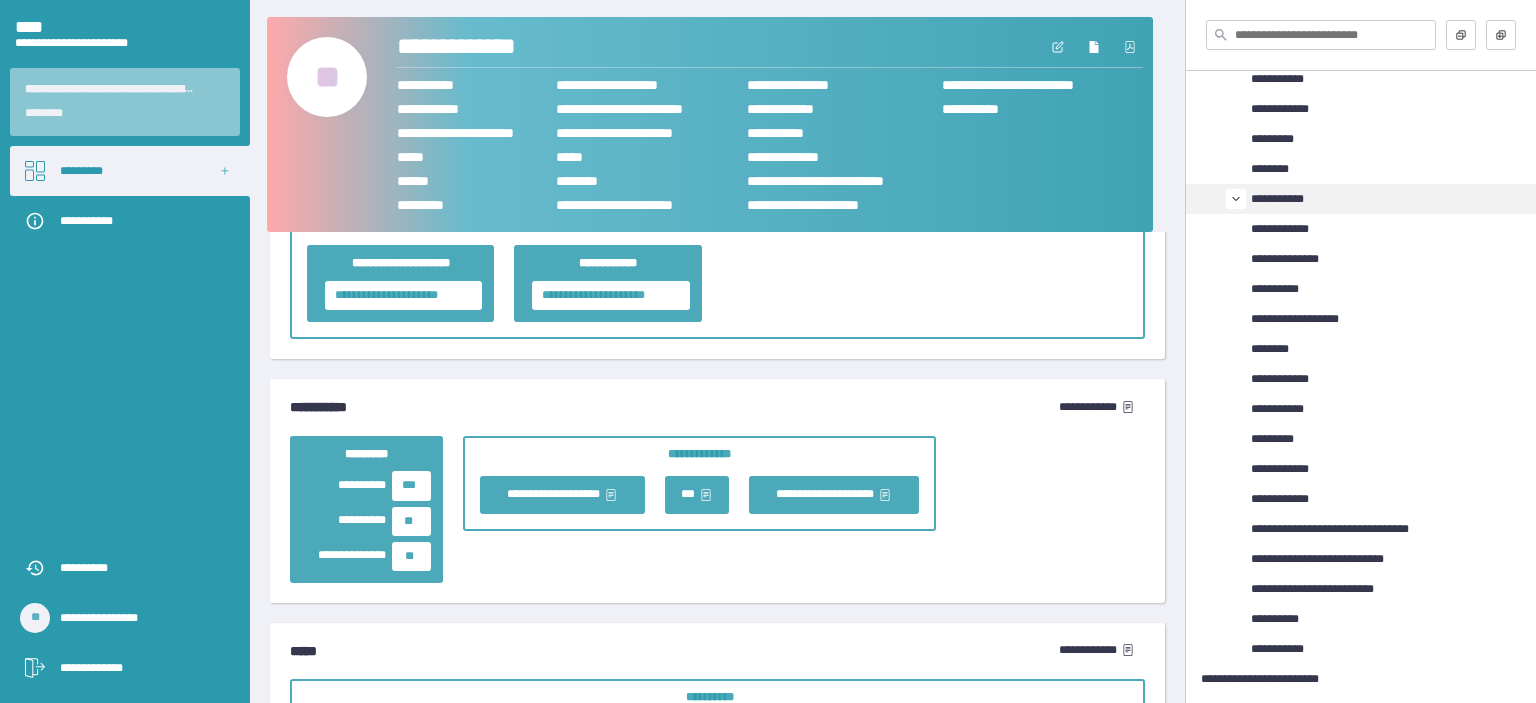 scroll, scrollTop: 3732, scrollLeft: 0, axis: vertical 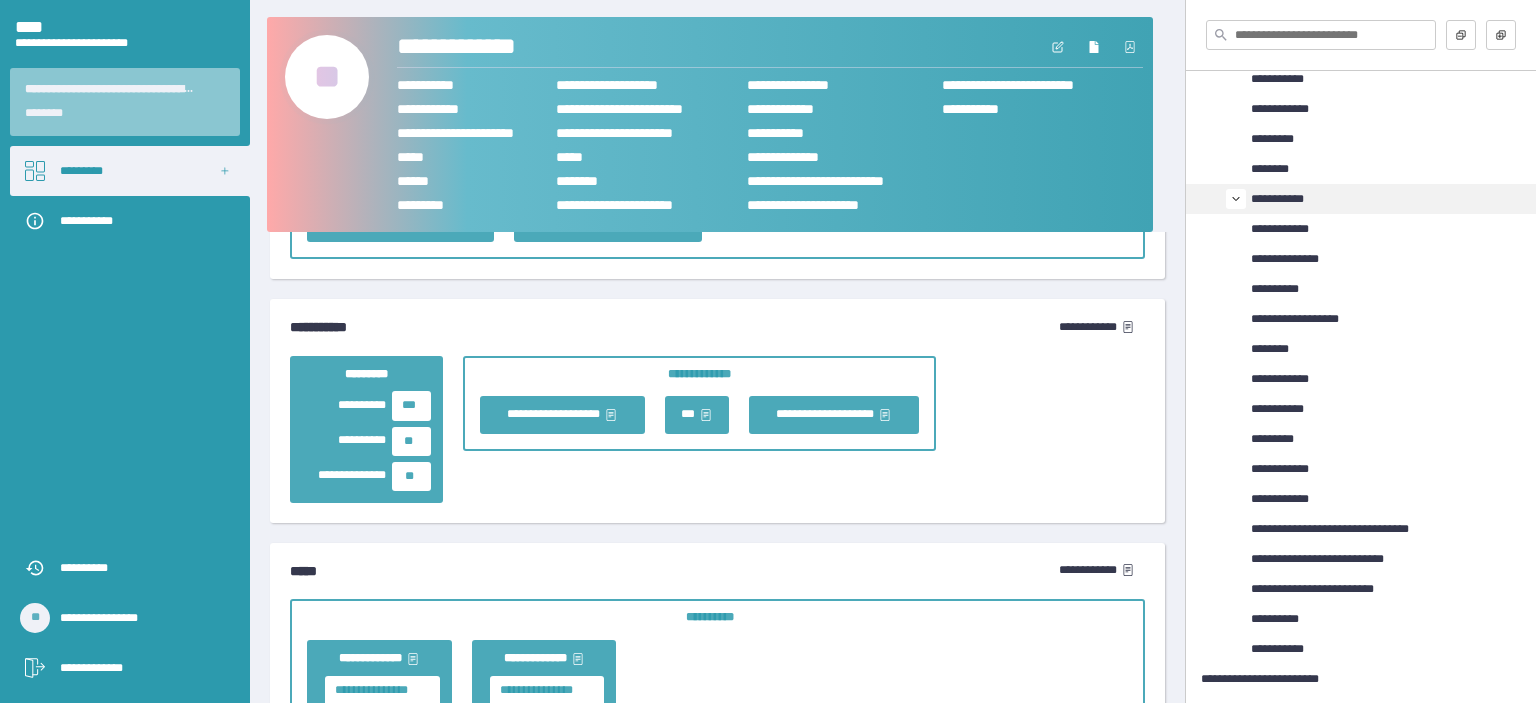 click on "**" at bounding box center [327, 77] 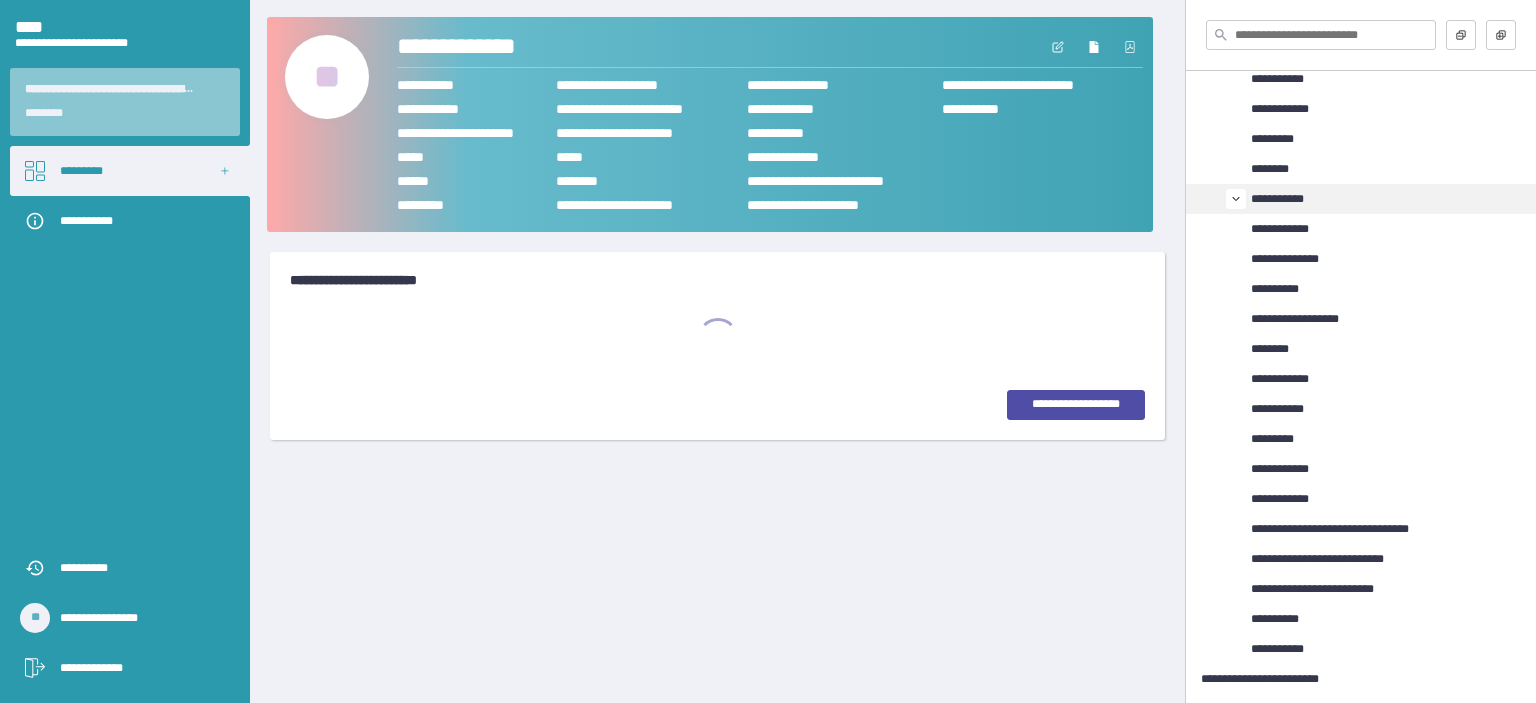 scroll, scrollTop: 0, scrollLeft: 0, axis: both 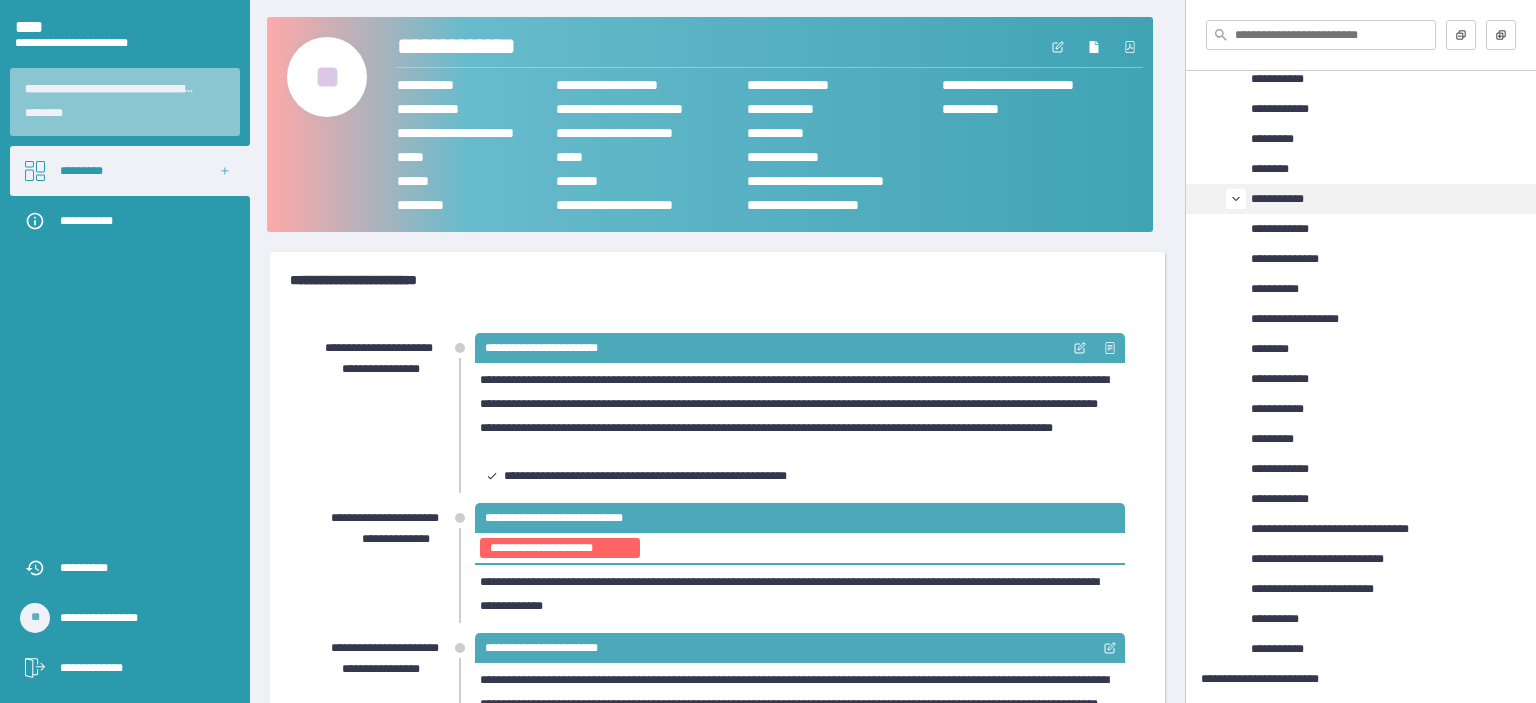 click on "**********" at bounding box center [710, 280] 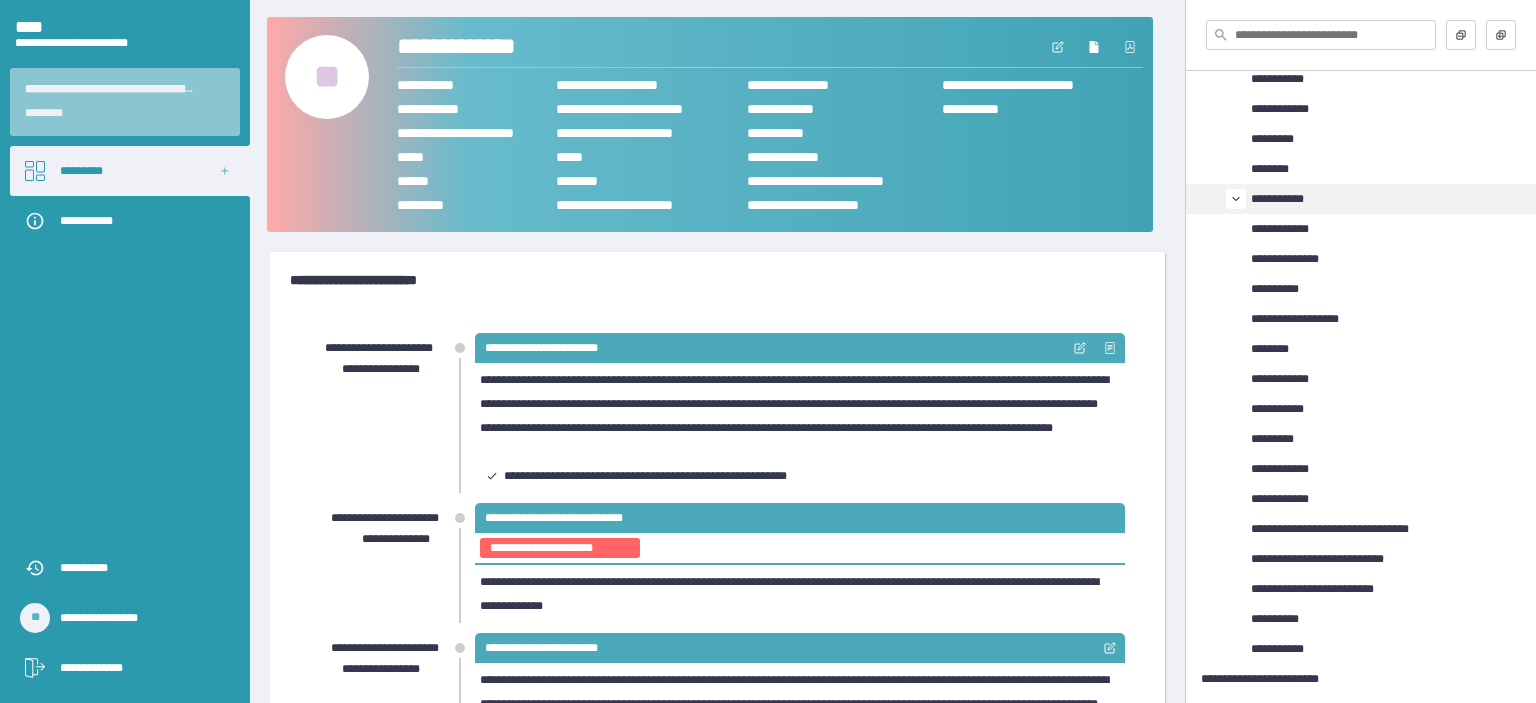 click on "**" at bounding box center (327, 77) 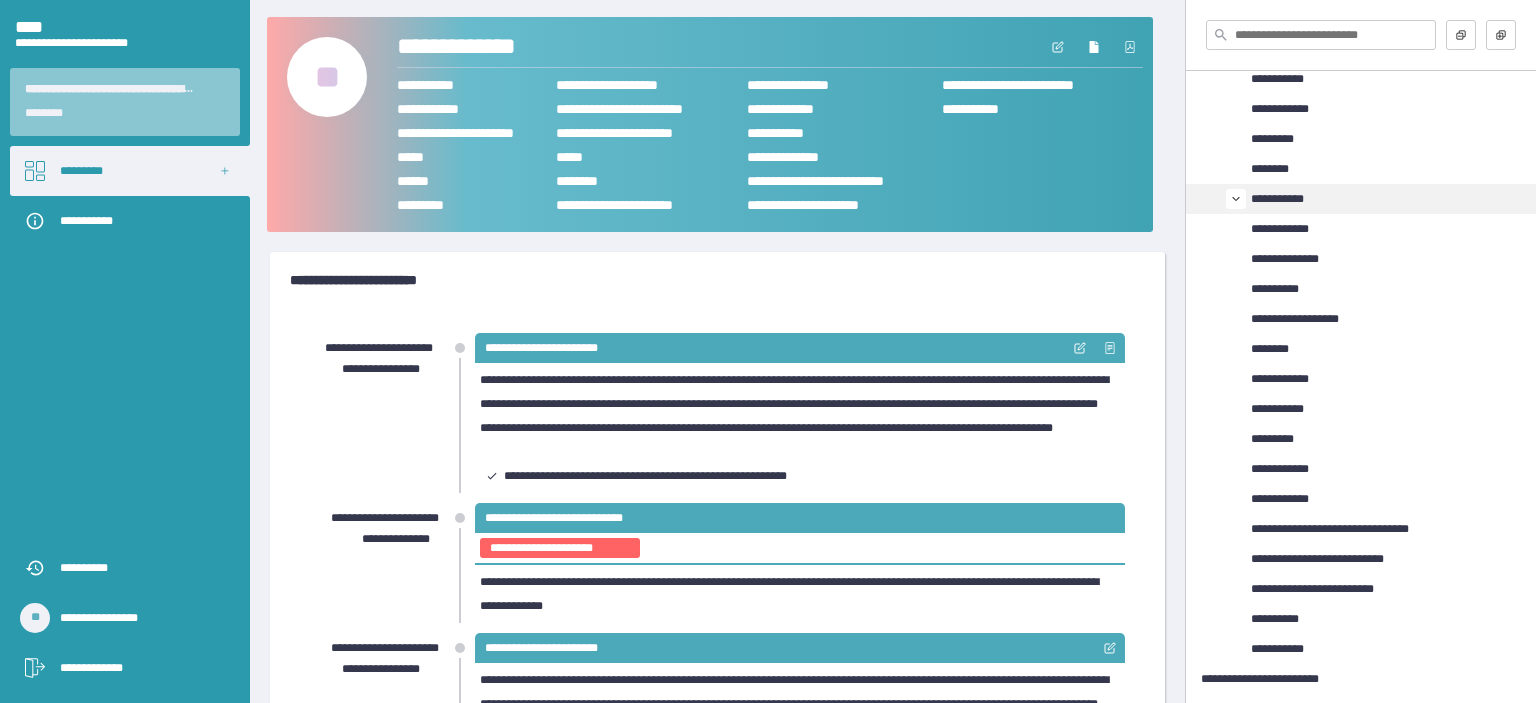 click on "**********" at bounding box center [717, 280] 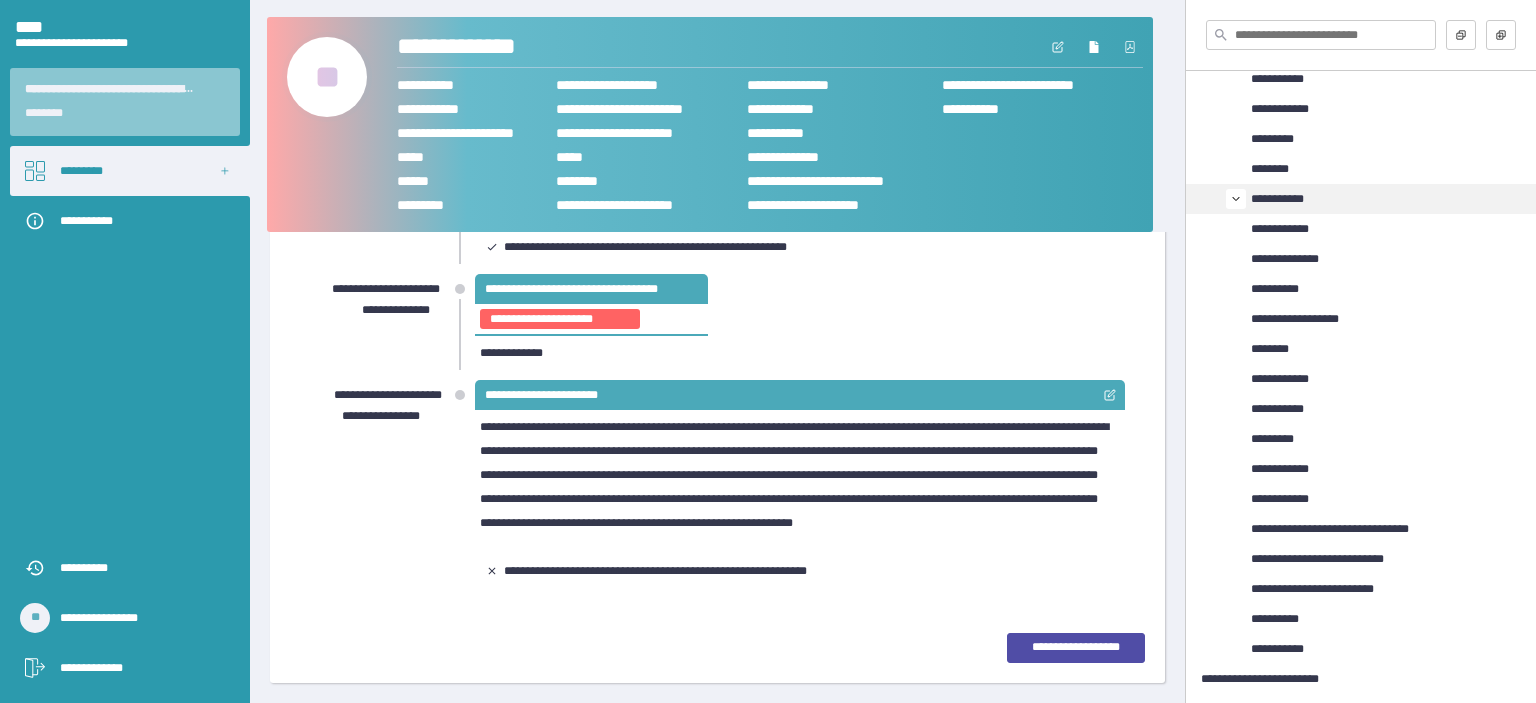scroll, scrollTop: 632, scrollLeft: 0, axis: vertical 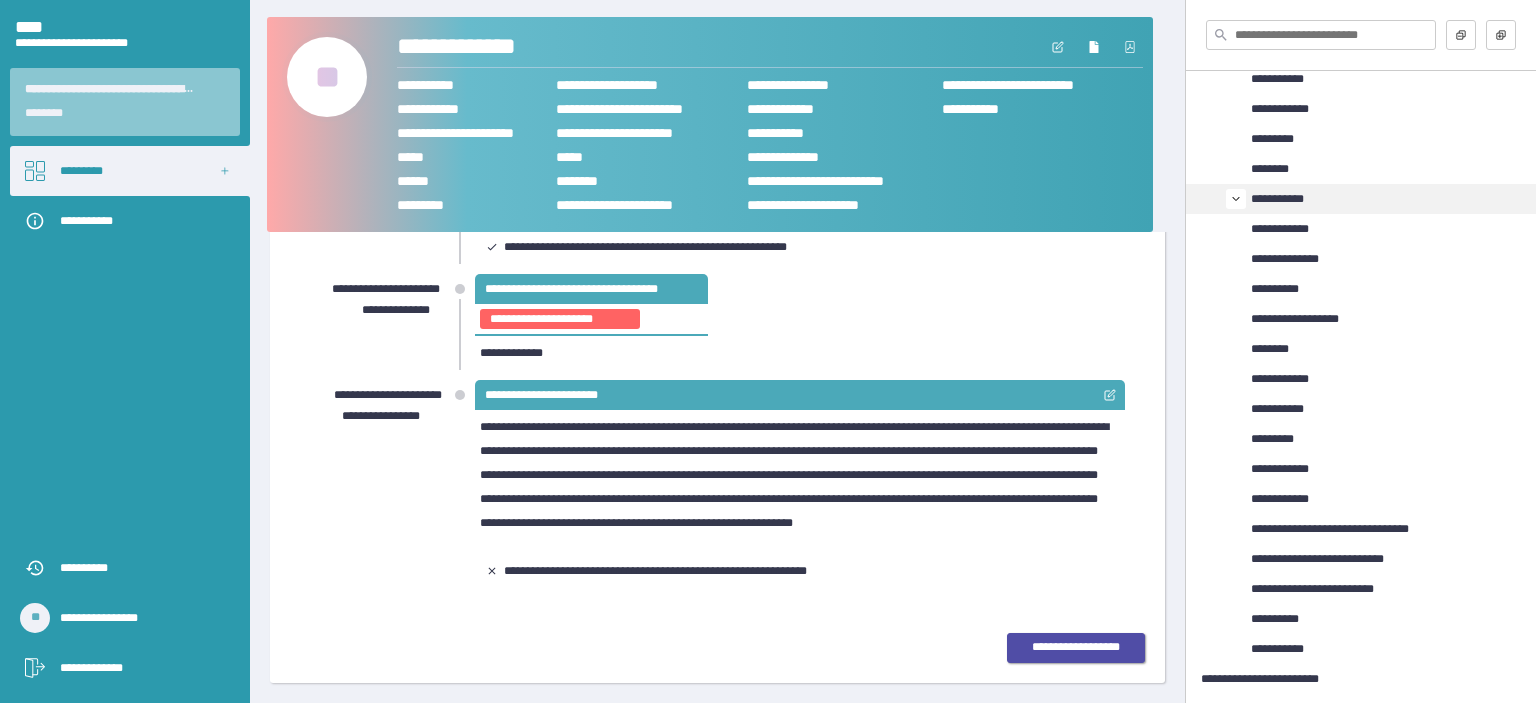 click on "**********" at bounding box center [1076, 648] 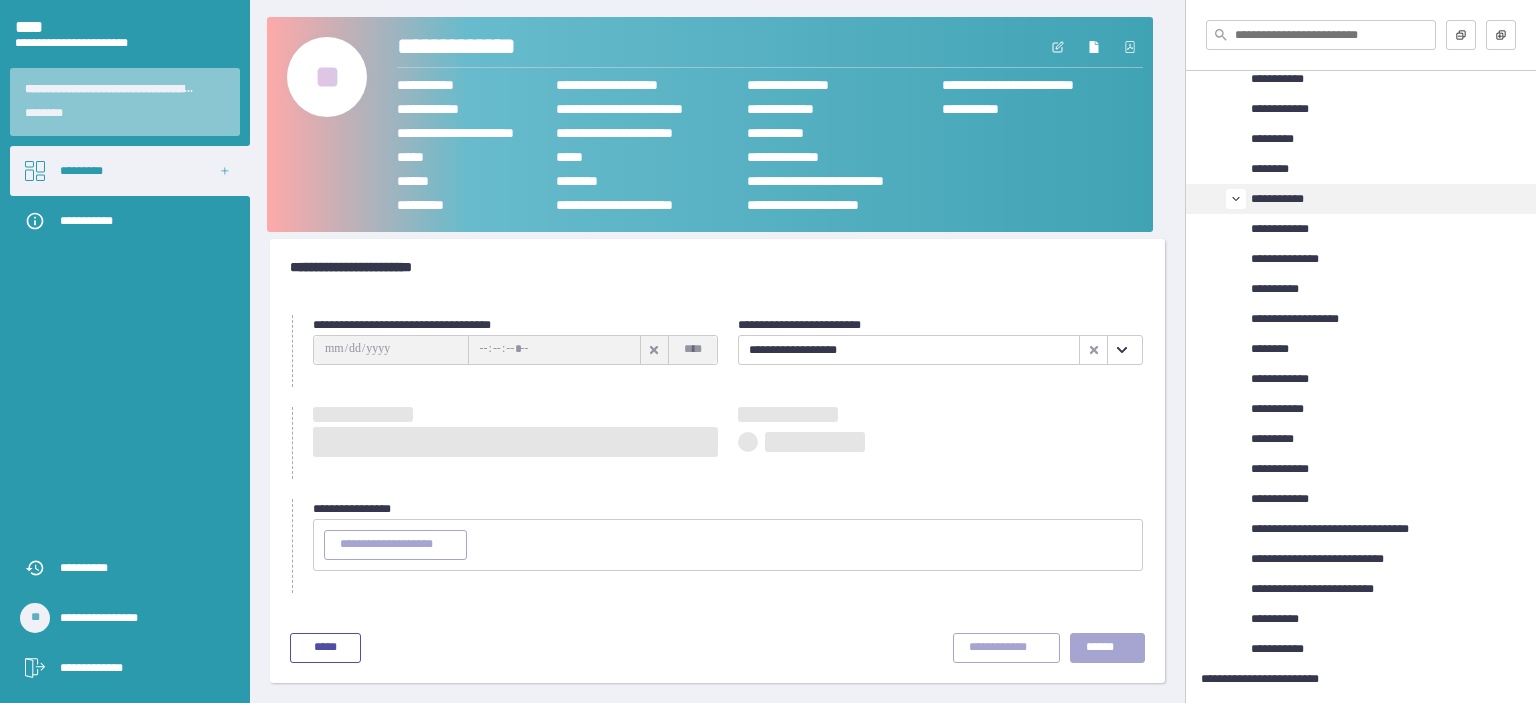 scroll, scrollTop: 12, scrollLeft: 0, axis: vertical 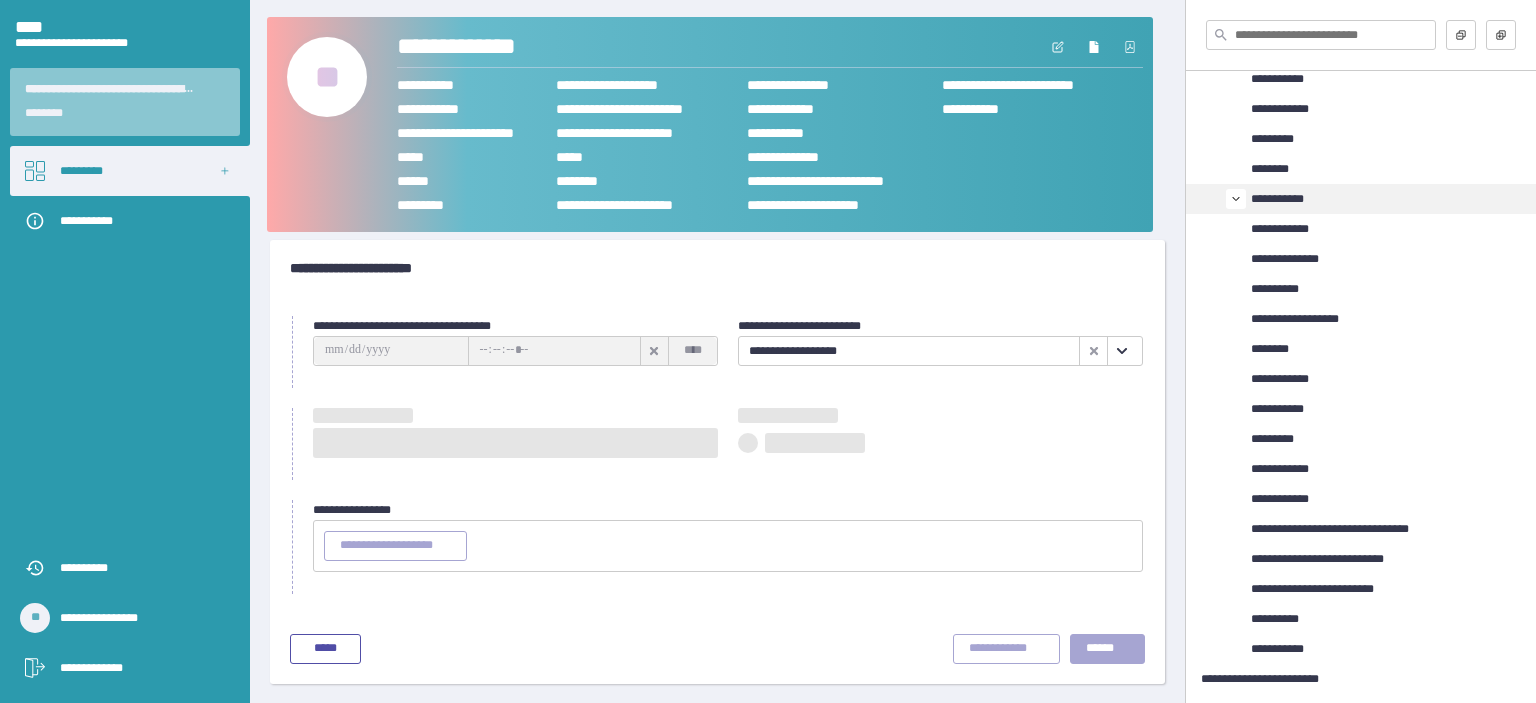 type on "**********" 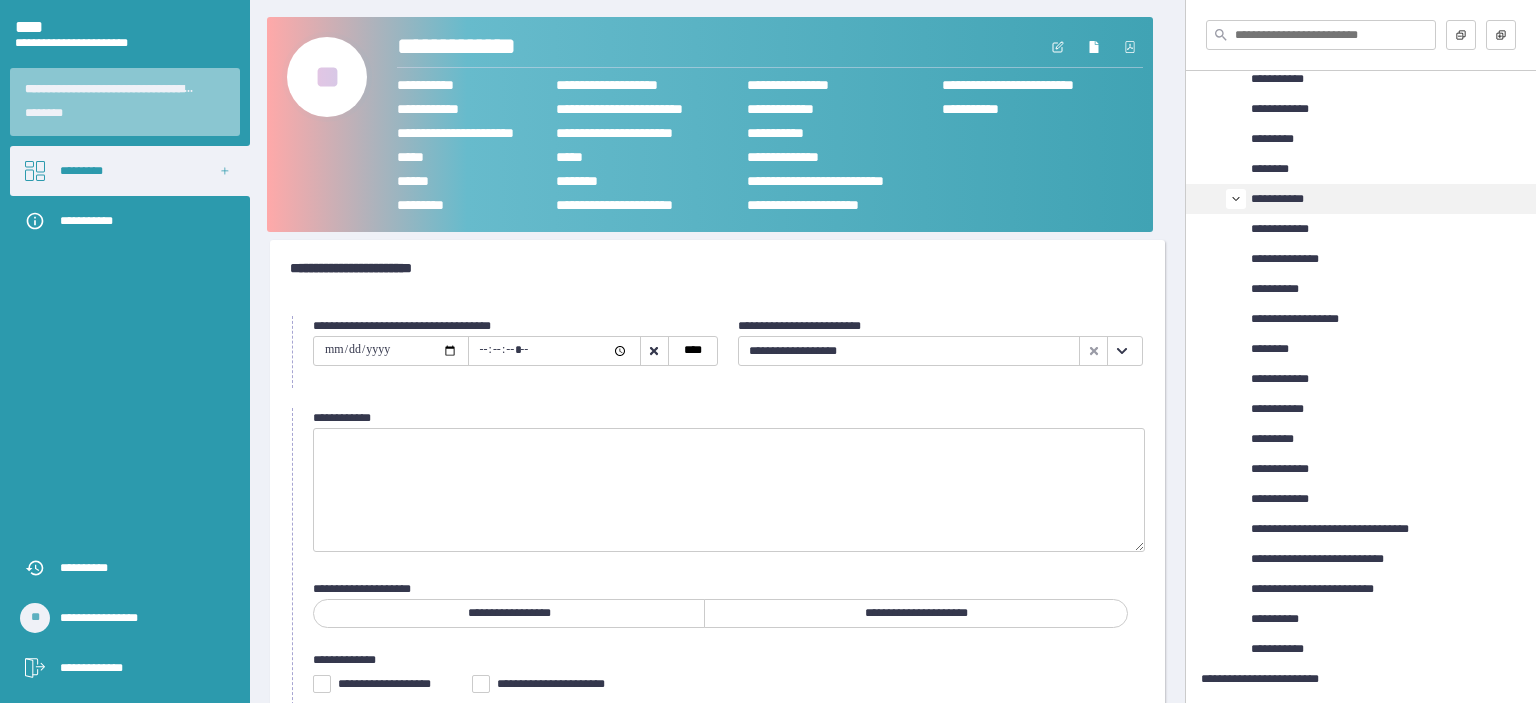 click on "**********" at bounding box center (515, 352) 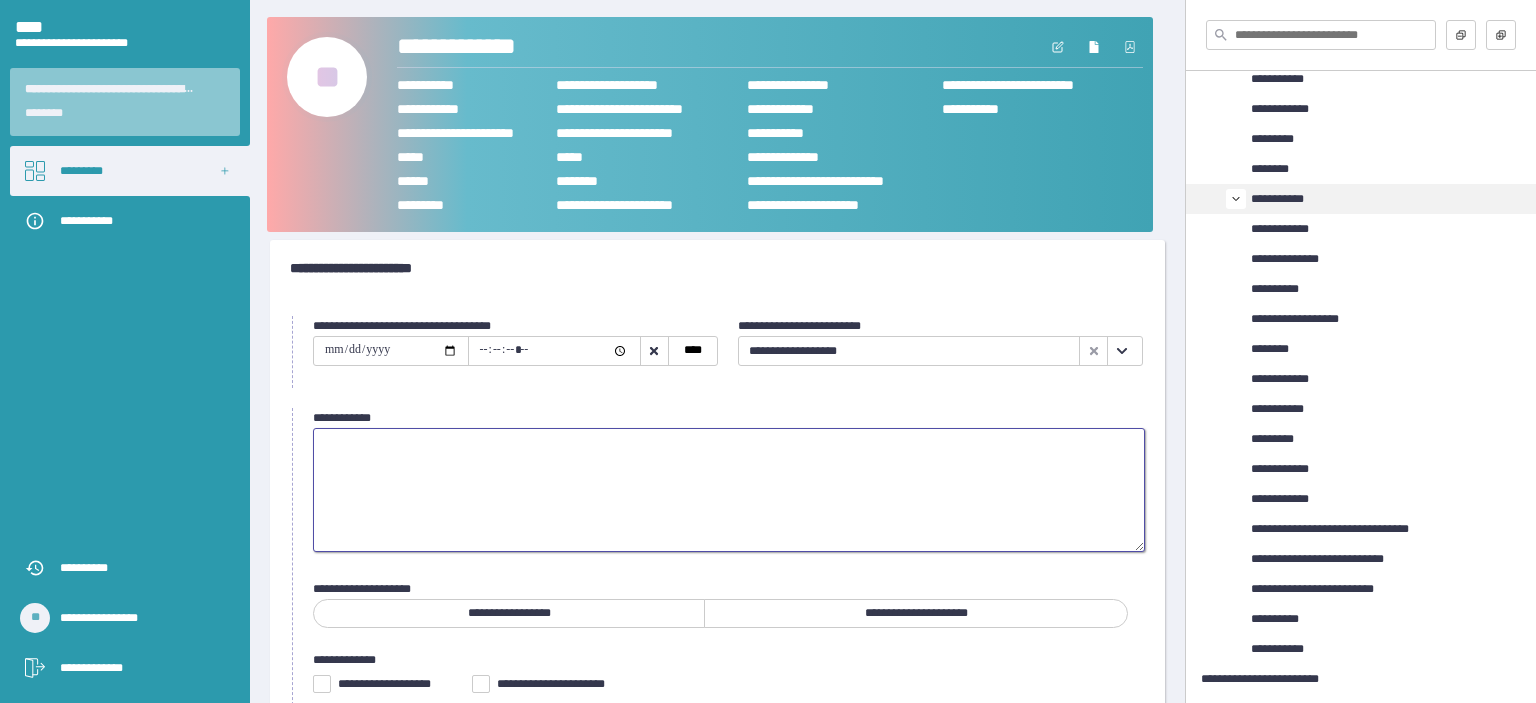click at bounding box center (729, 490) 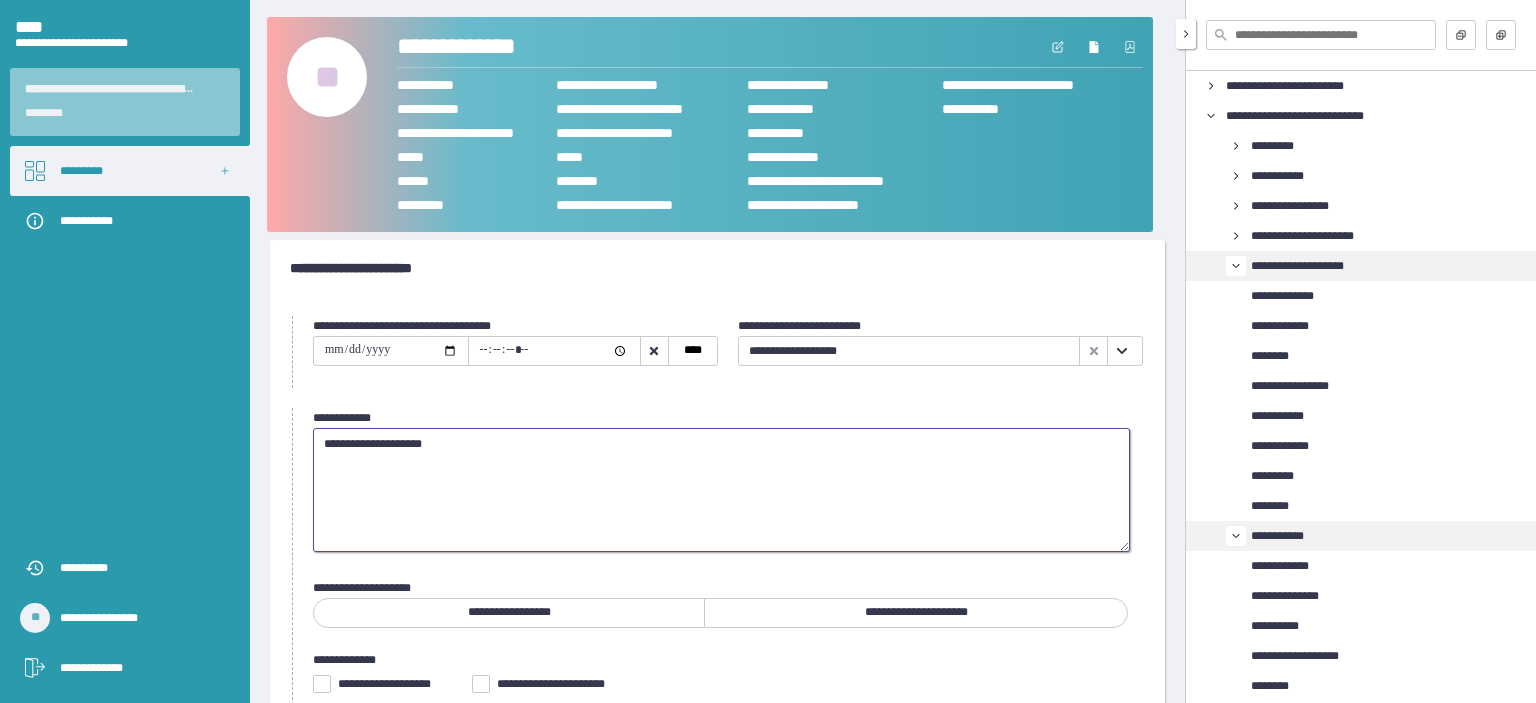 scroll, scrollTop: 2, scrollLeft: 0, axis: vertical 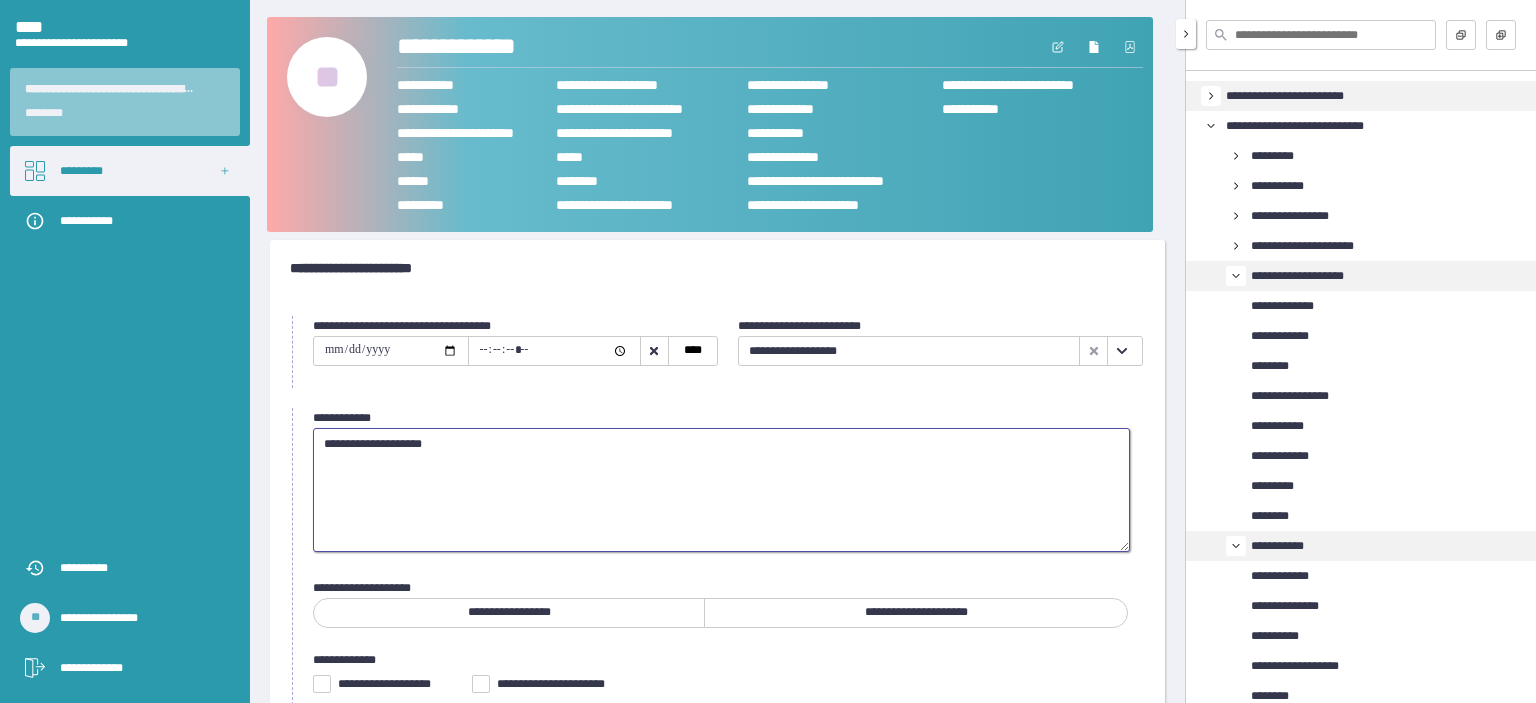 type on "**********" 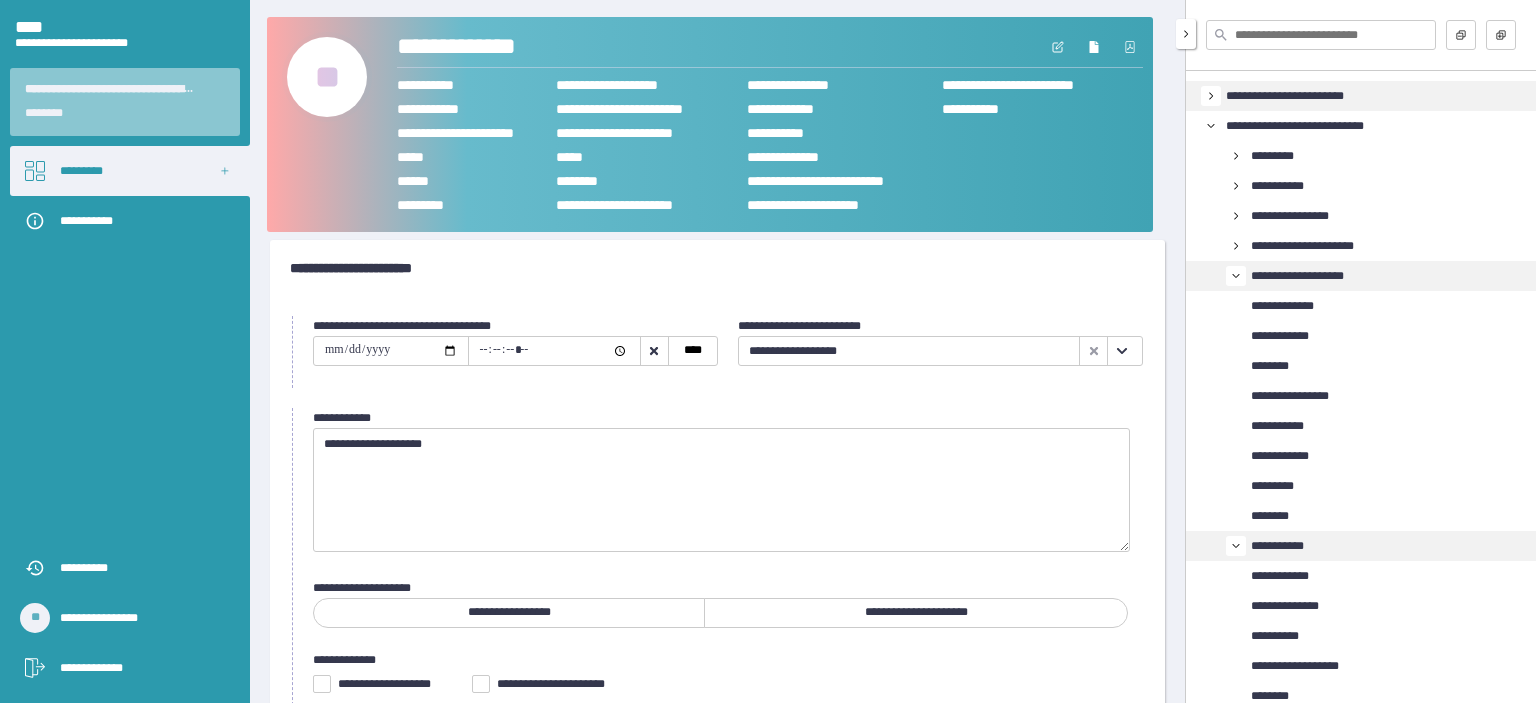 click at bounding box center [1211, 96] 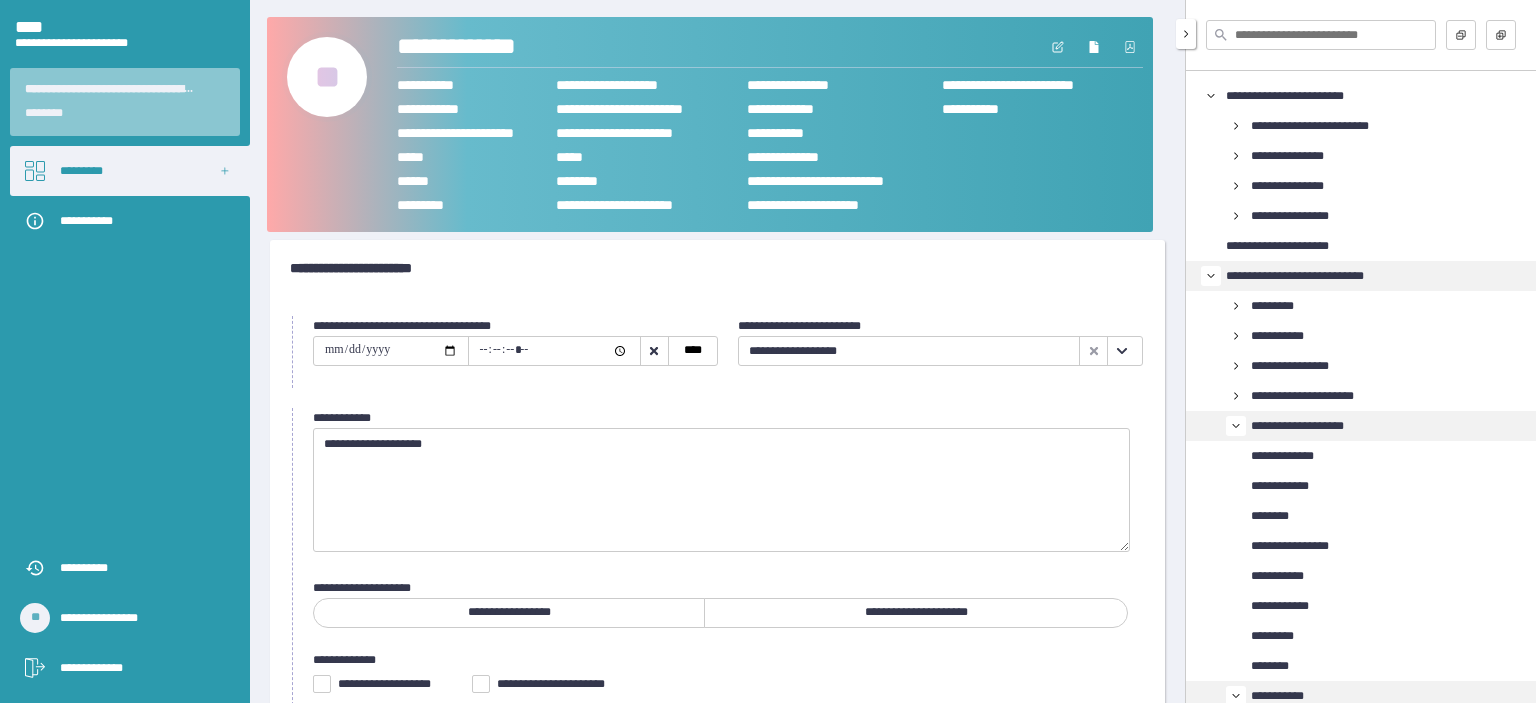 click 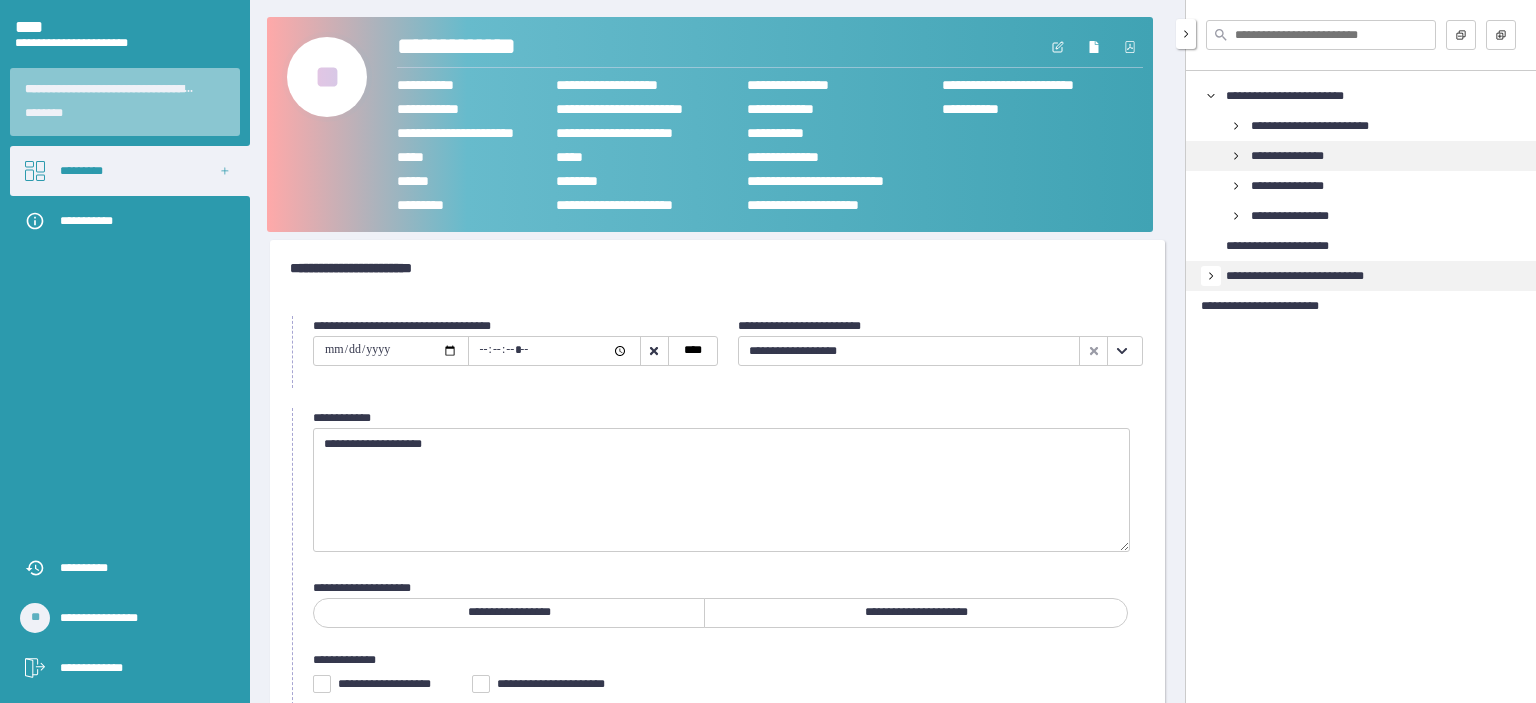 click on "**********" at bounding box center [1361, 156] 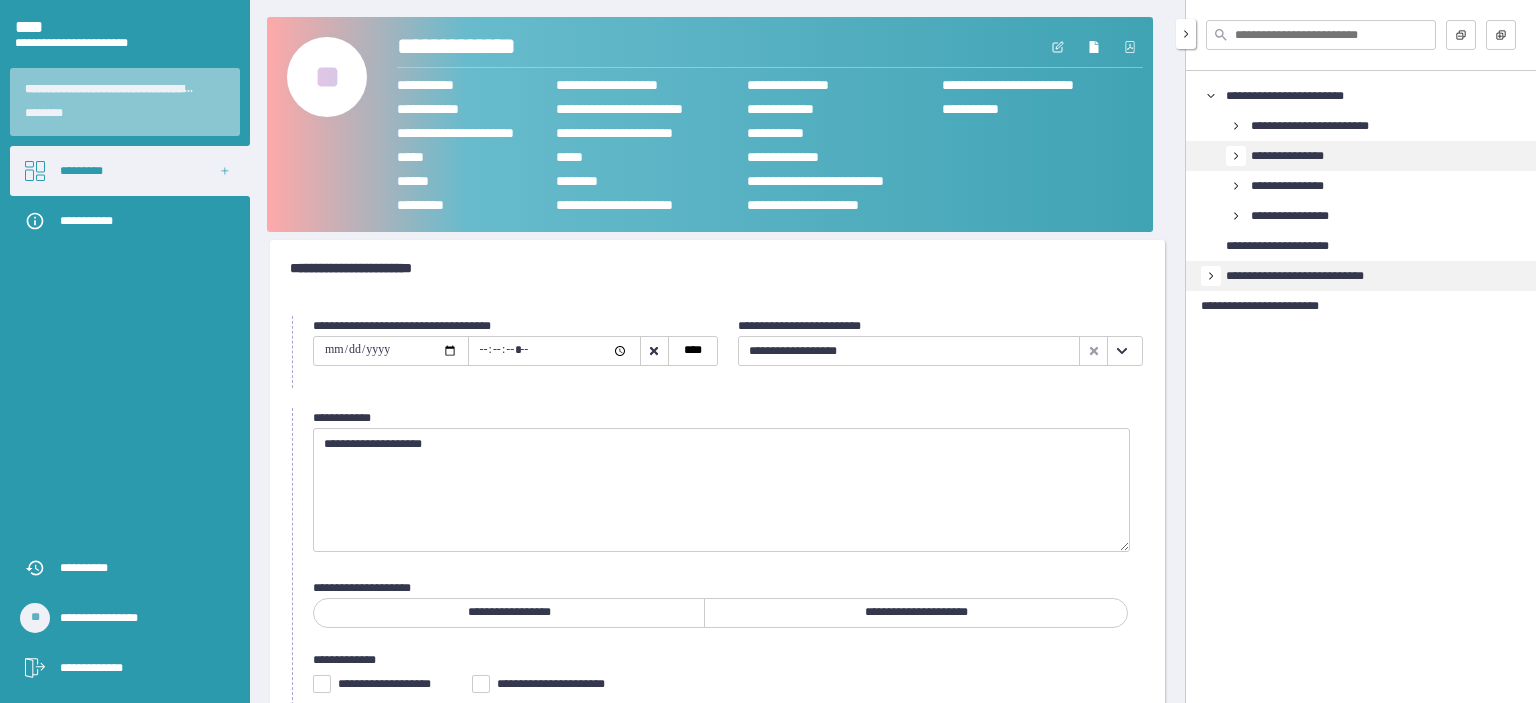 click 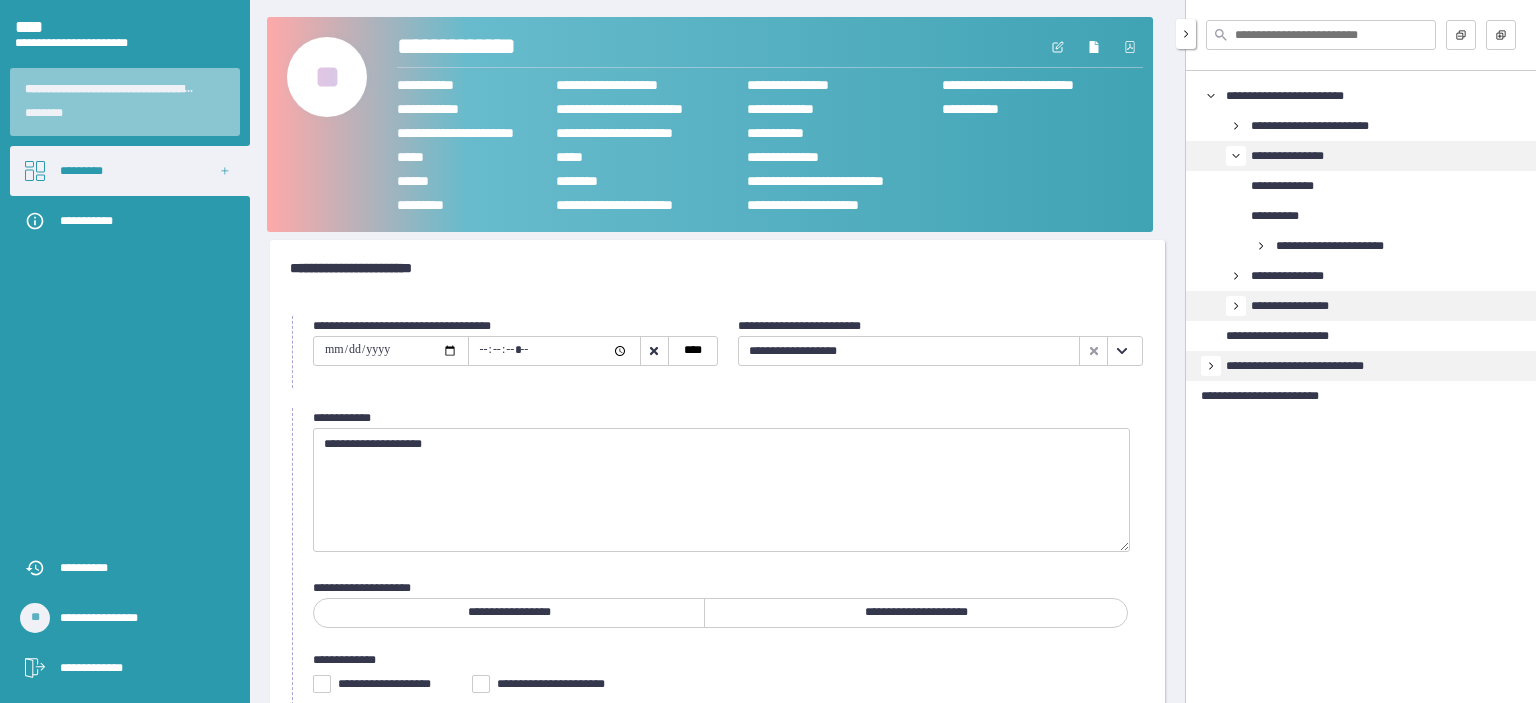 click 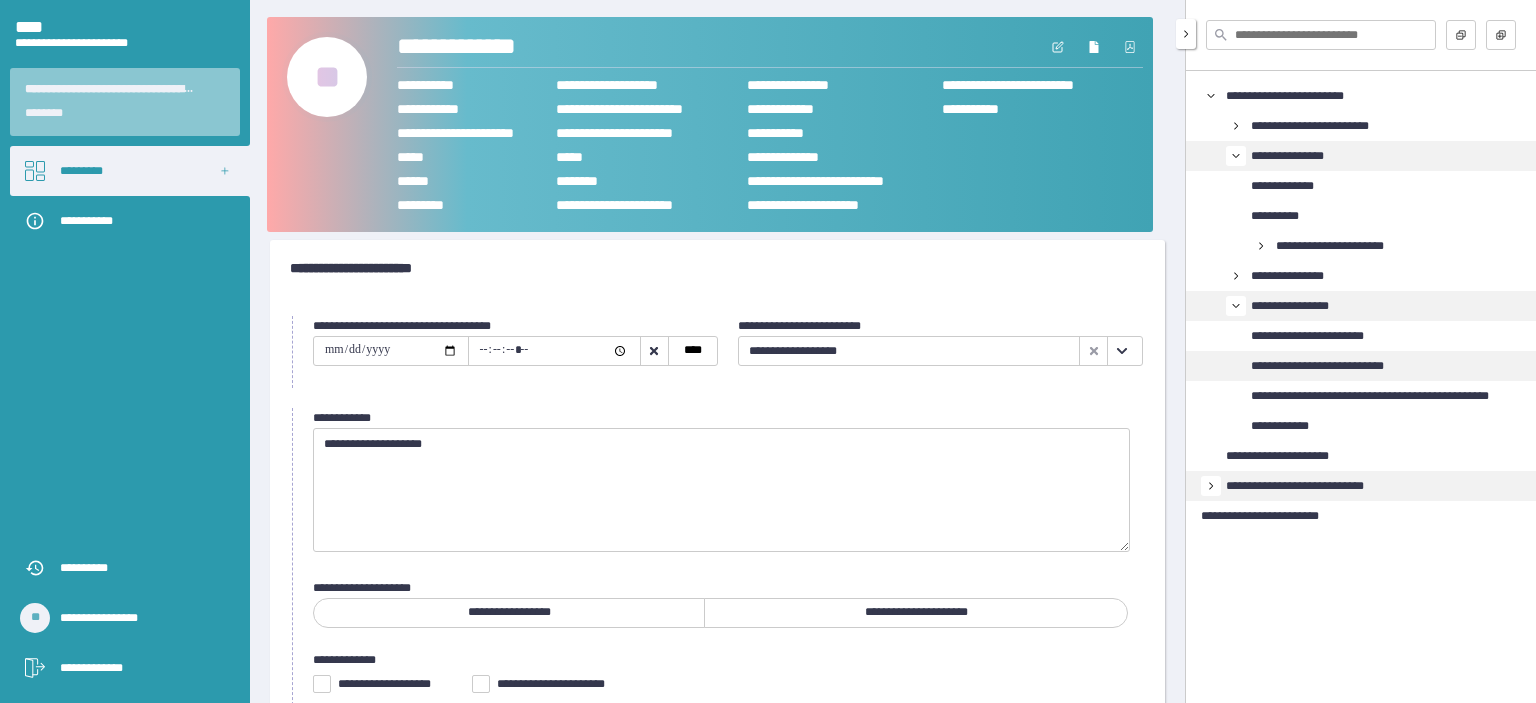 click on "**********" at bounding box center [1332, 366] 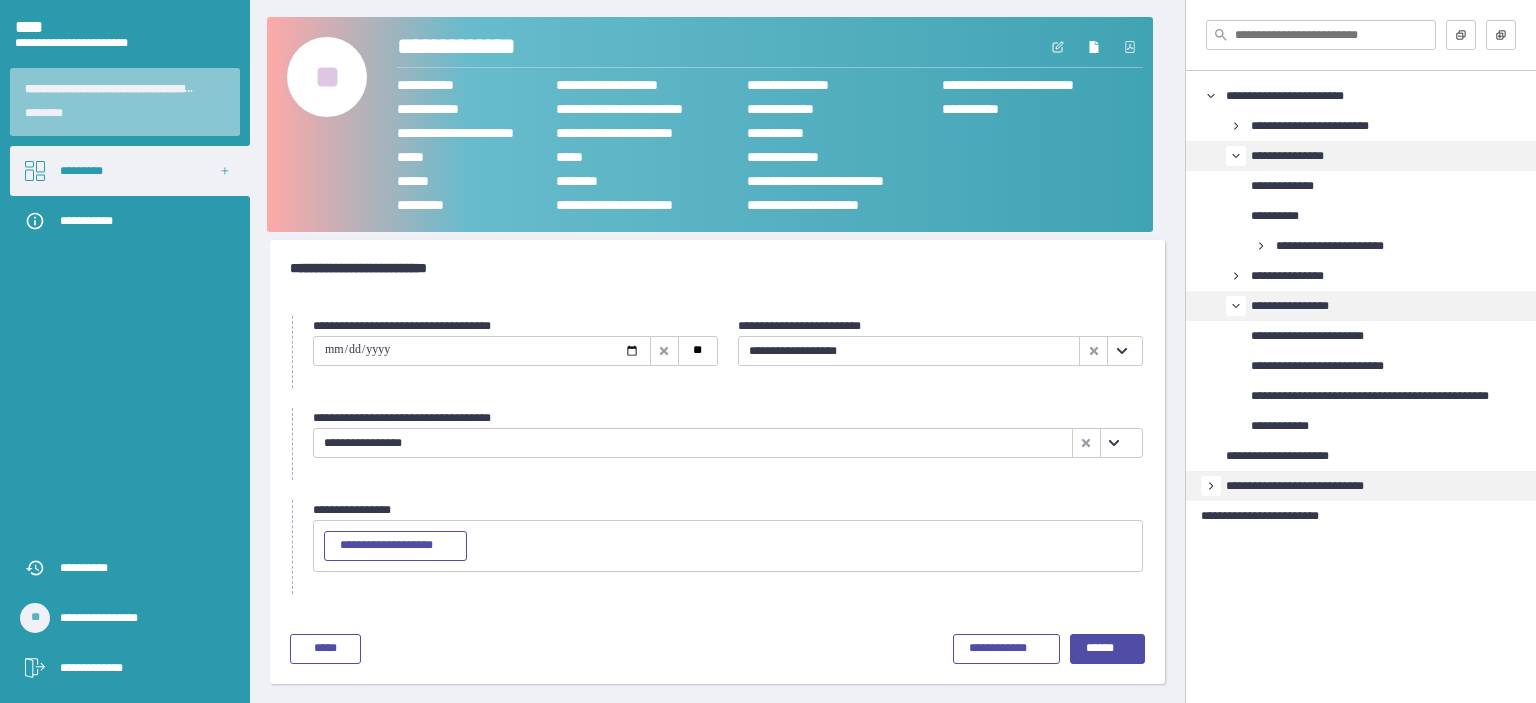 click 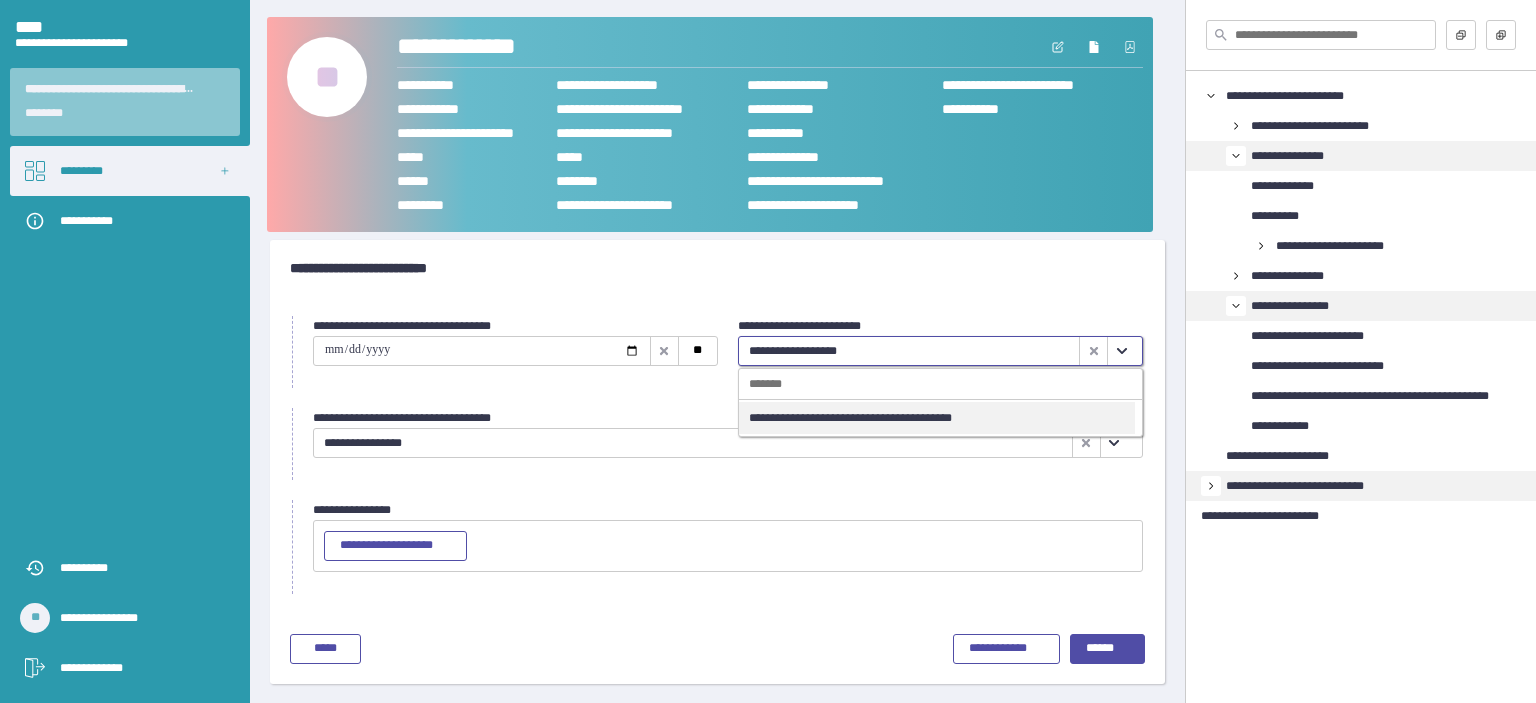 click on "**********" at bounding box center [937, 418] 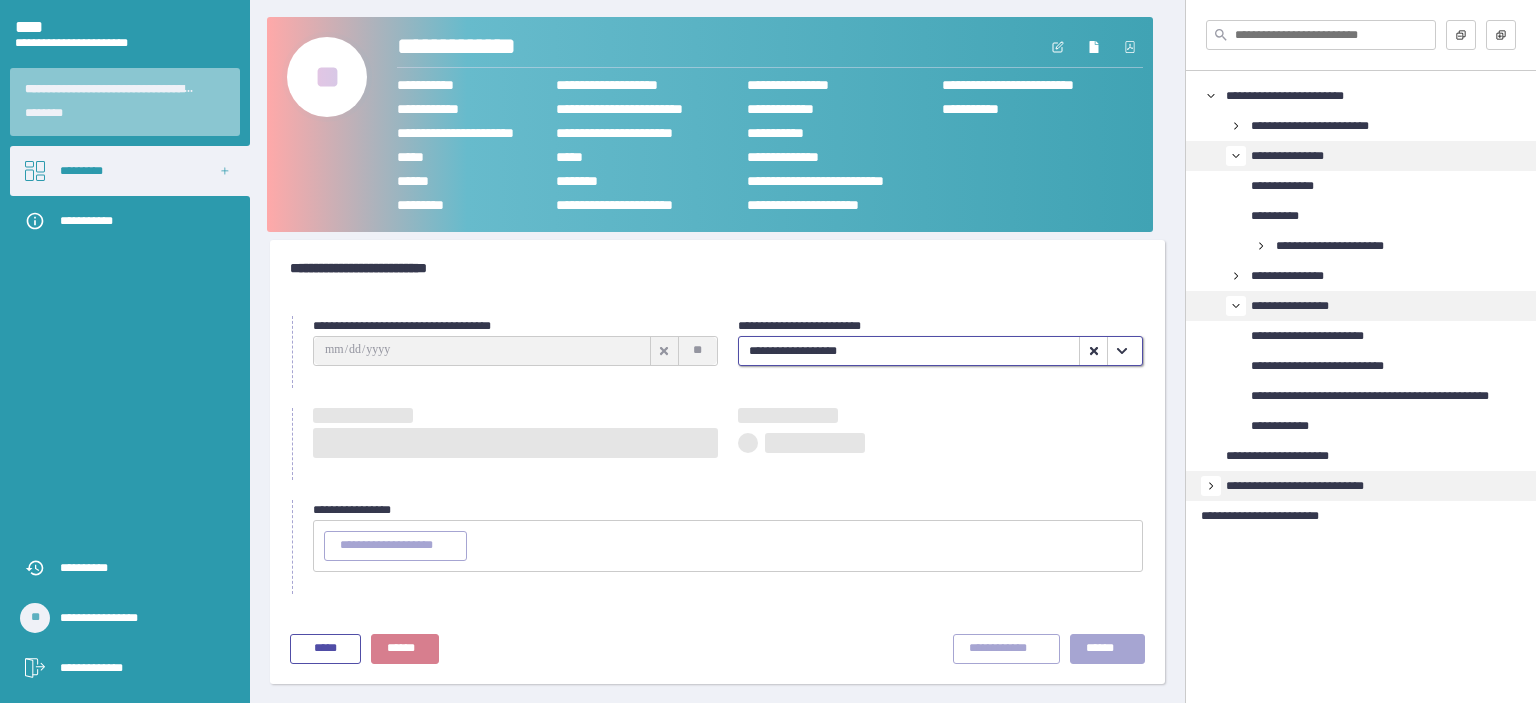 type on "**********" 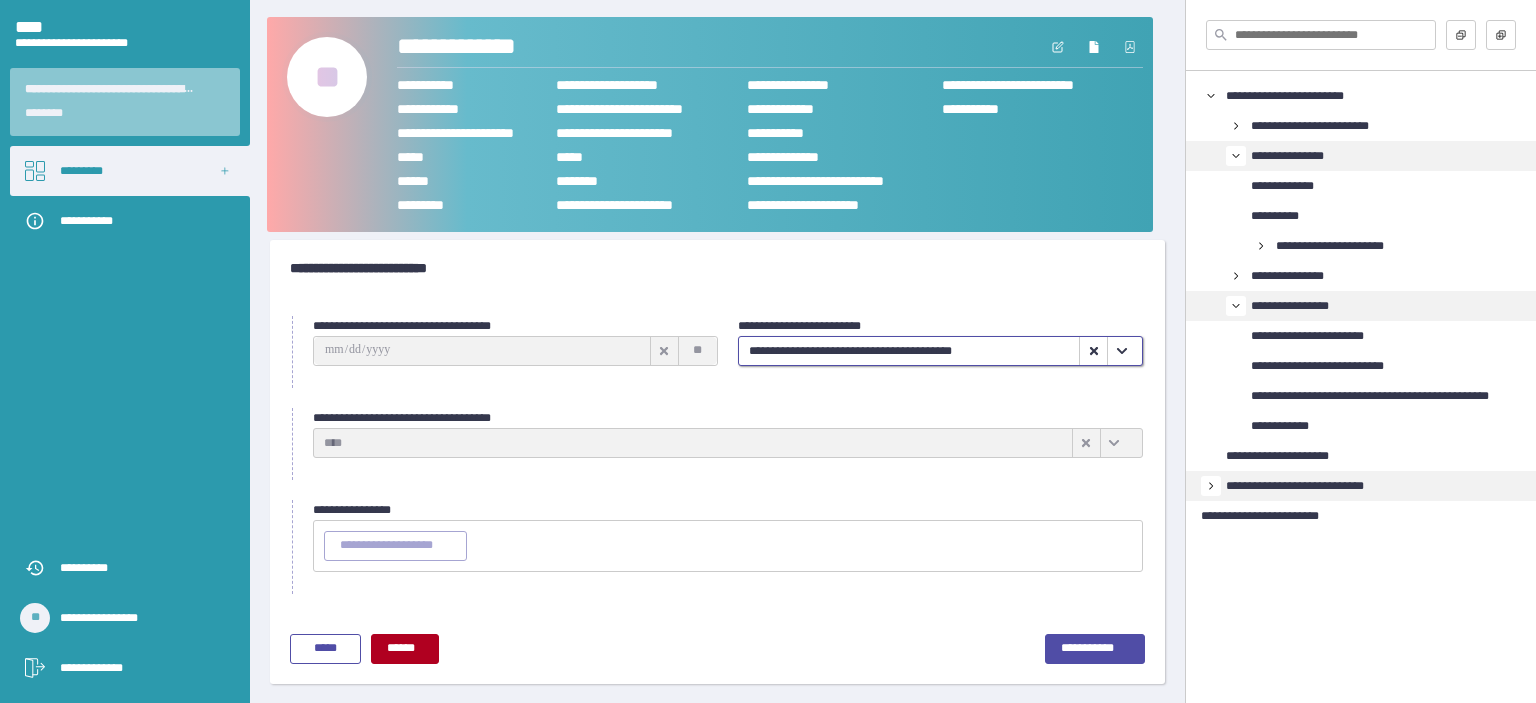 click on "**********" at bounding box center [728, 443] 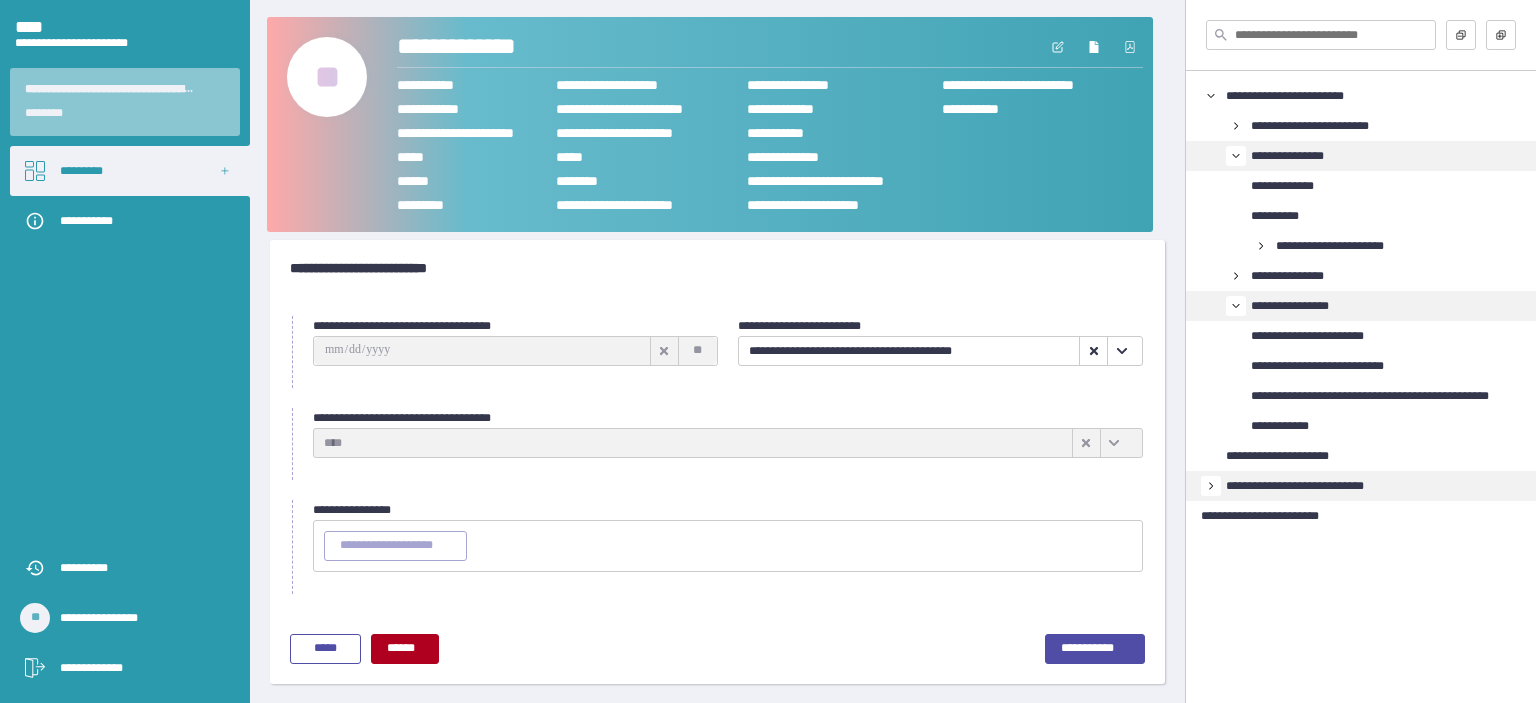 click on "**********" at bounding box center [717, 649] 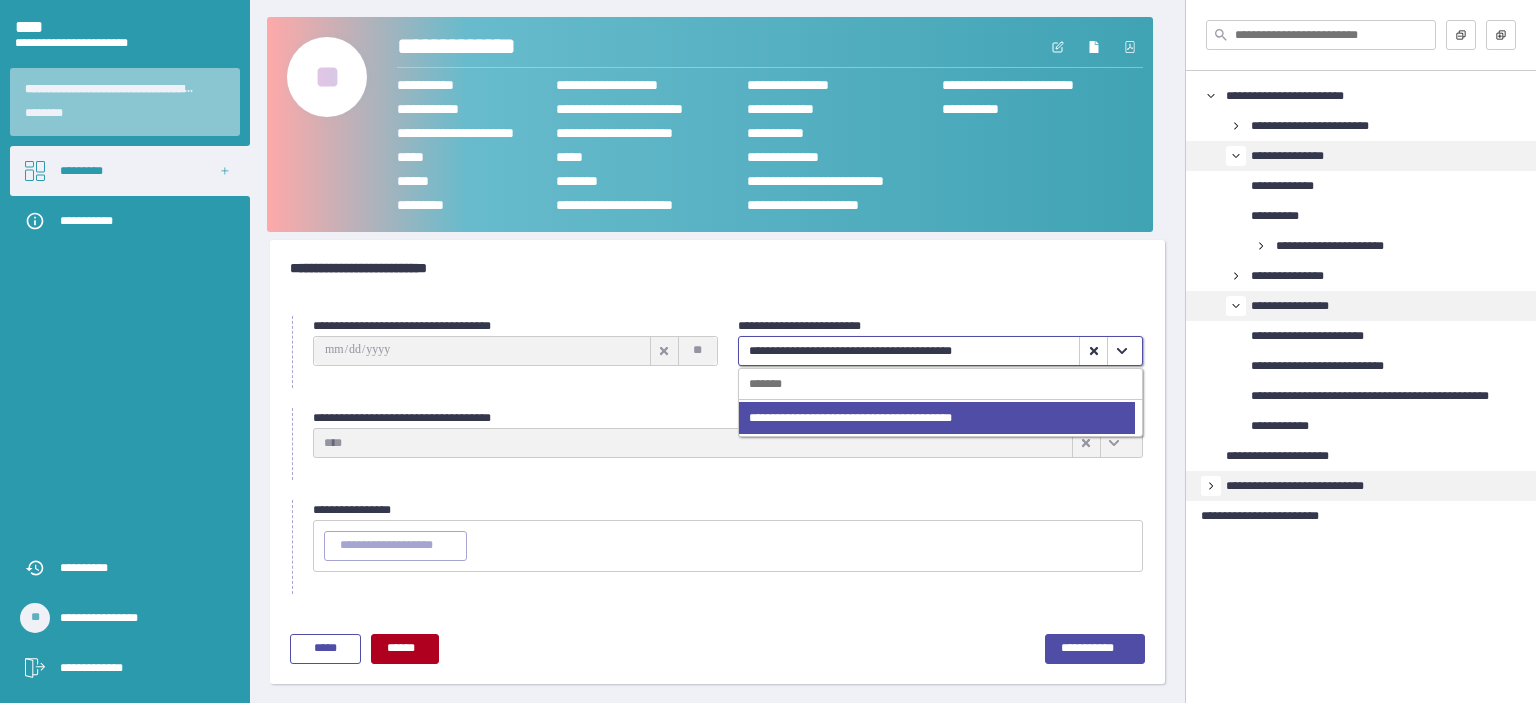 click on "**********" at bounding box center [717, 268] 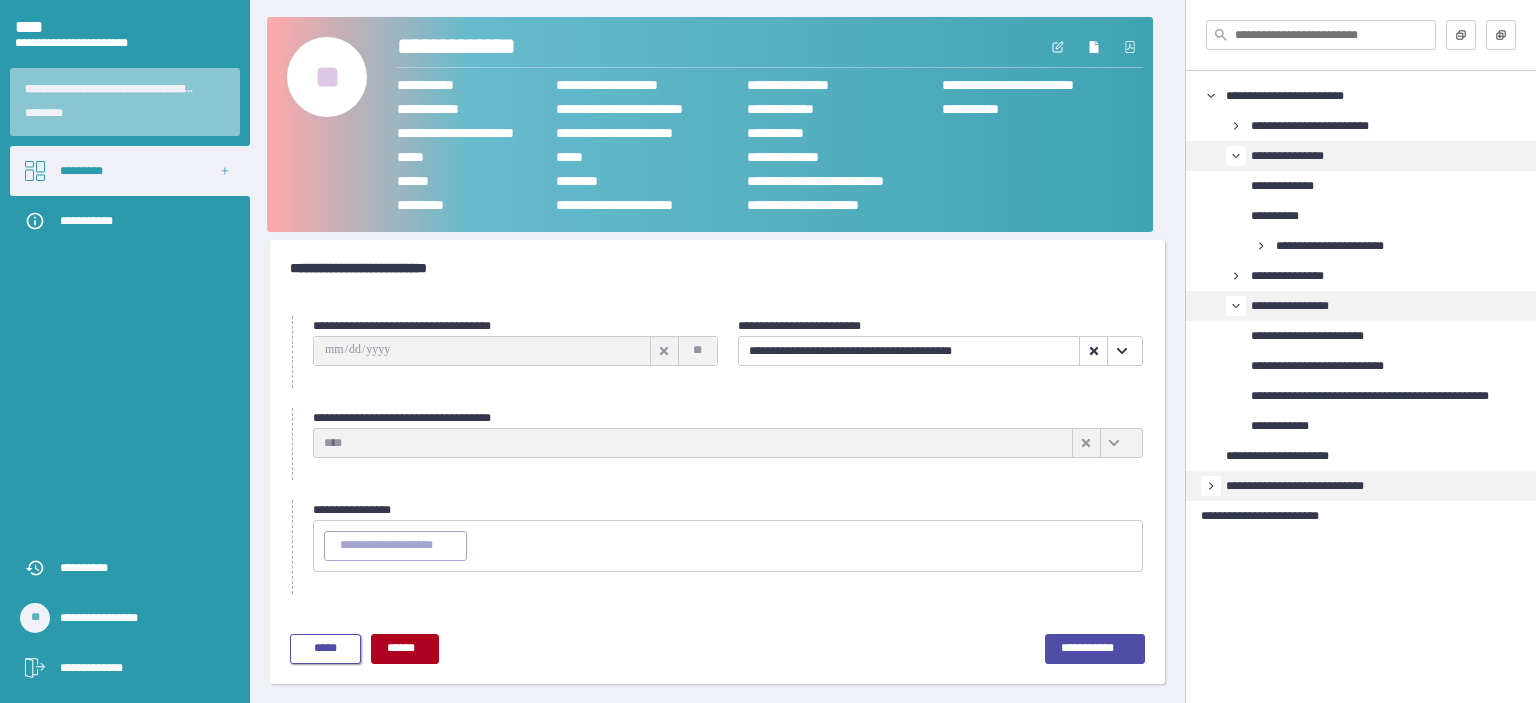 click on "*****" at bounding box center (325, 649) 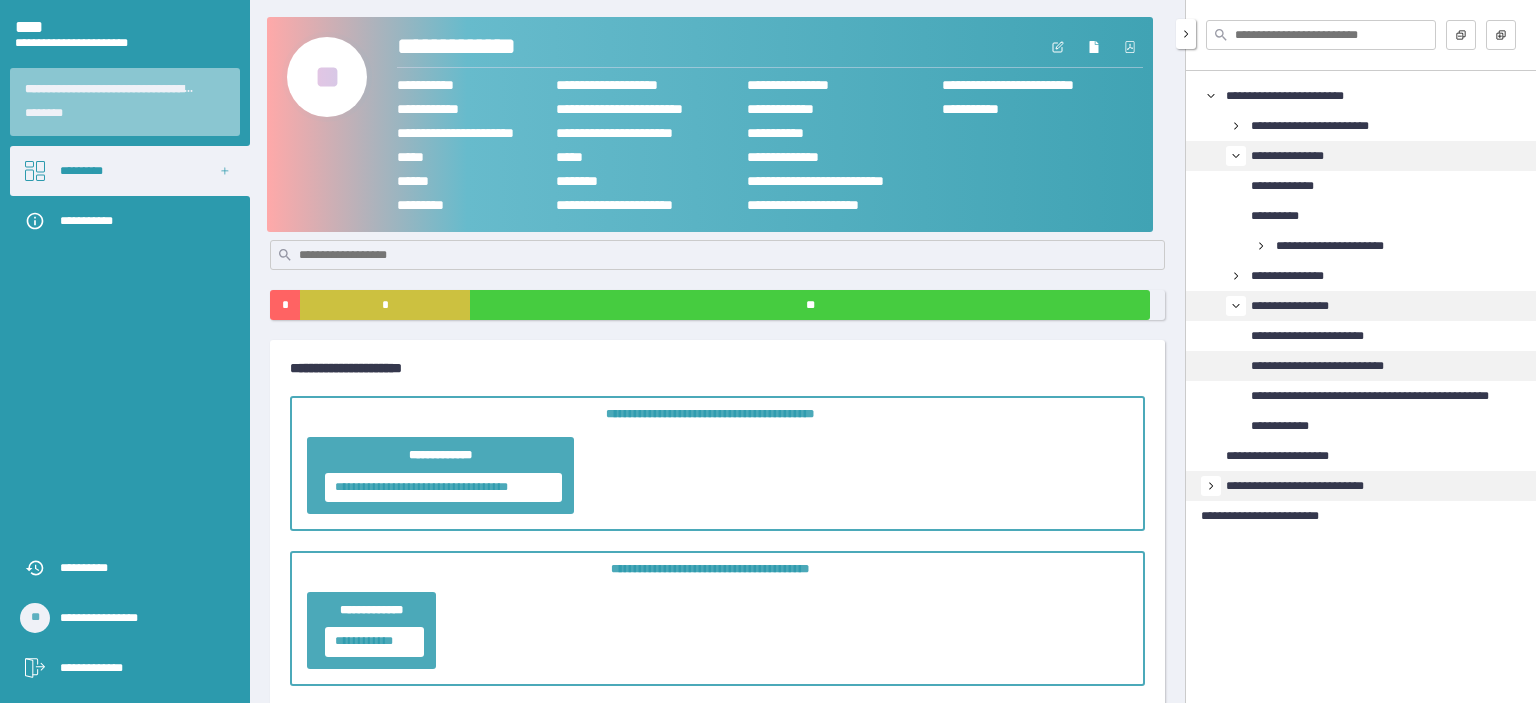 click on "**********" at bounding box center (1332, 366) 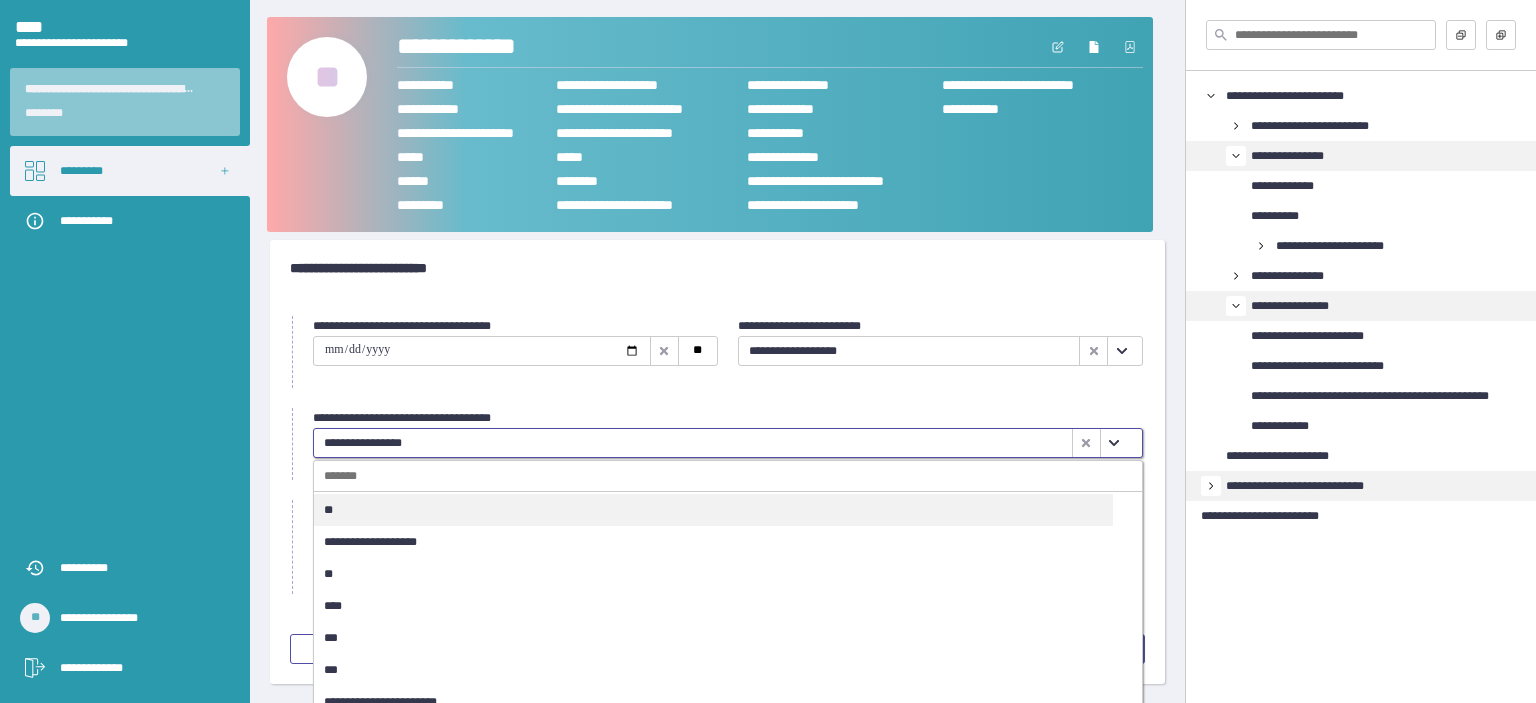 click 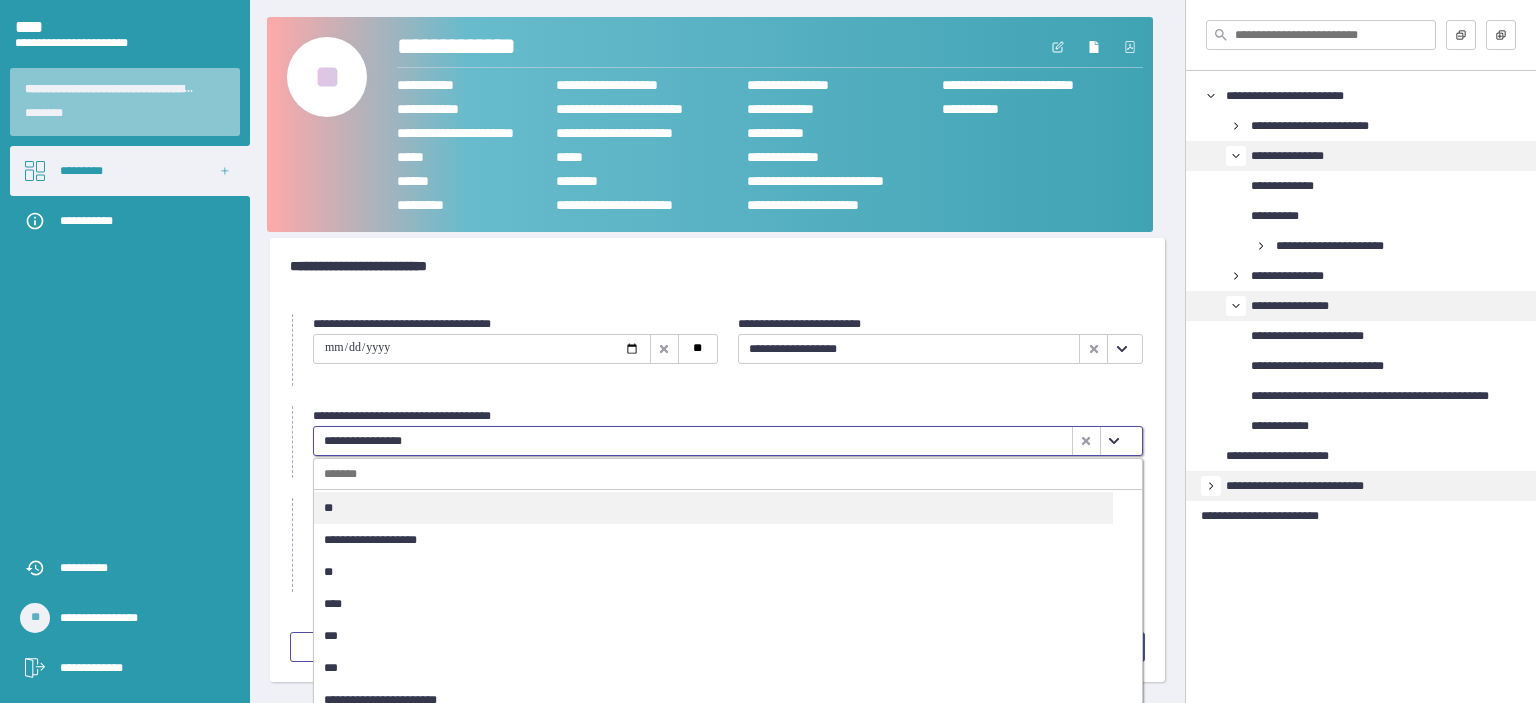click on "***" at bounding box center [713, 636] 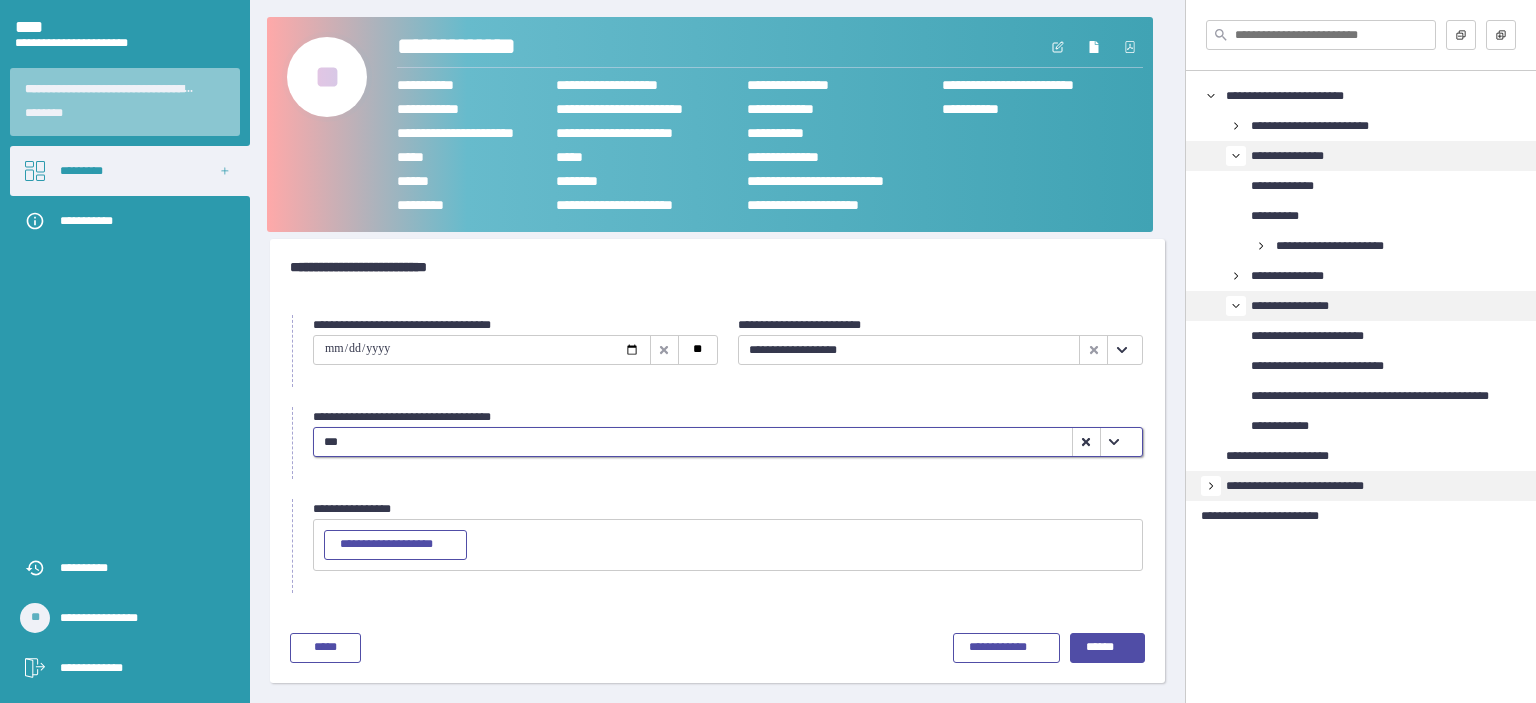 scroll, scrollTop: 12, scrollLeft: 0, axis: vertical 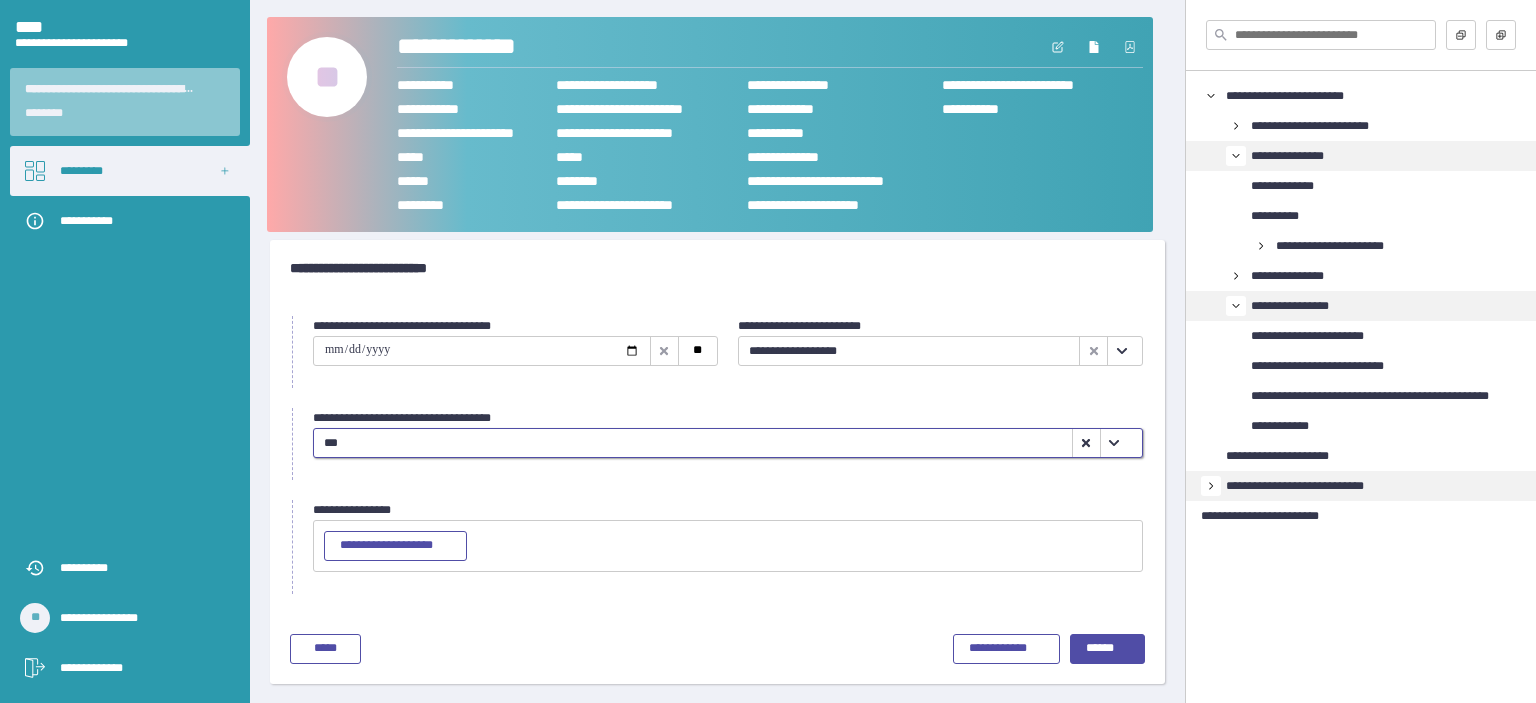 click at bounding box center (482, 351) 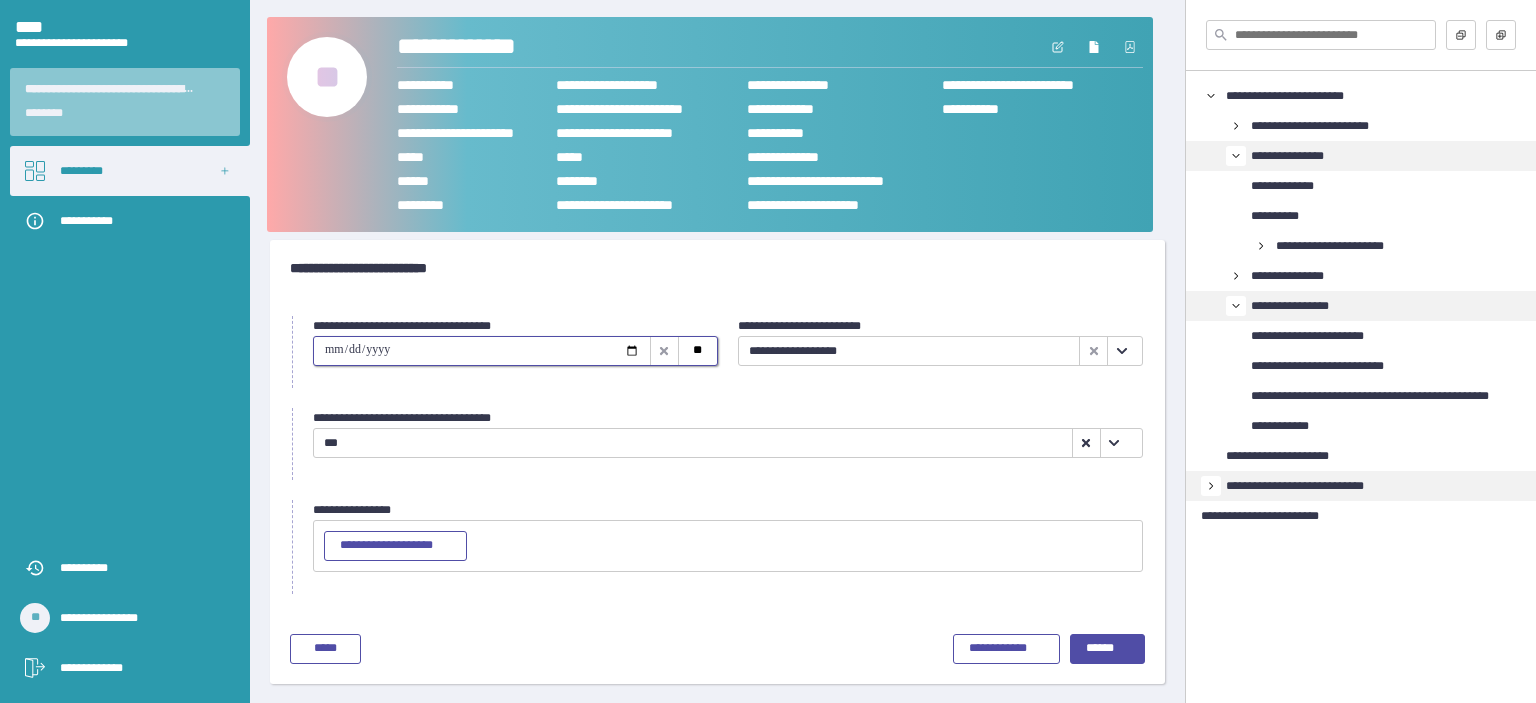 type on "**********" 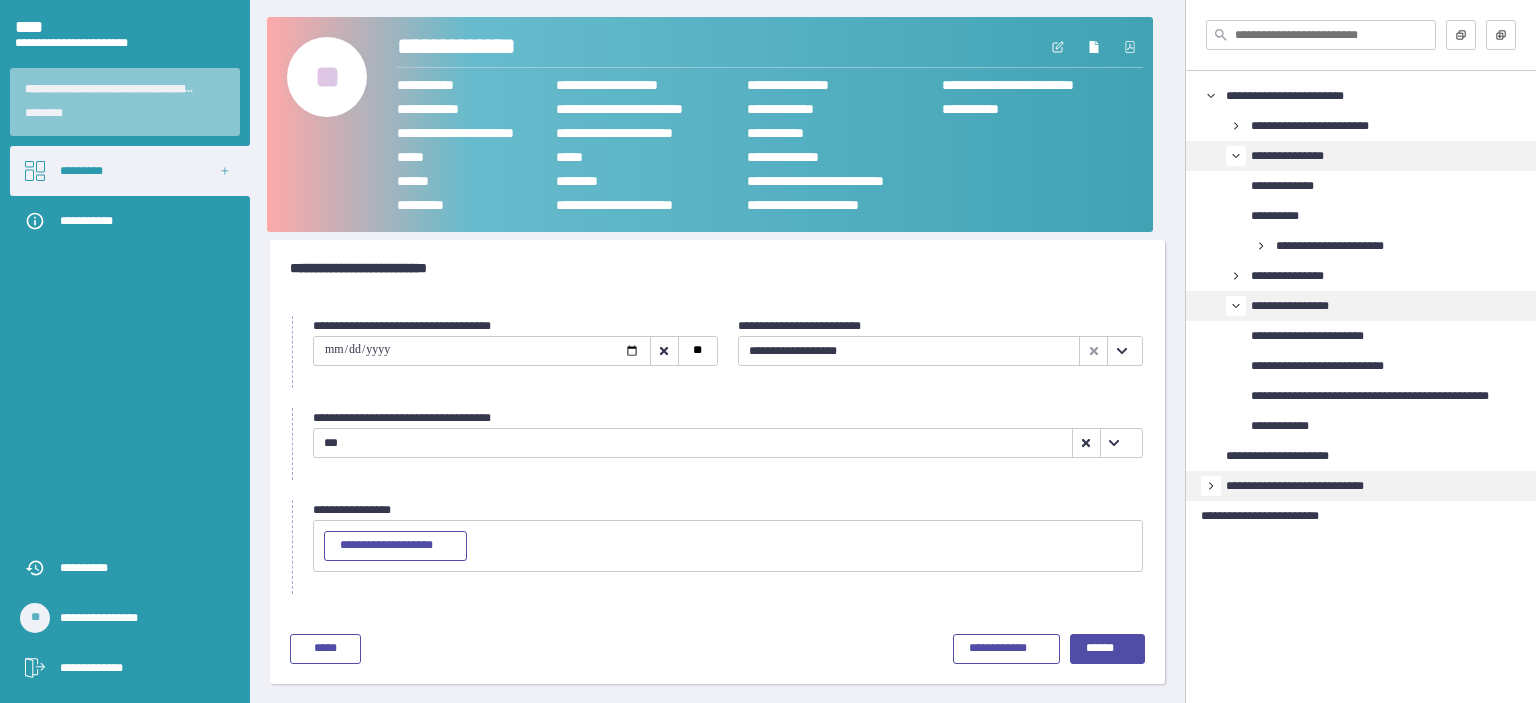 click on "**********" at bounding box center [717, 455] 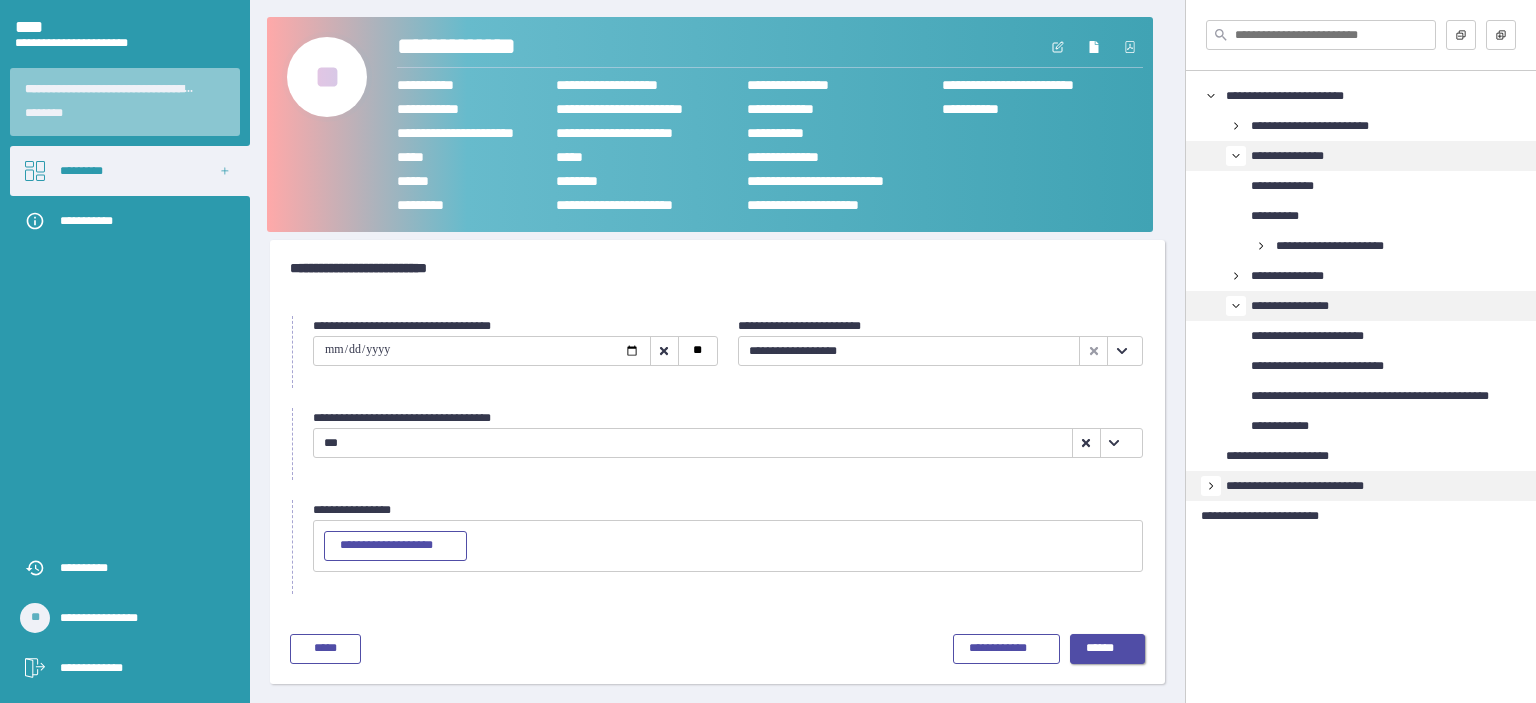 click on "******" at bounding box center [1108, 649] 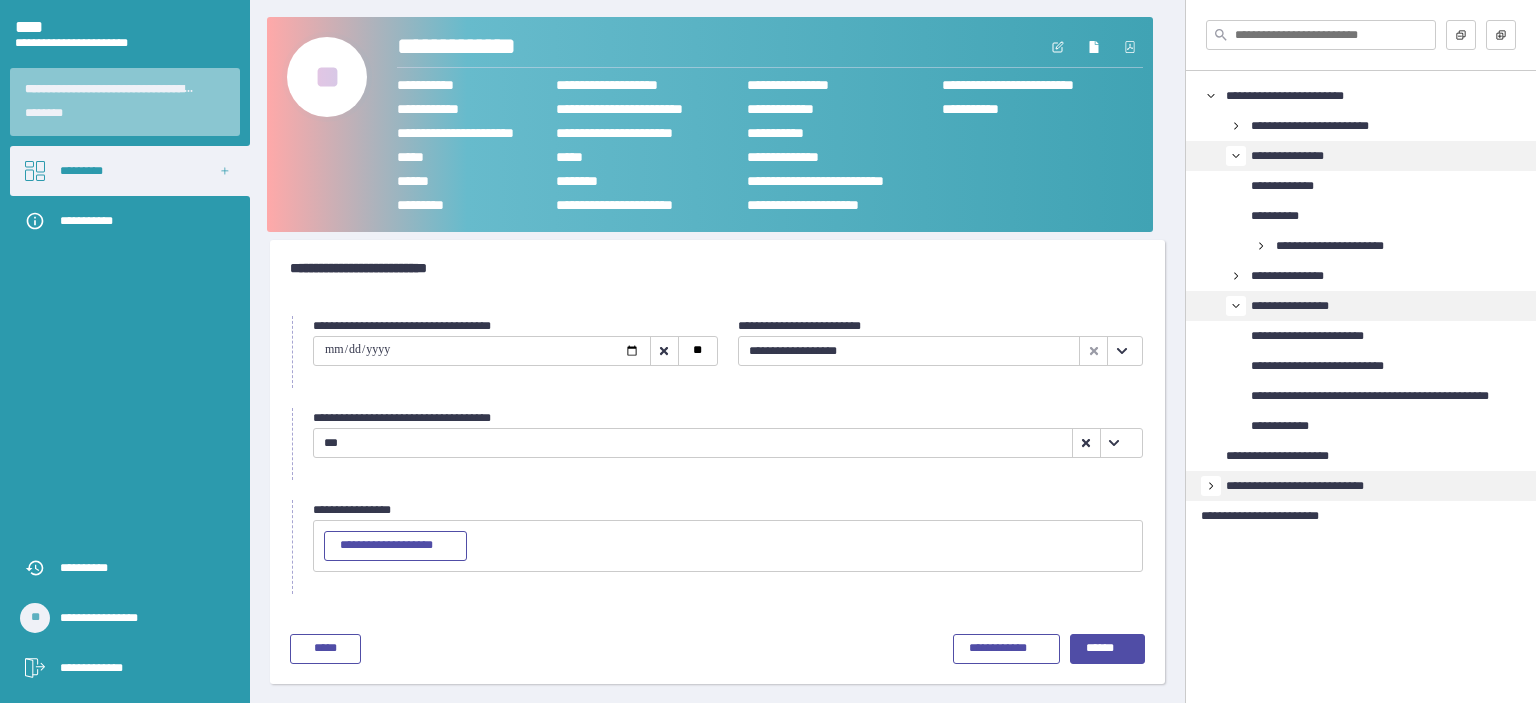 scroll, scrollTop: 0, scrollLeft: 0, axis: both 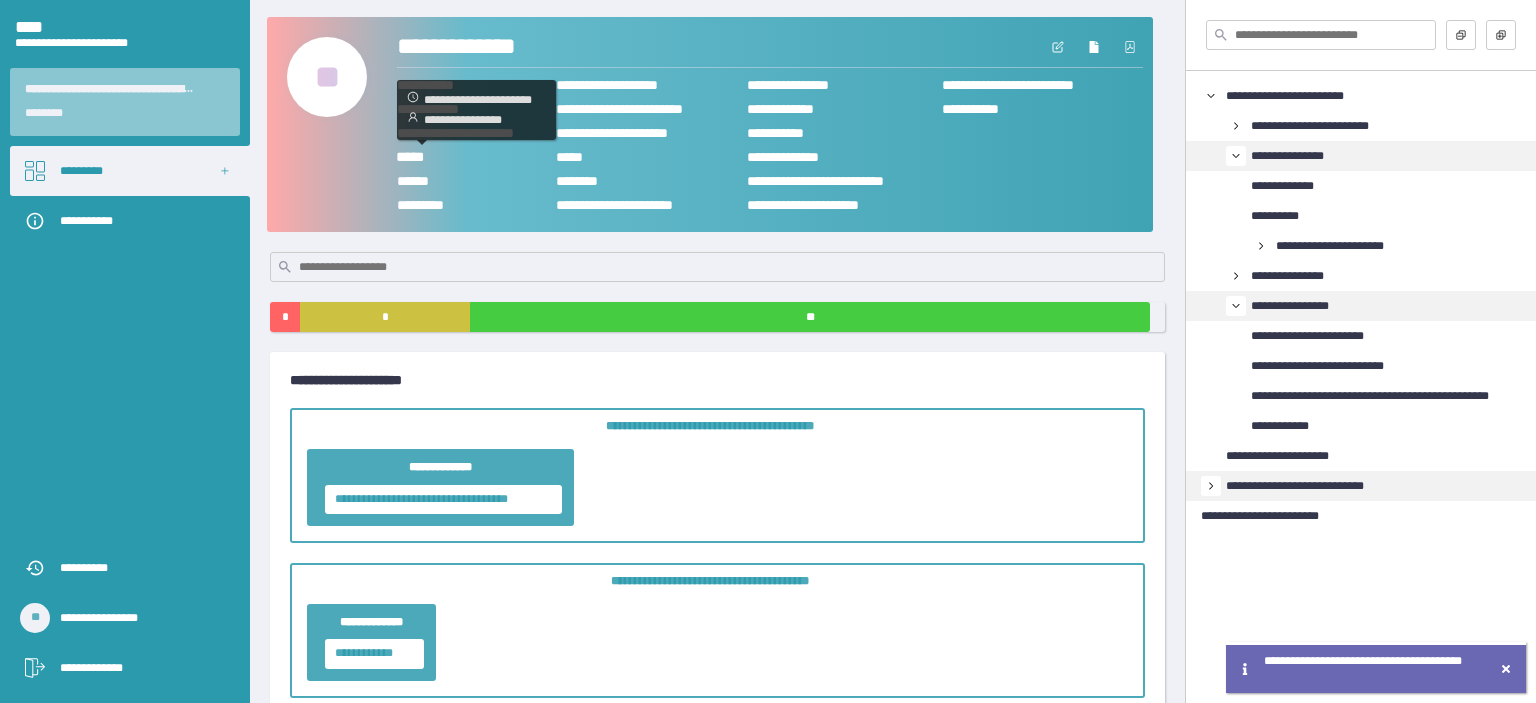 click on "*****" at bounding box center [416, 156] 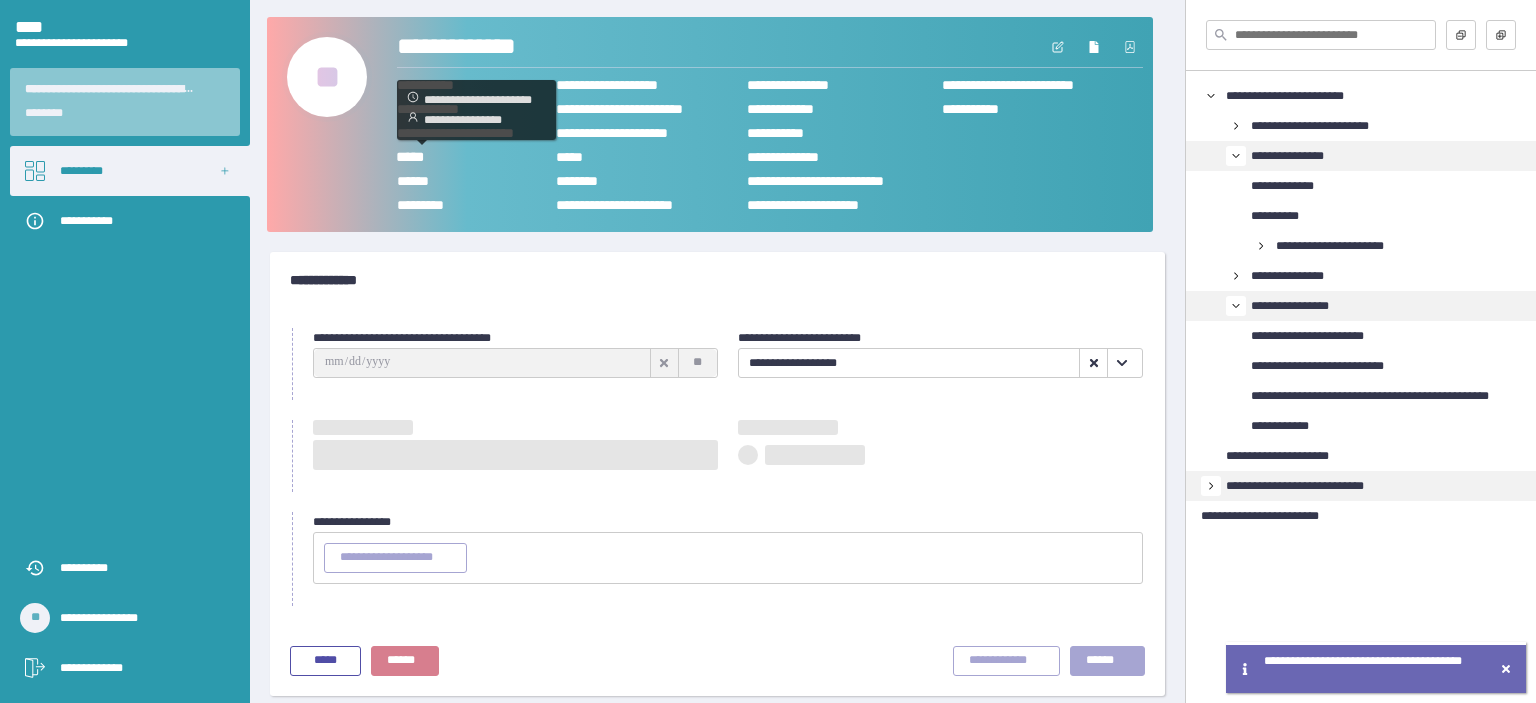 type on "**********" 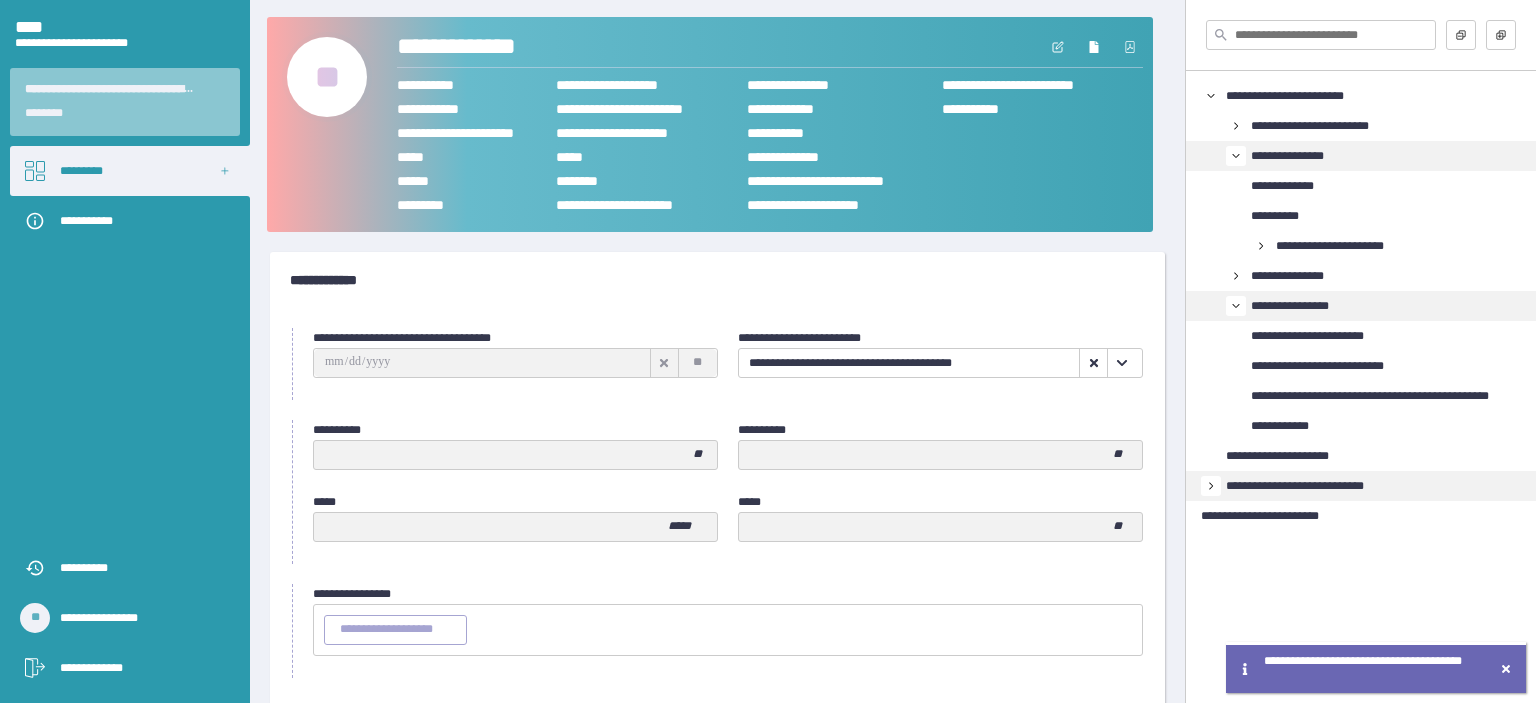 click on "**********" at bounding box center (717, 280) 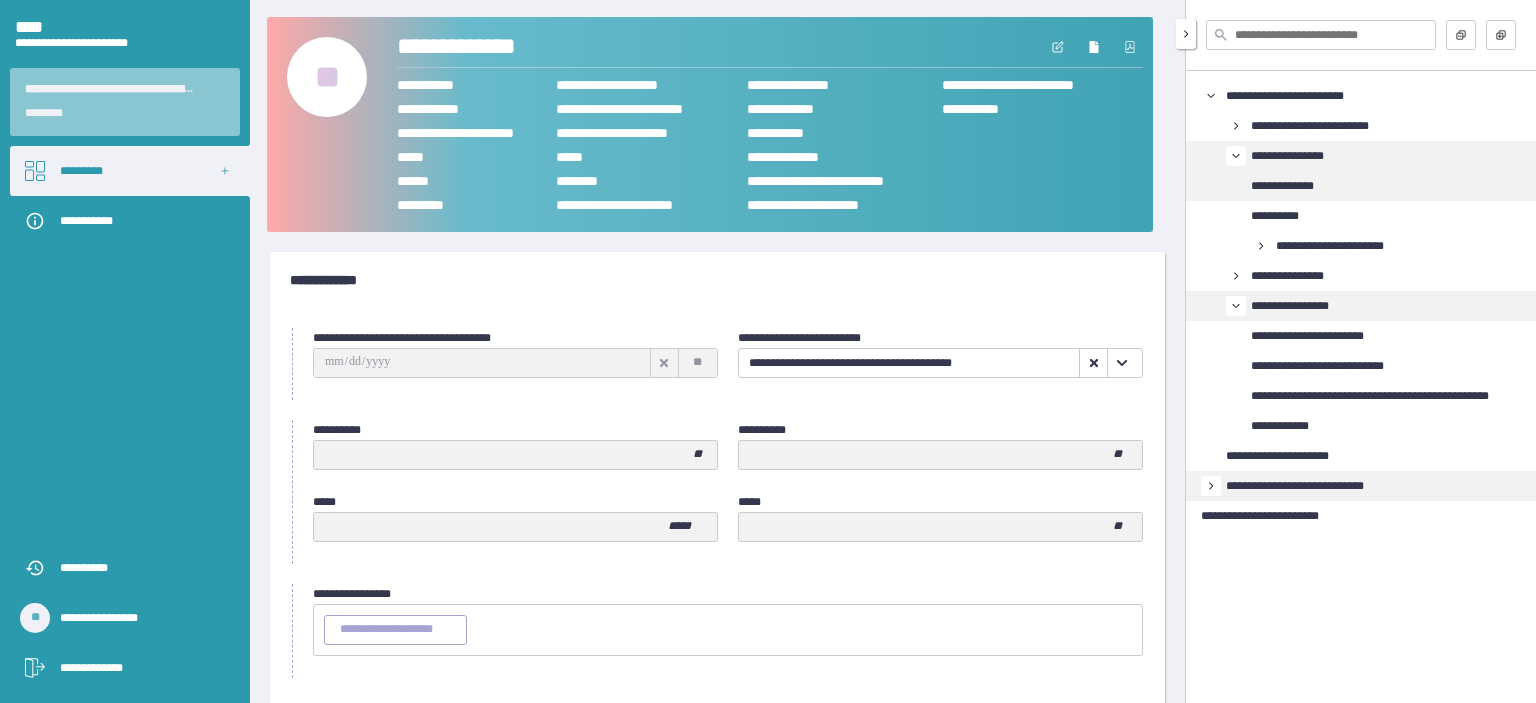 click on "**********" at bounding box center (1295, 186) 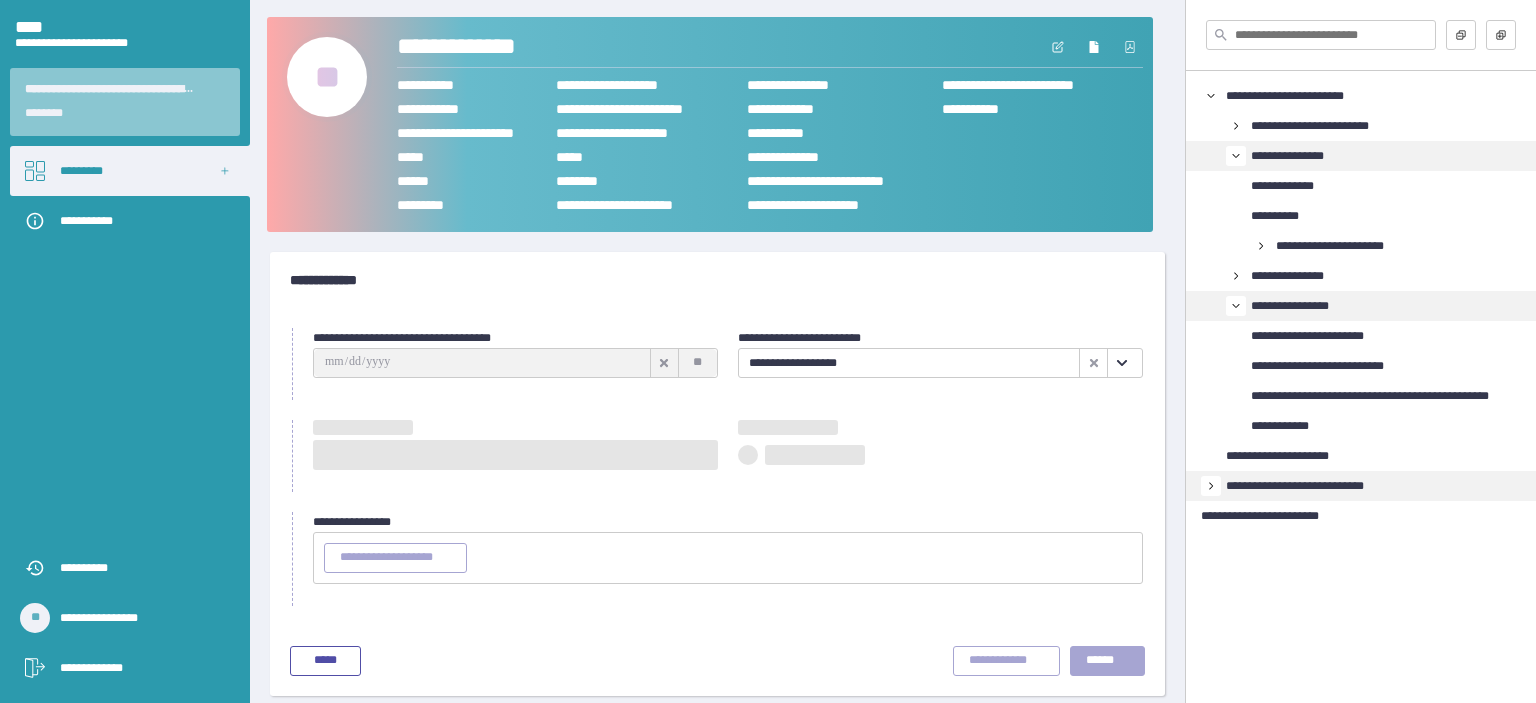 type on "**********" 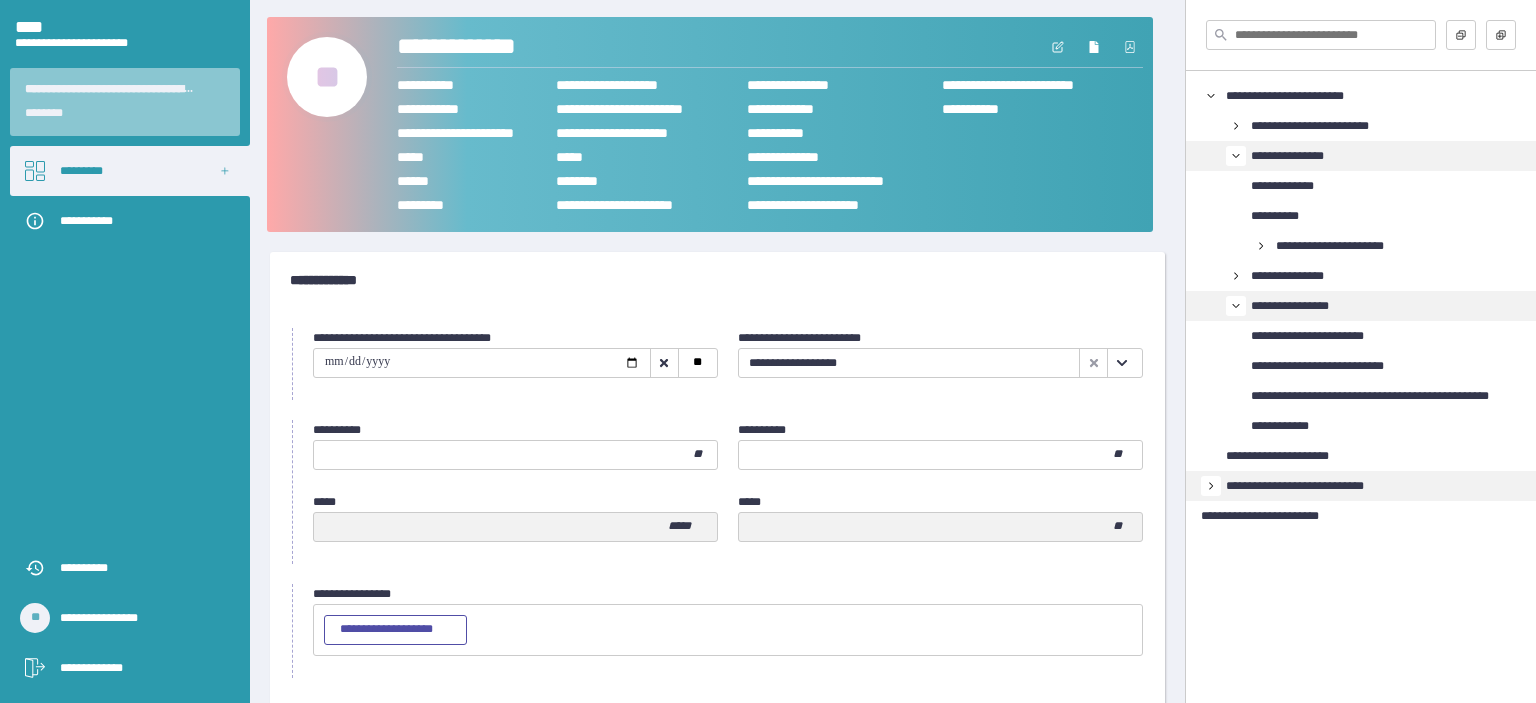 click on "**********" at bounding box center (717, 503) 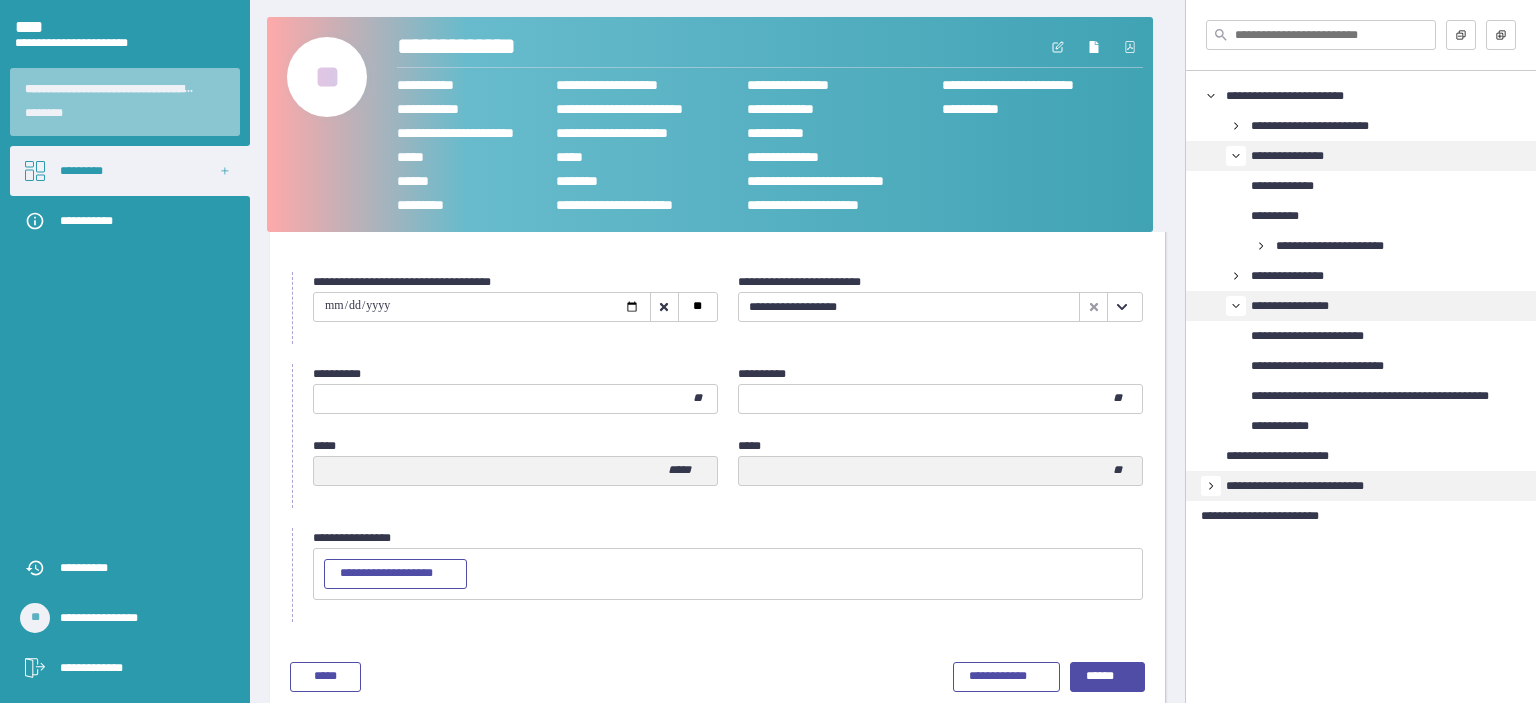 scroll, scrollTop: 83, scrollLeft: 0, axis: vertical 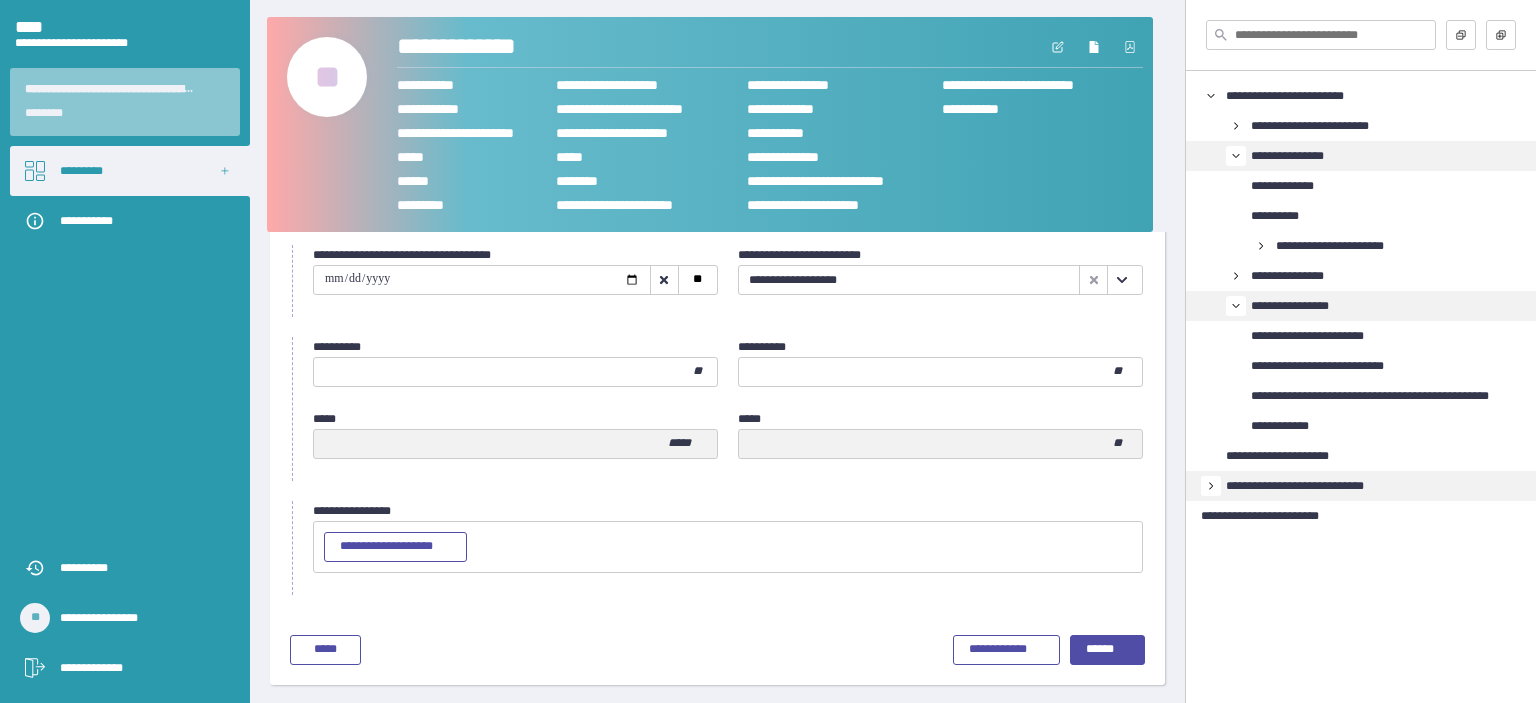 click at bounding box center (503, 372) 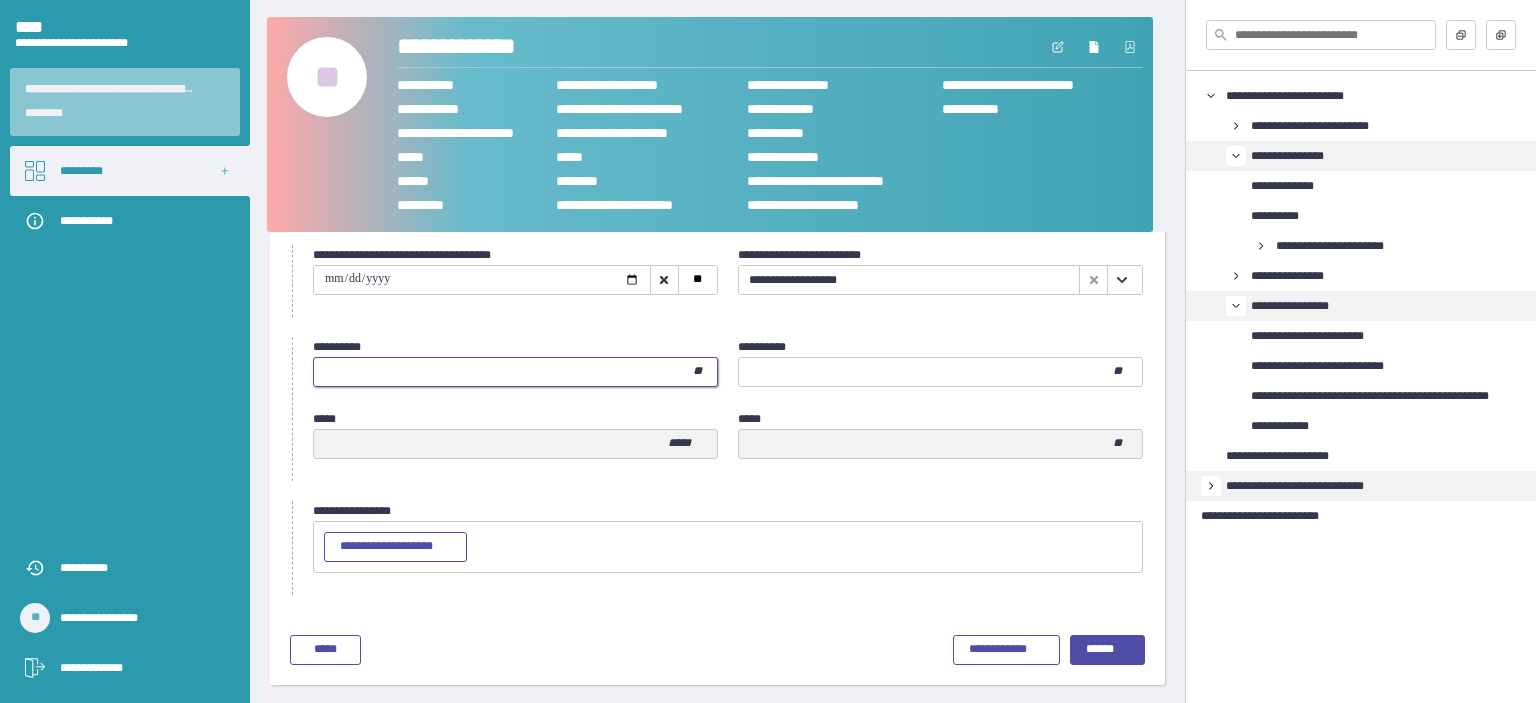 type on "**" 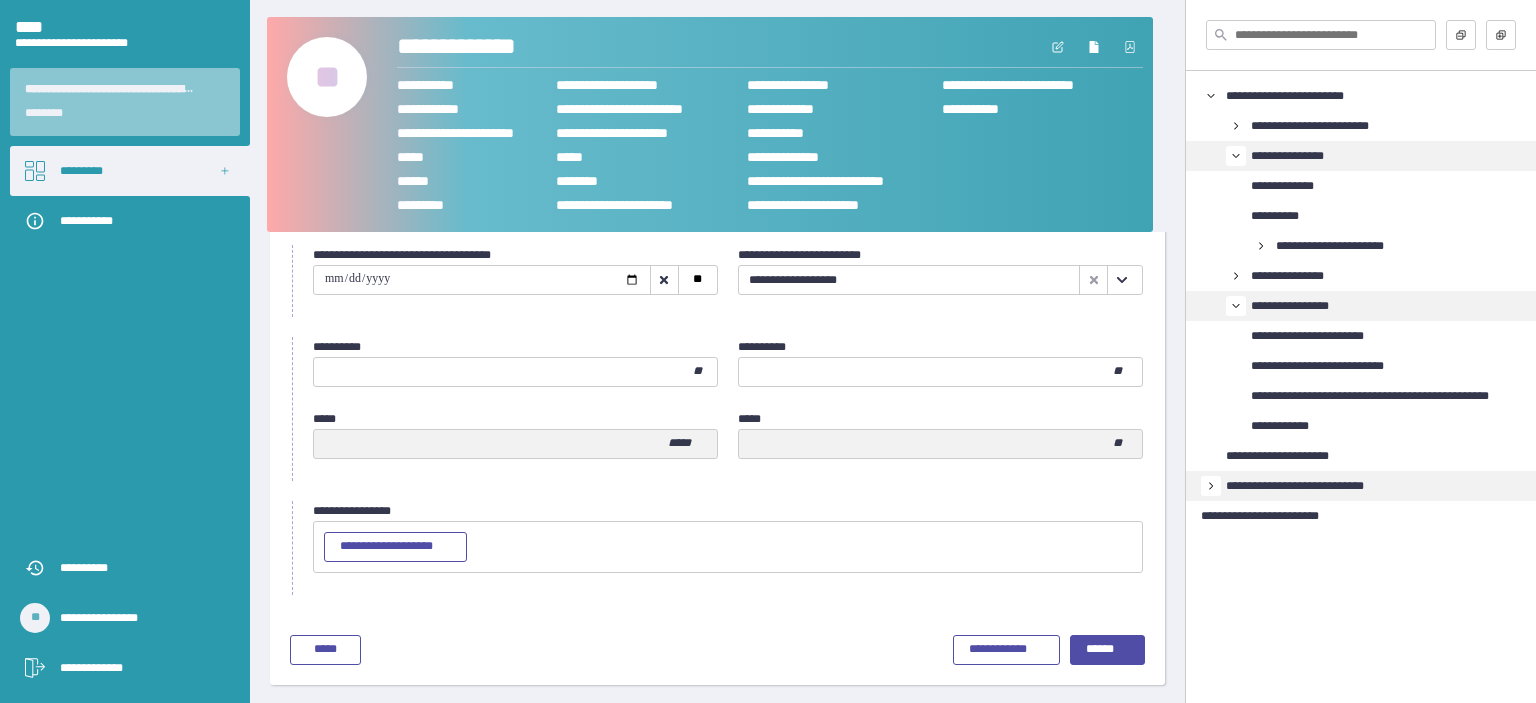 click on "**********" at bounding box center [515, 281] 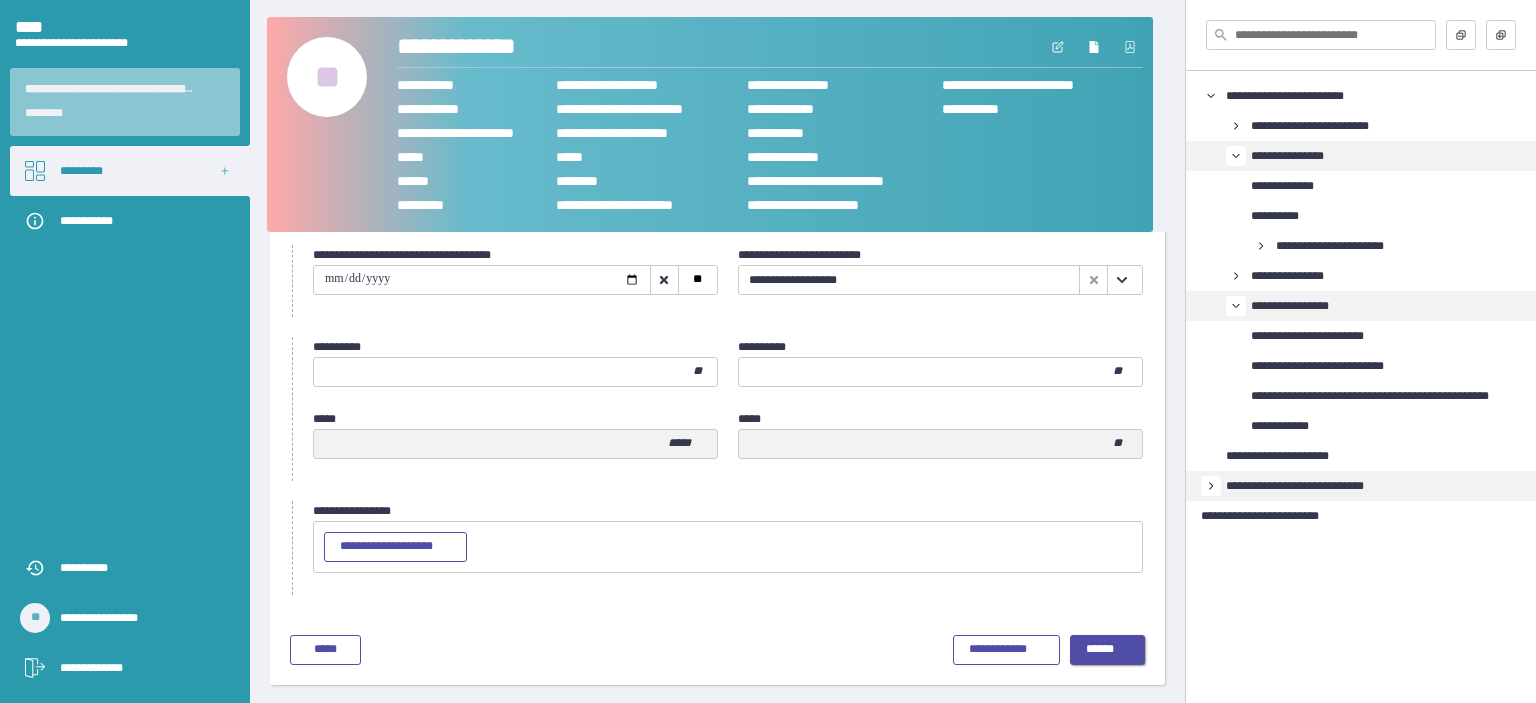 click on "******" at bounding box center (1108, 650) 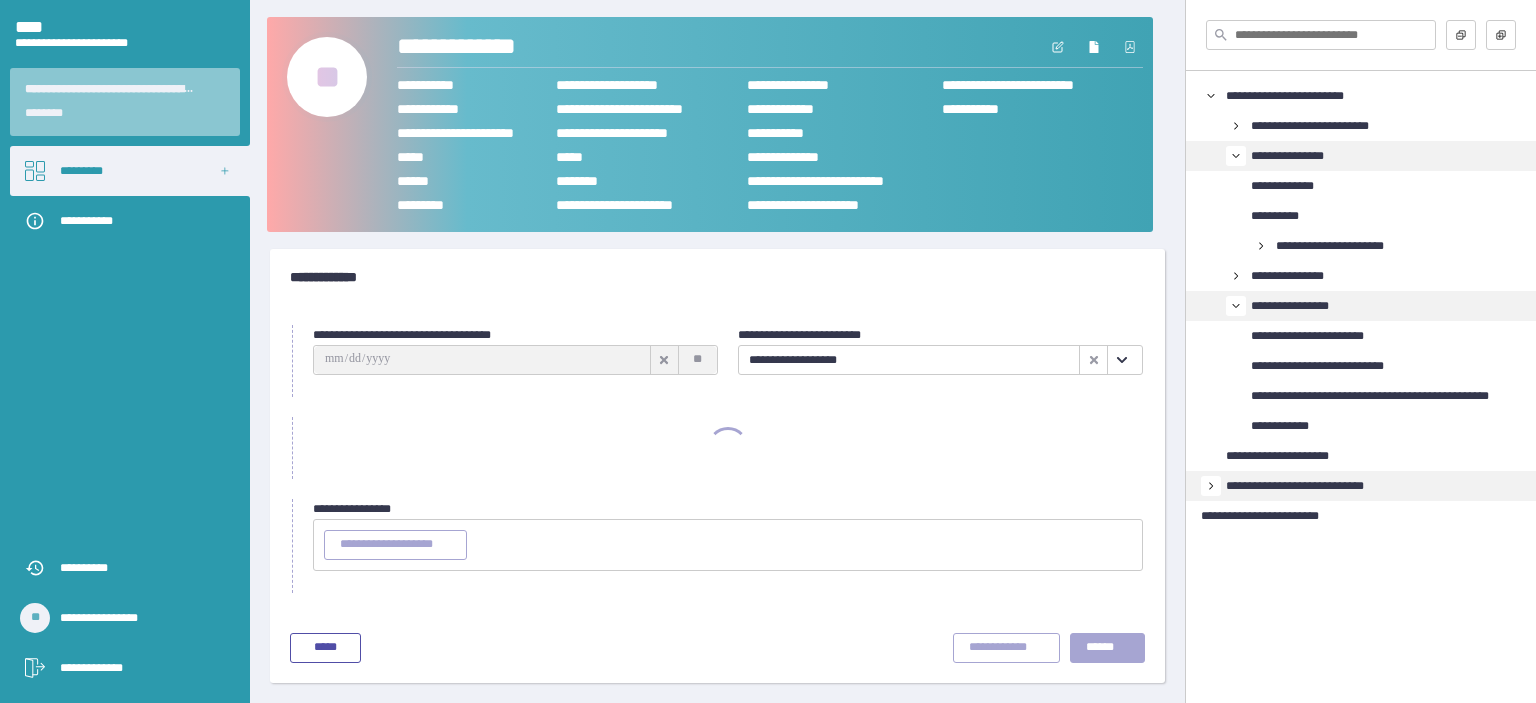 scroll, scrollTop: 0, scrollLeft: 0, axis: both 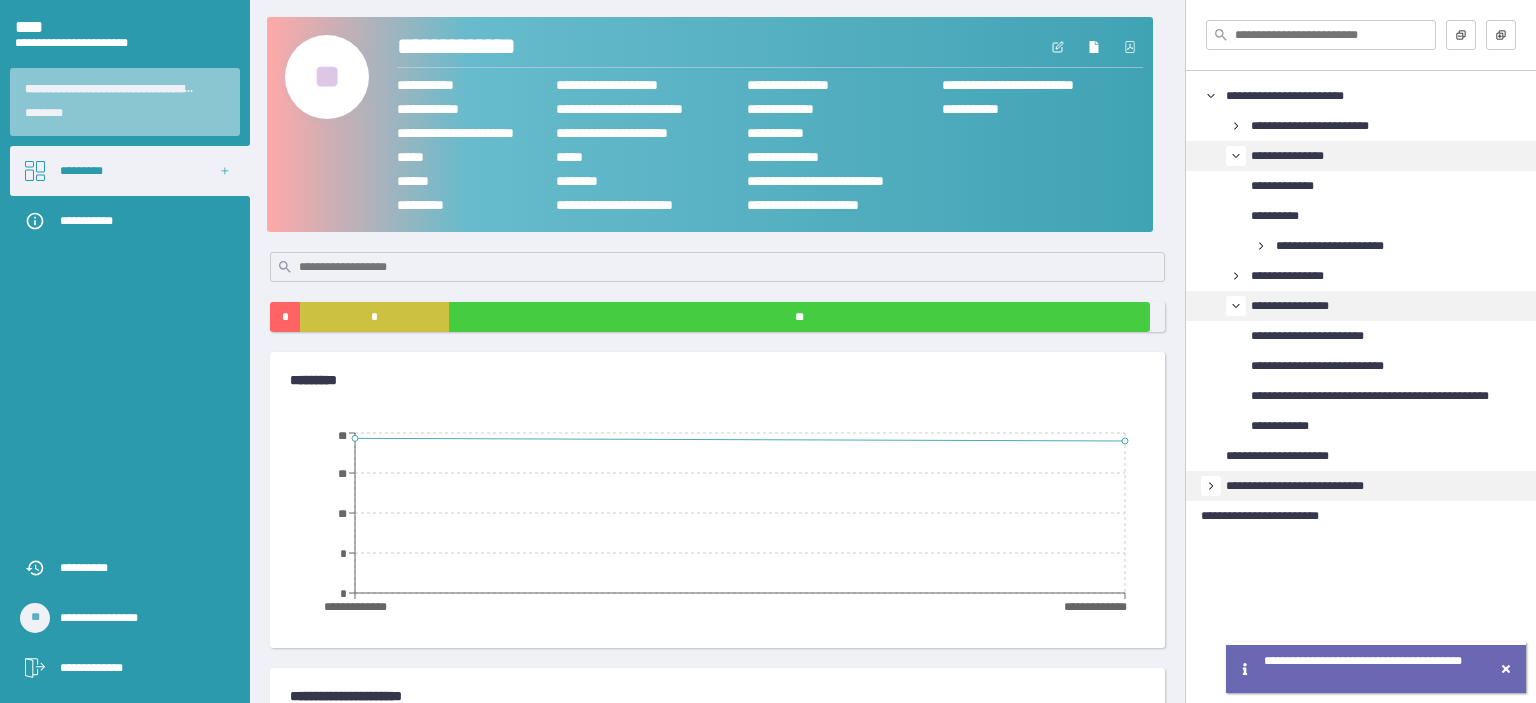 click on "**" at bounding box center [327, 77] 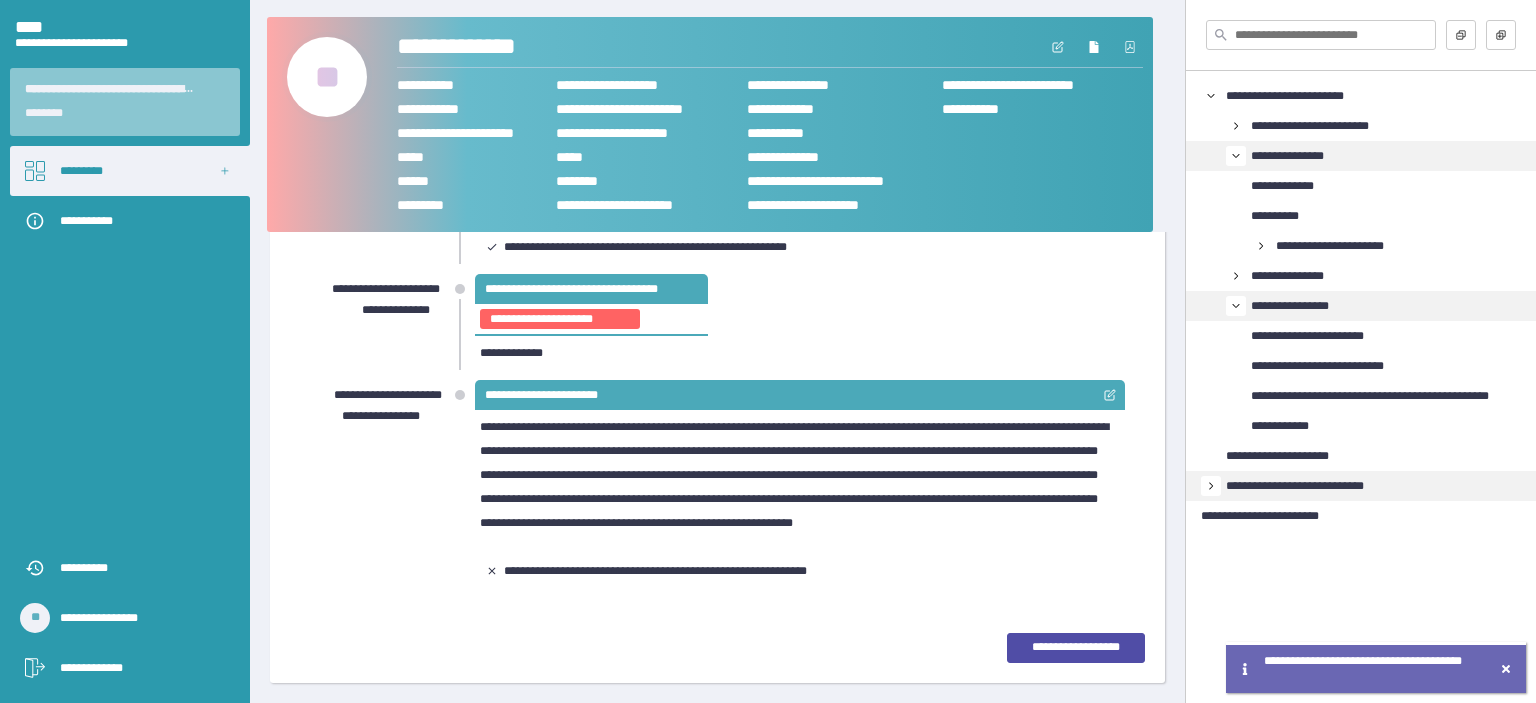 scroll, scrollTop: 632, scrollLeft: 0, axis: vertical 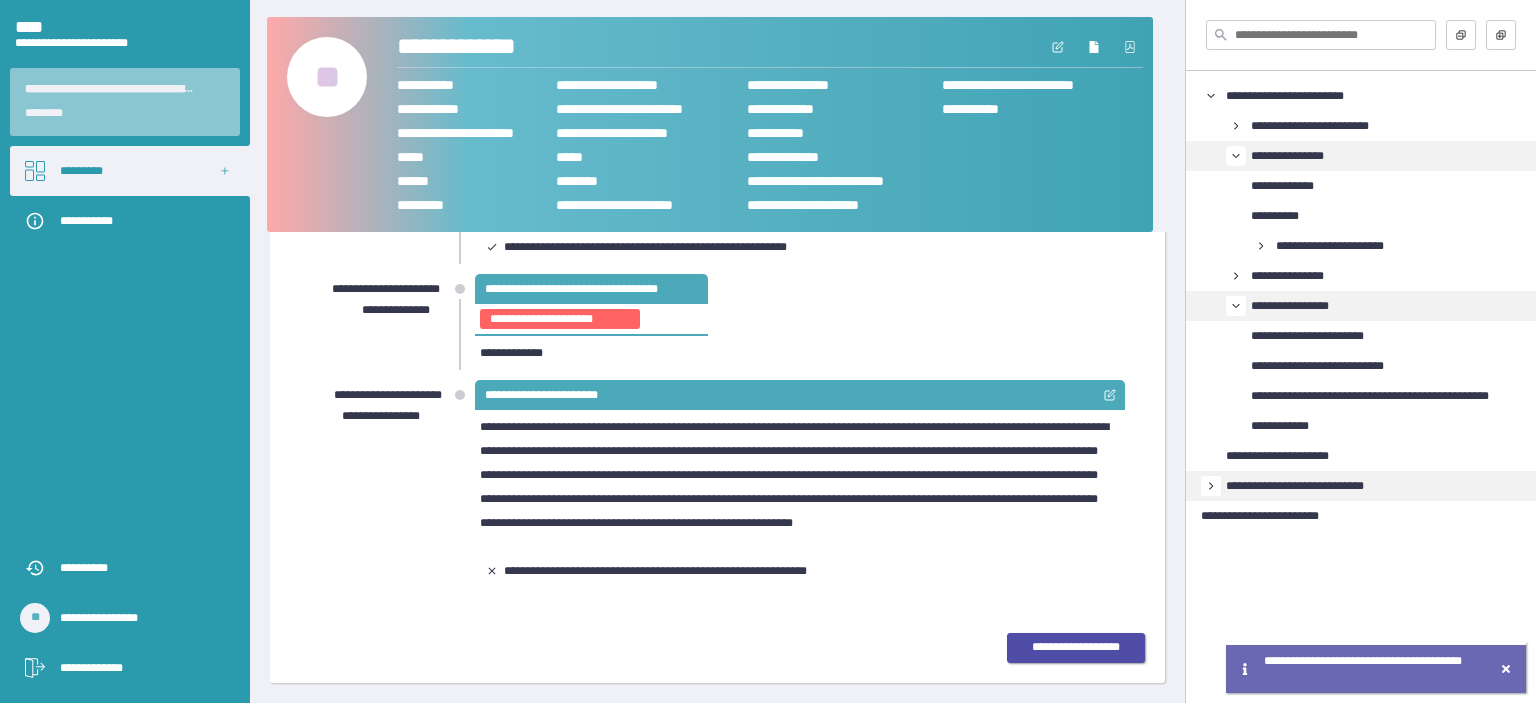 click on "**********" at bounding box center [1076, 648] 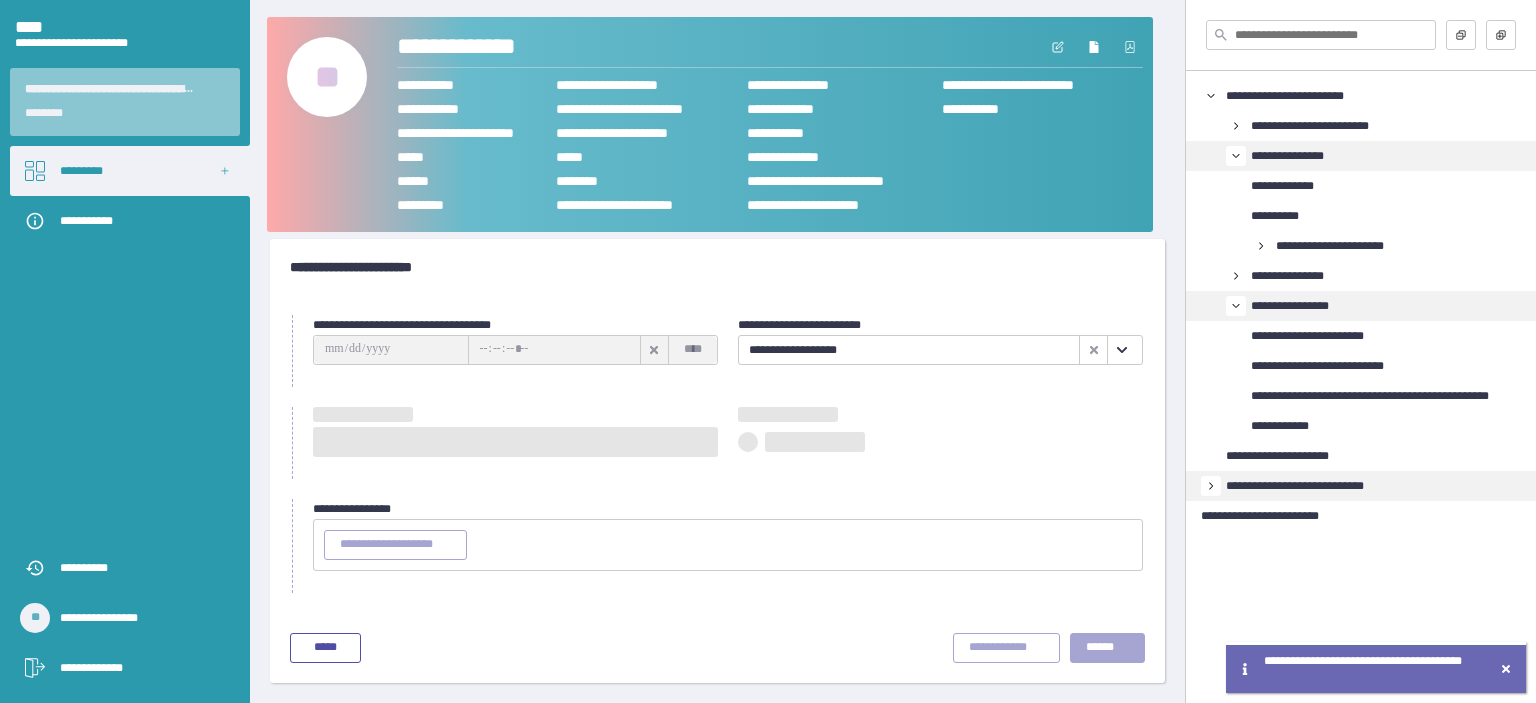 scroll, scrollTop: 12, scrollLeft: 0, axis: vertical 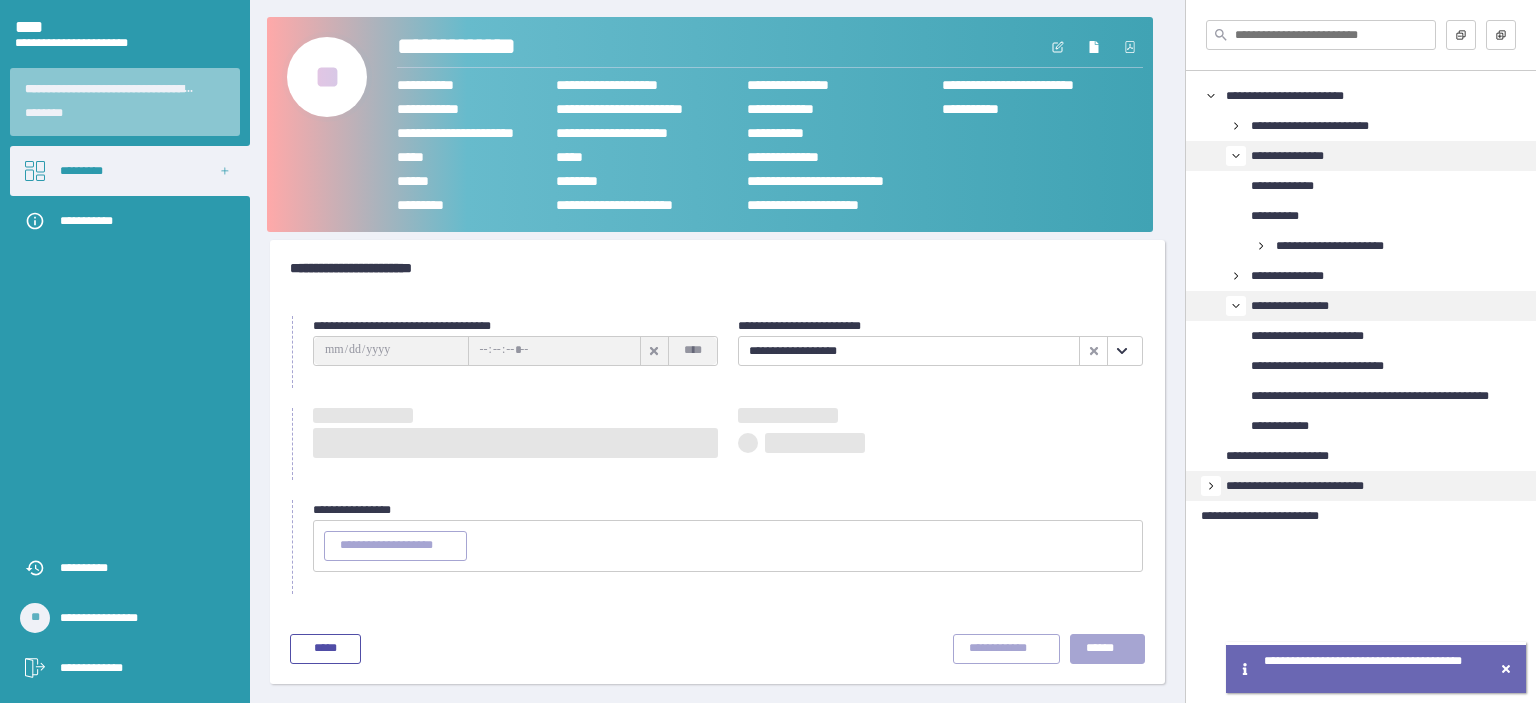 type on "**********" 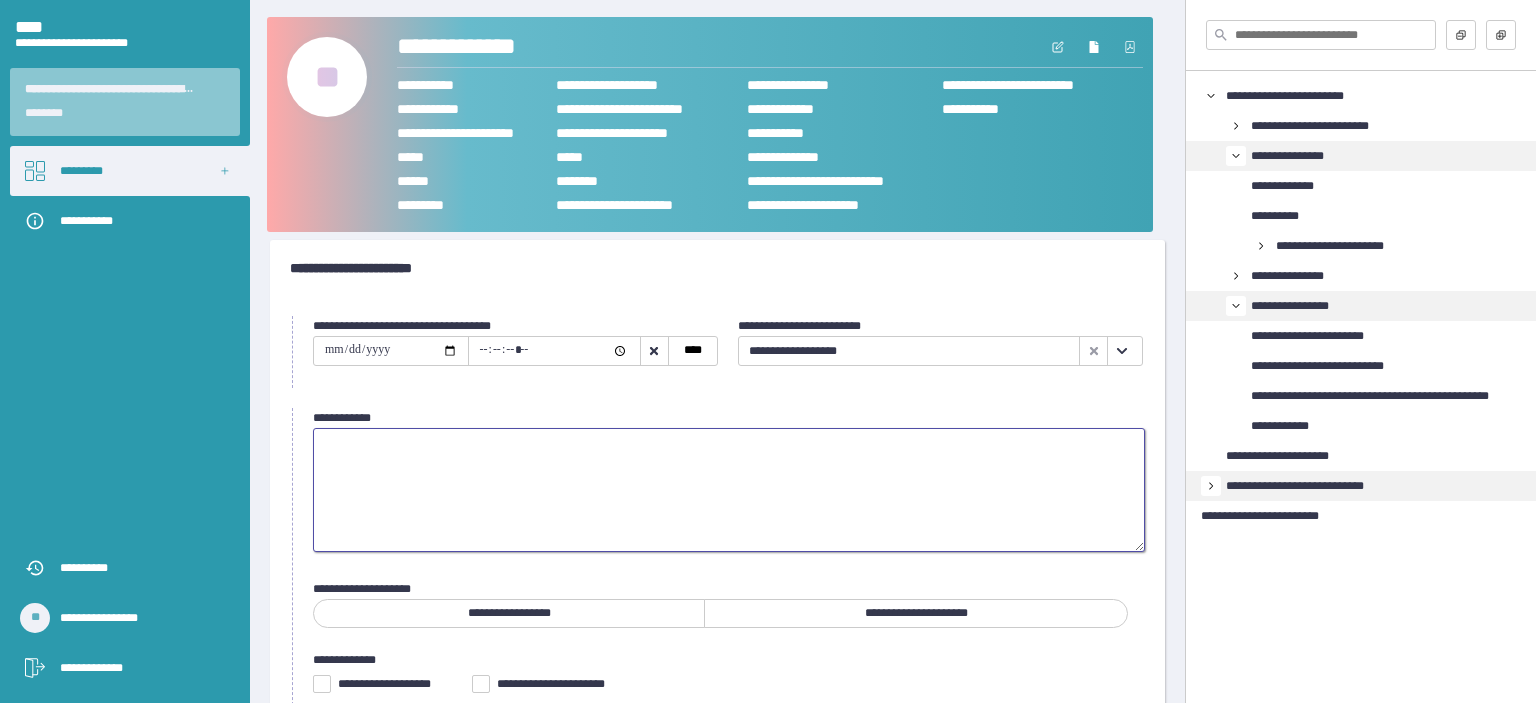 click at bounding box center [729, 490] 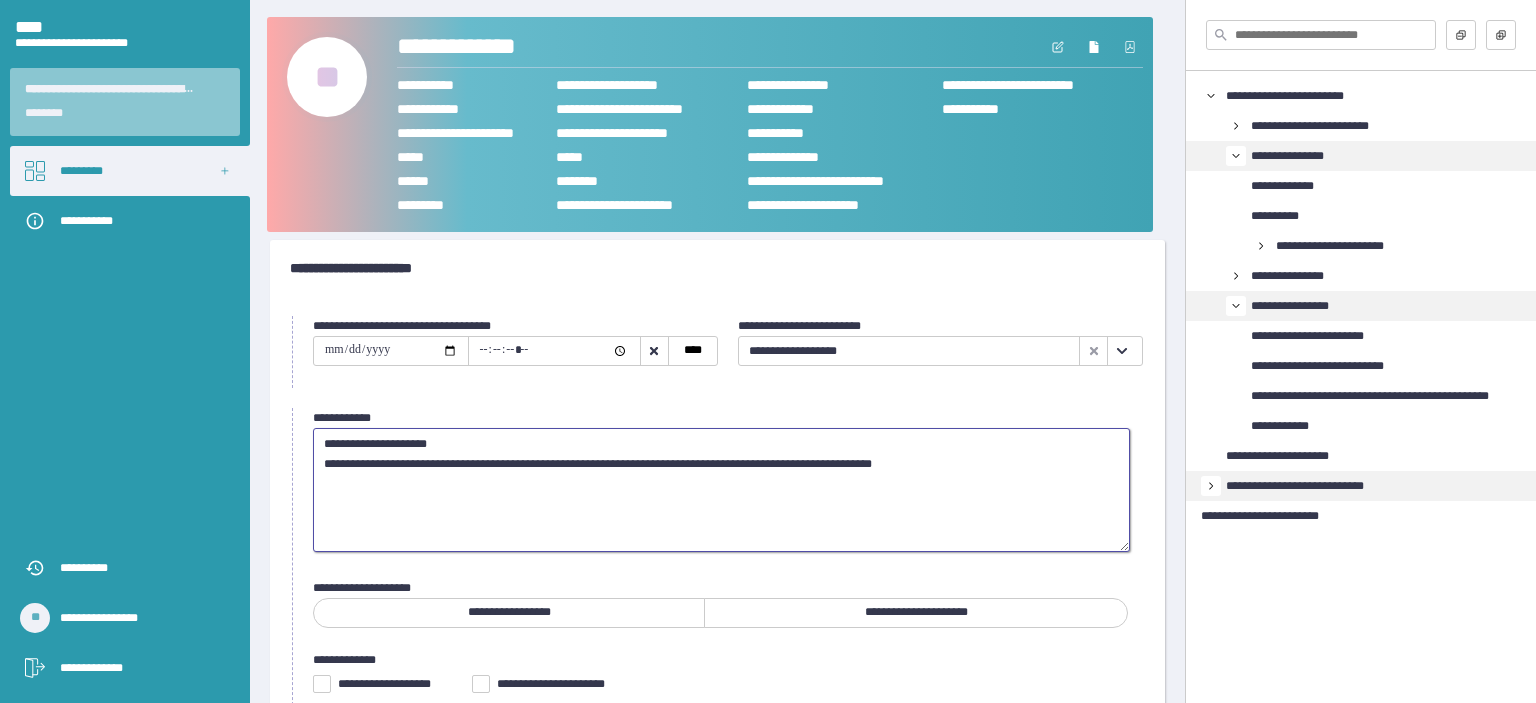 click on "**********" at bounding box center (721, 490) 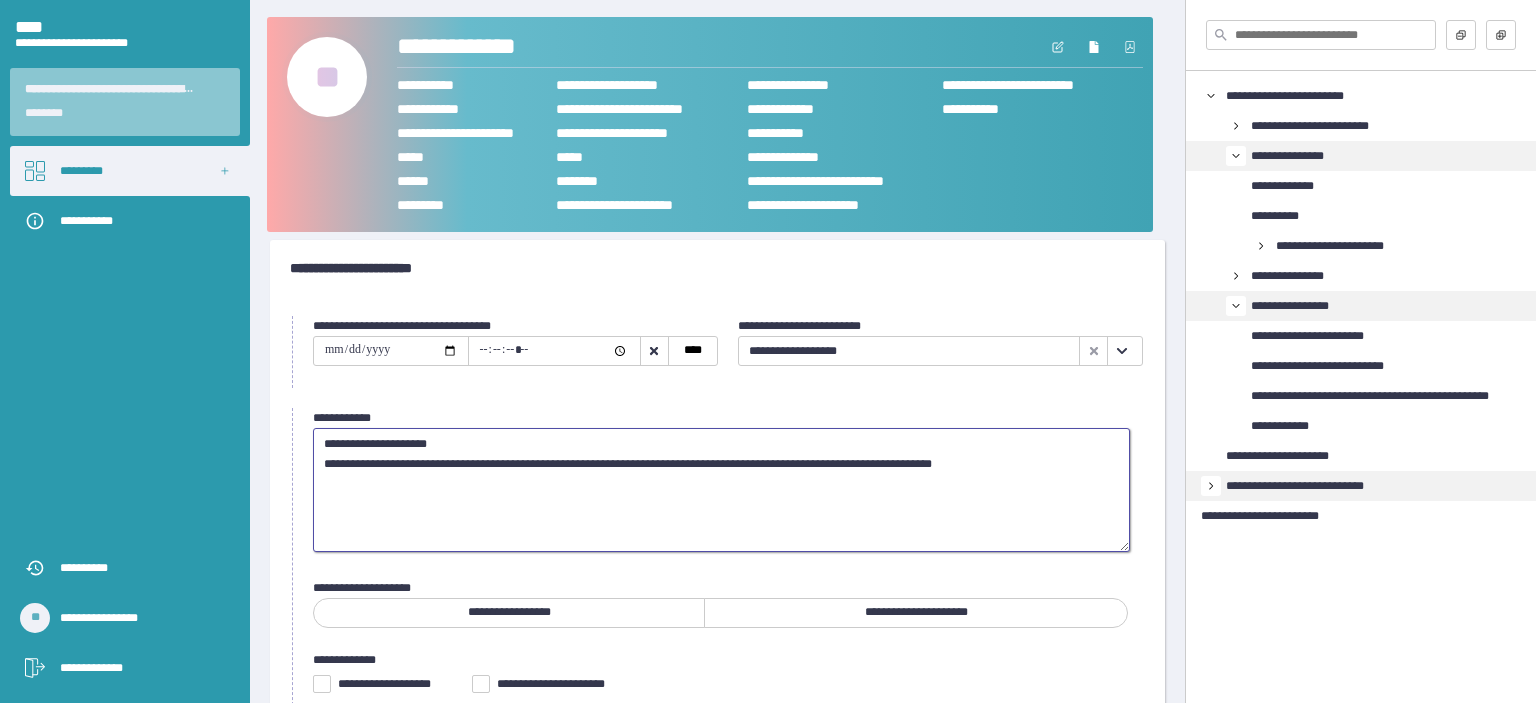 click on "**********" at bounding box center [721, 490] 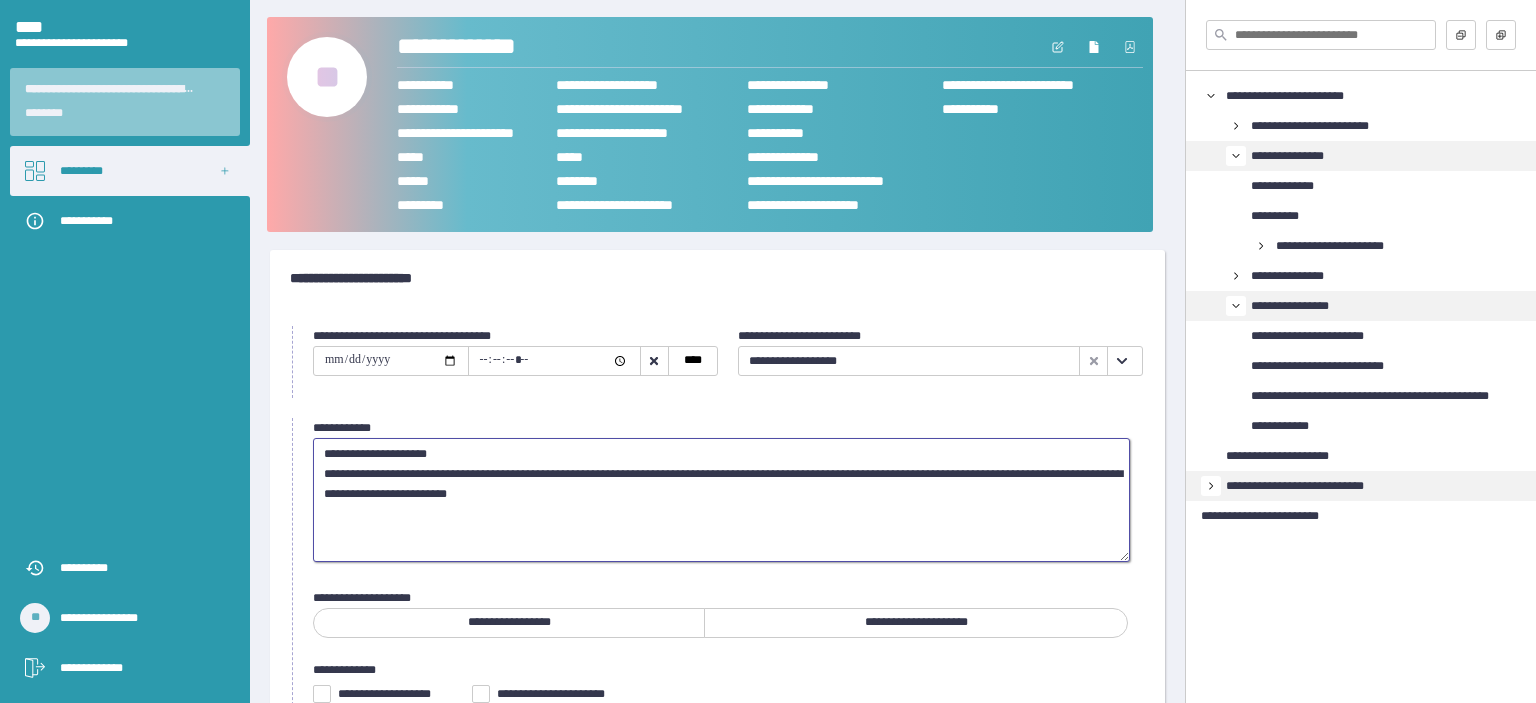 scroll, scrollTop: 0, scrollLeft: 0, axis: both 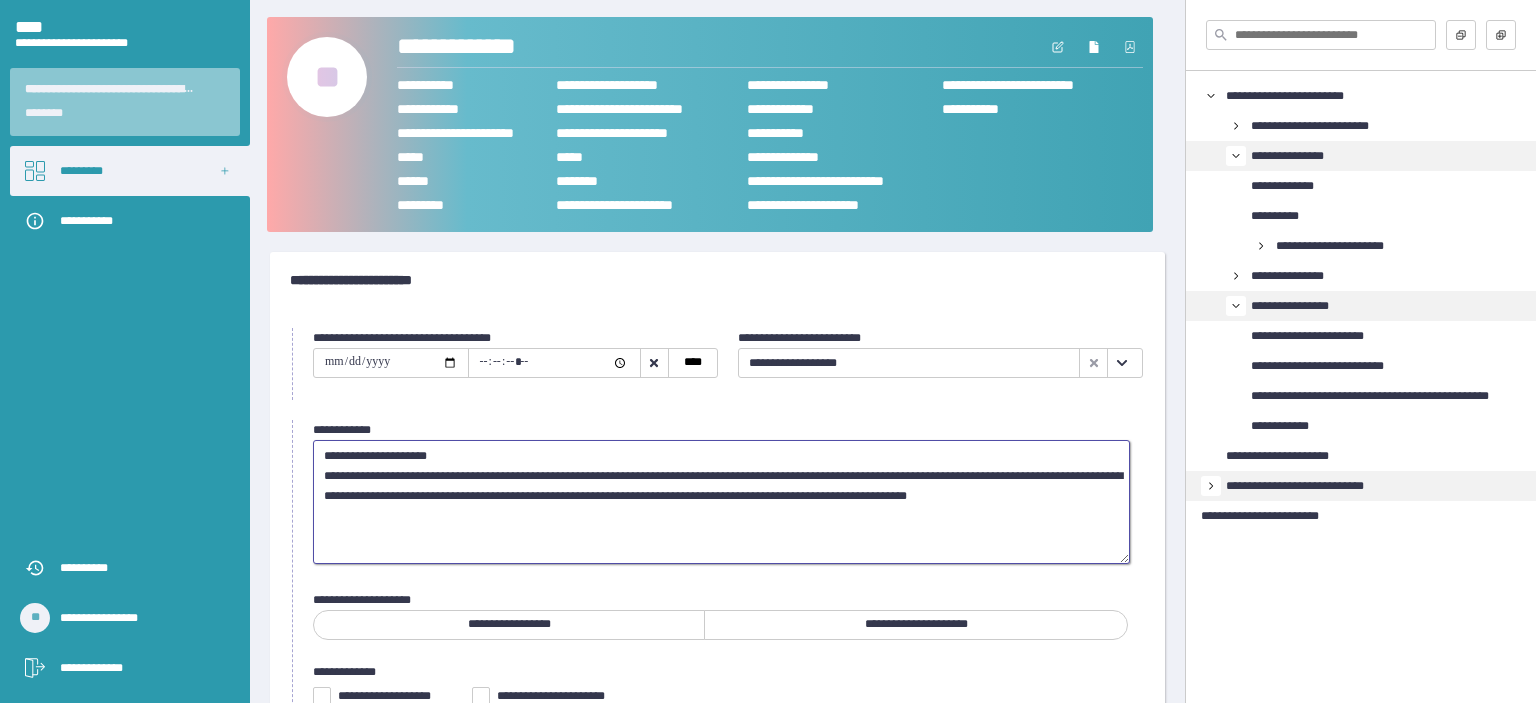click on "**********" at bounding box center (721, 502) 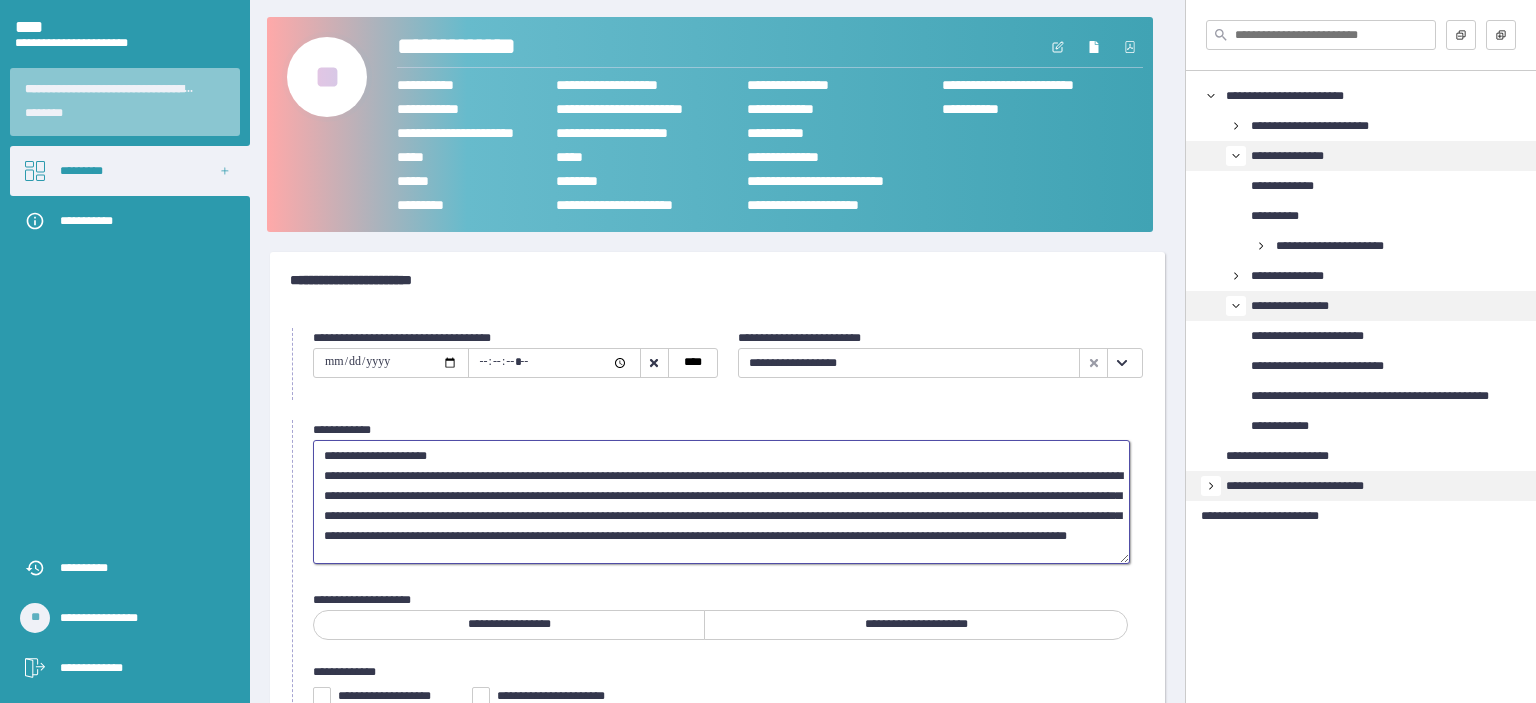 scroll, scrollTop: 21, scrollLeft: 0, axis: vertical 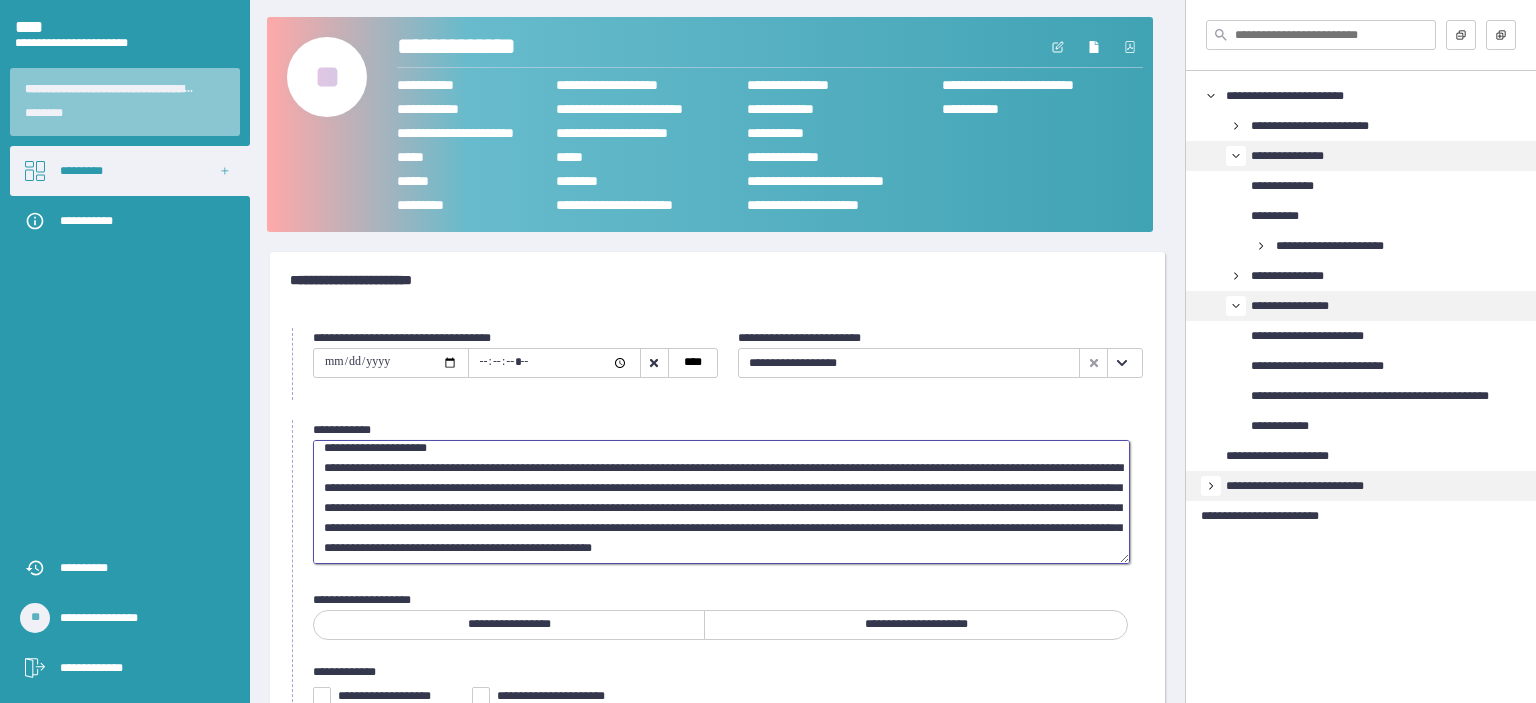 click on "**********" at bounding box center (721, 502) 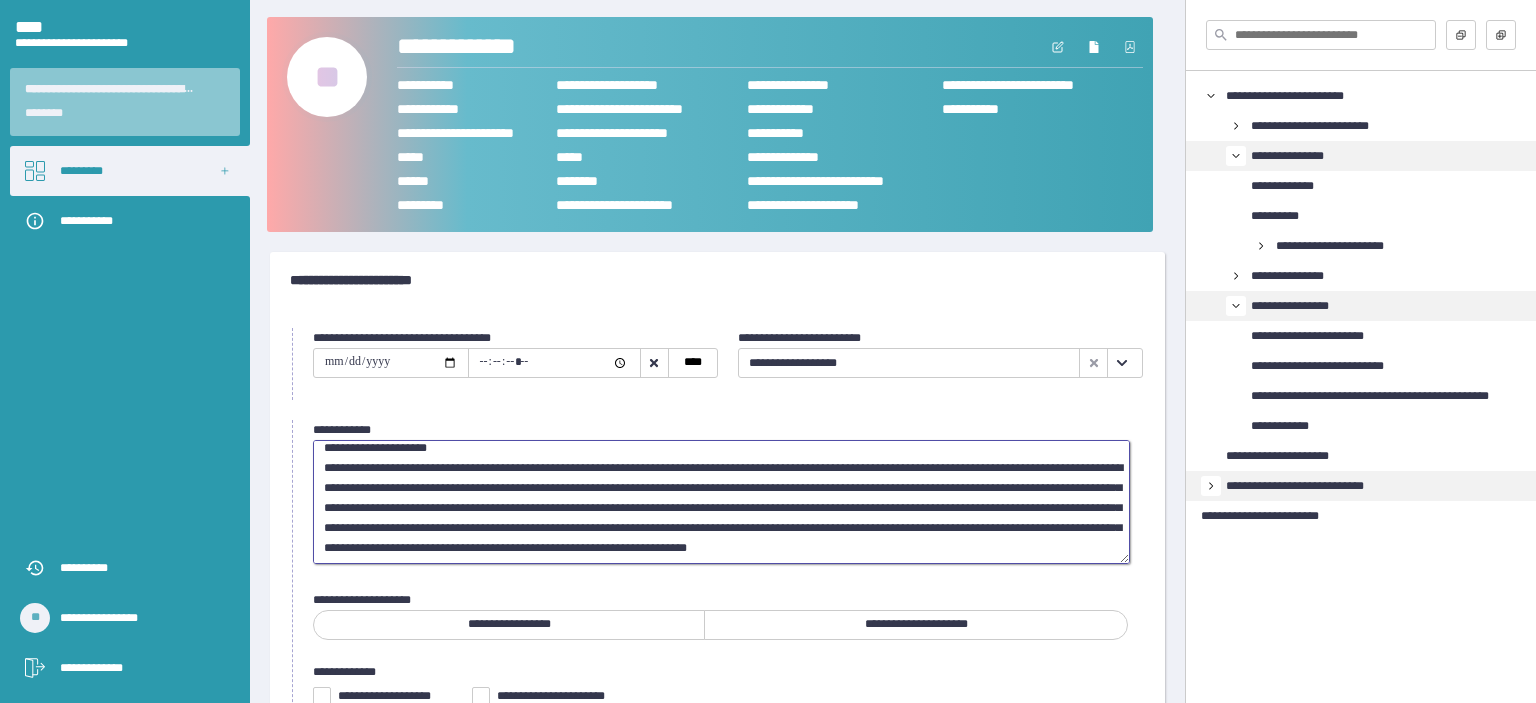 click on "**********" at bounding box center [721, 502] 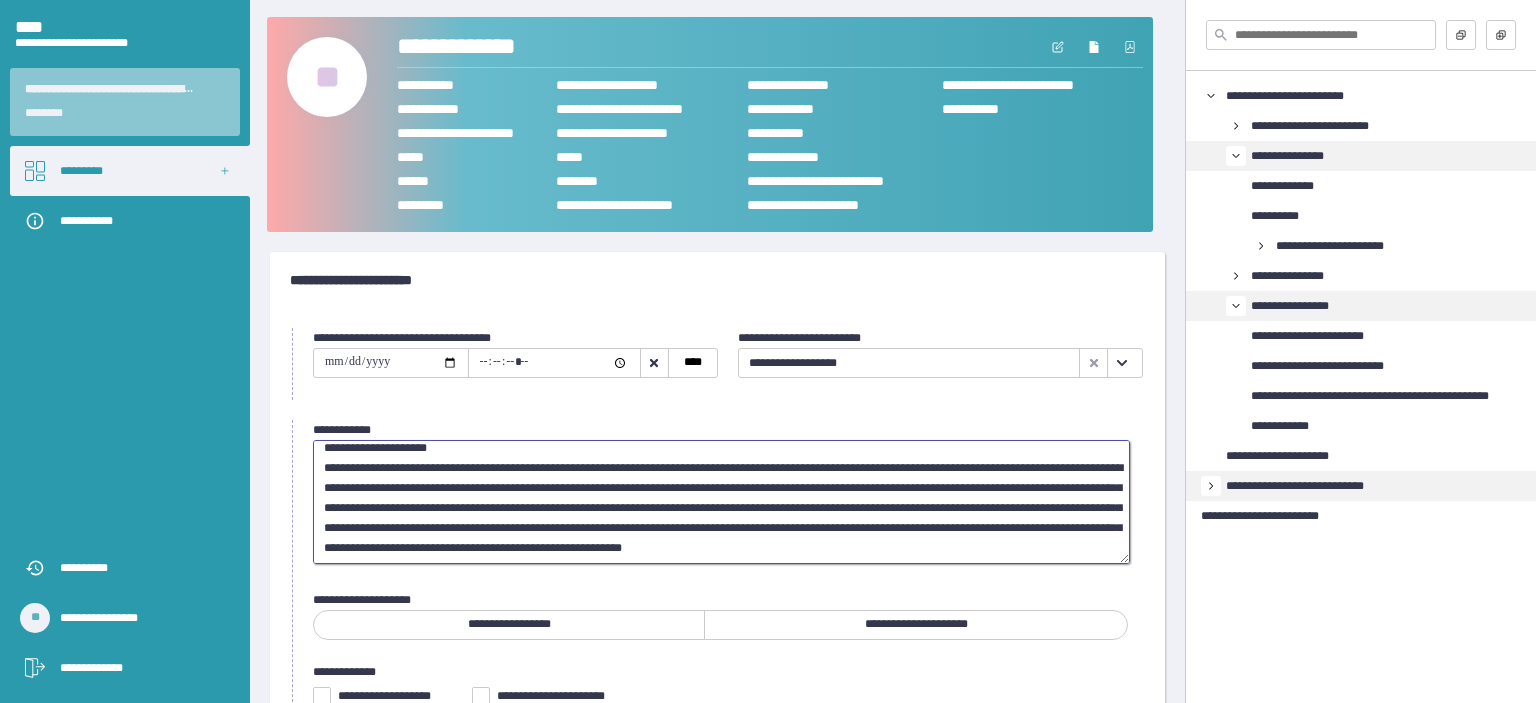 type on "**********" 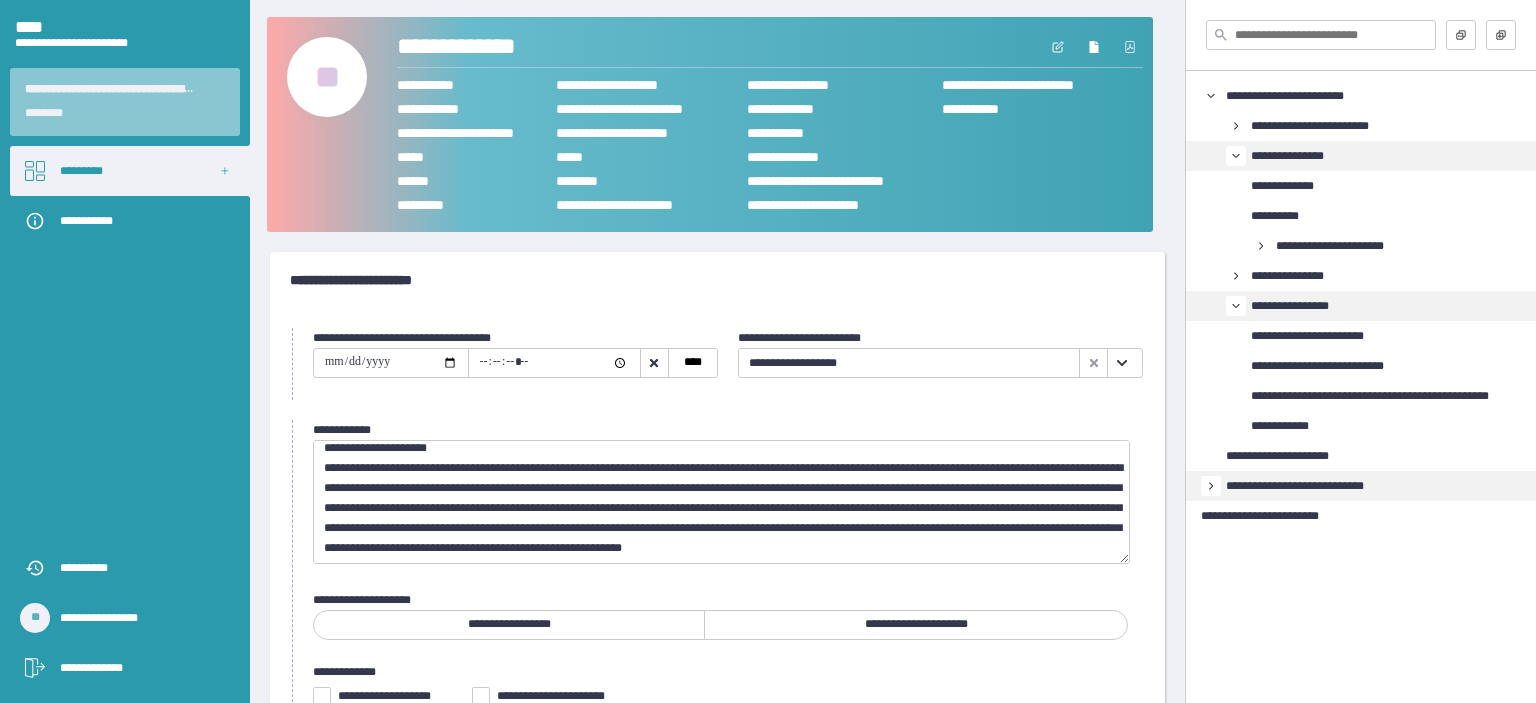 click on "**********" at bounding box center (728, 430) 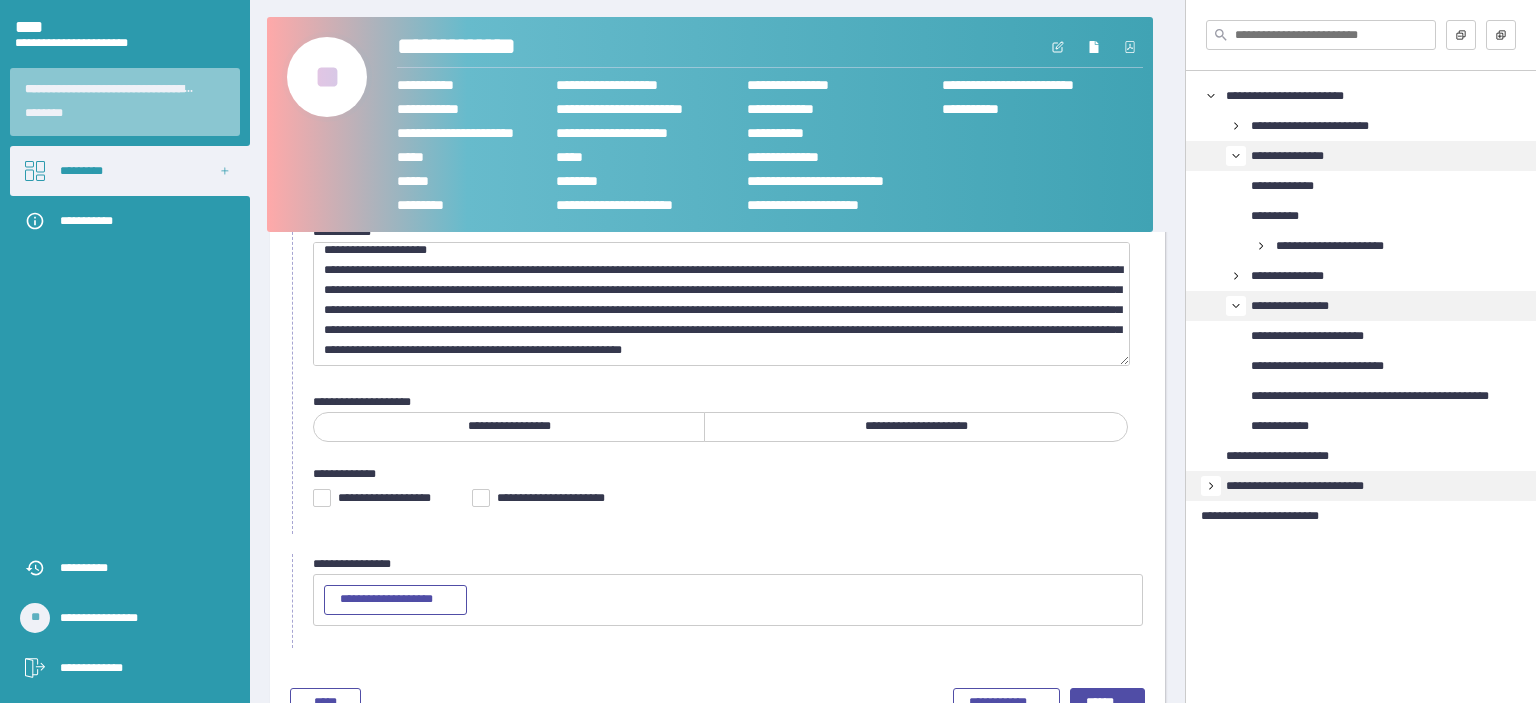scroll, scrollTop: 200, scrollLeft: 0, axis: vertical 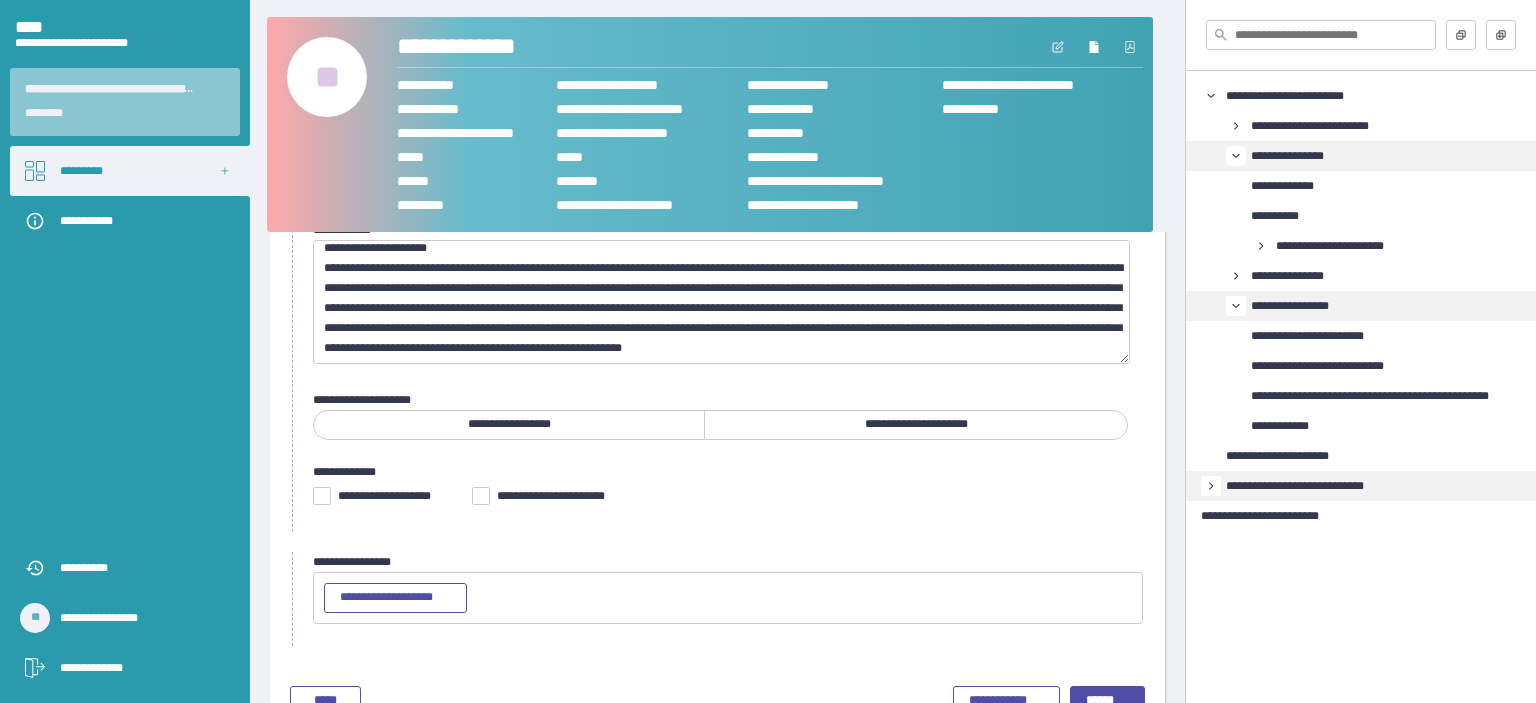 click on "**********" at bounding box center [509, 425] 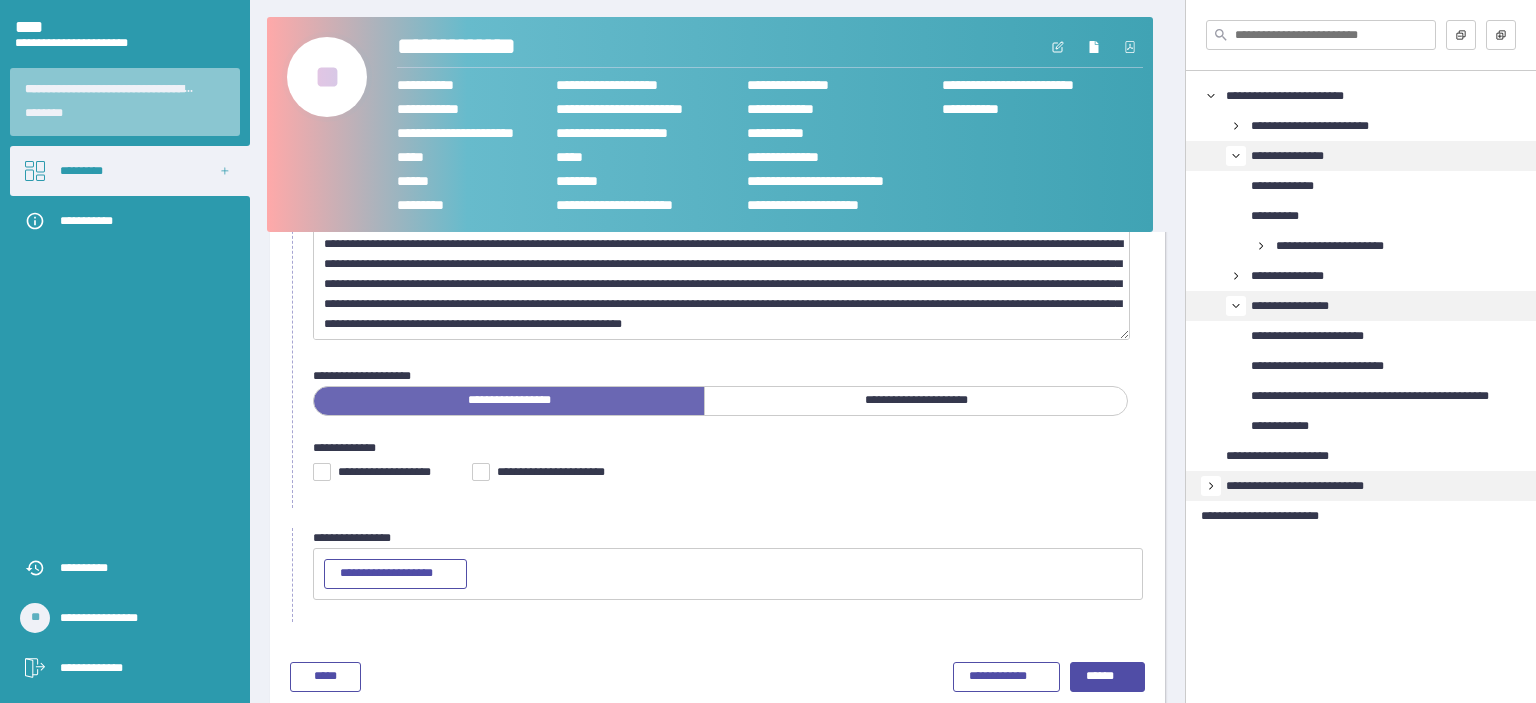 scroll, scrollTop: 249, scrollLeft: 0, axis: vertical 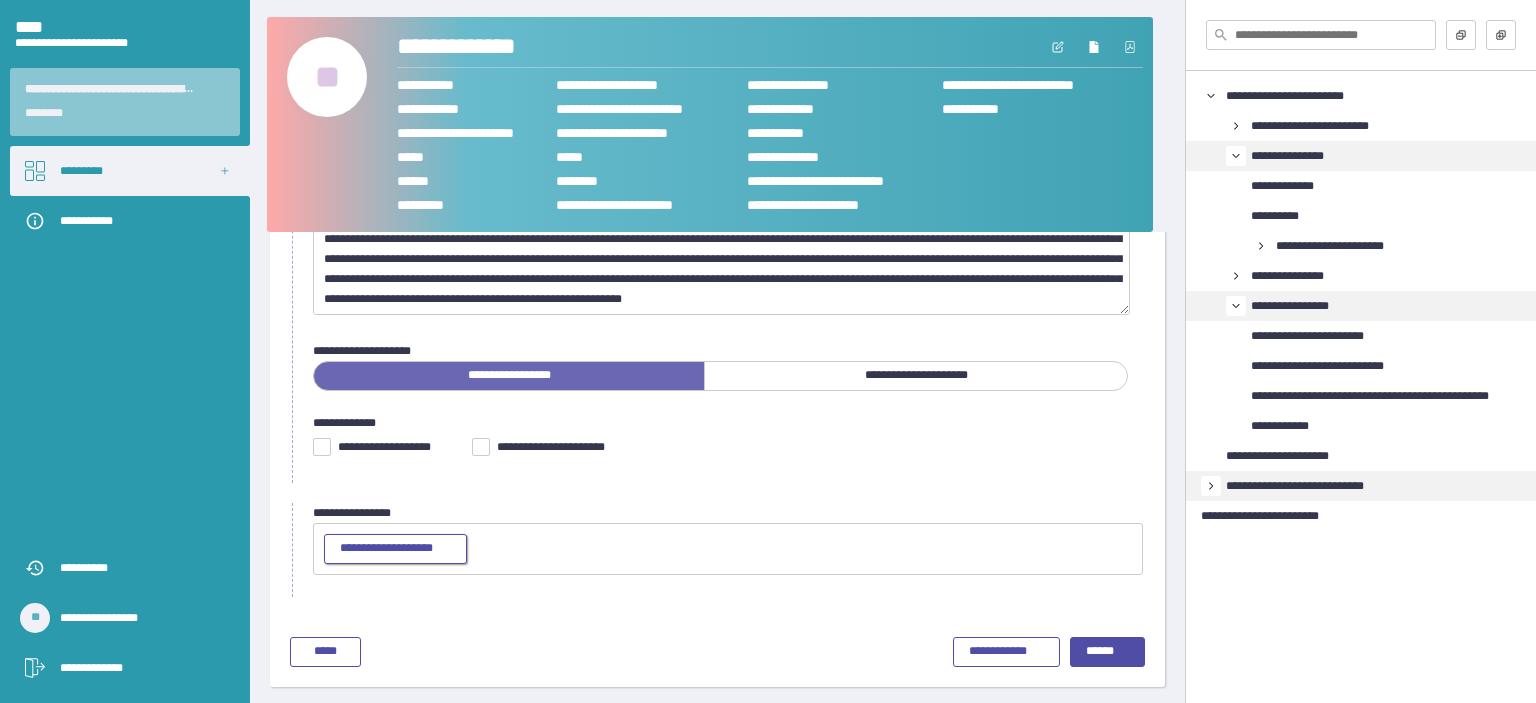 click on "**********" at bounding box center [395, 549] 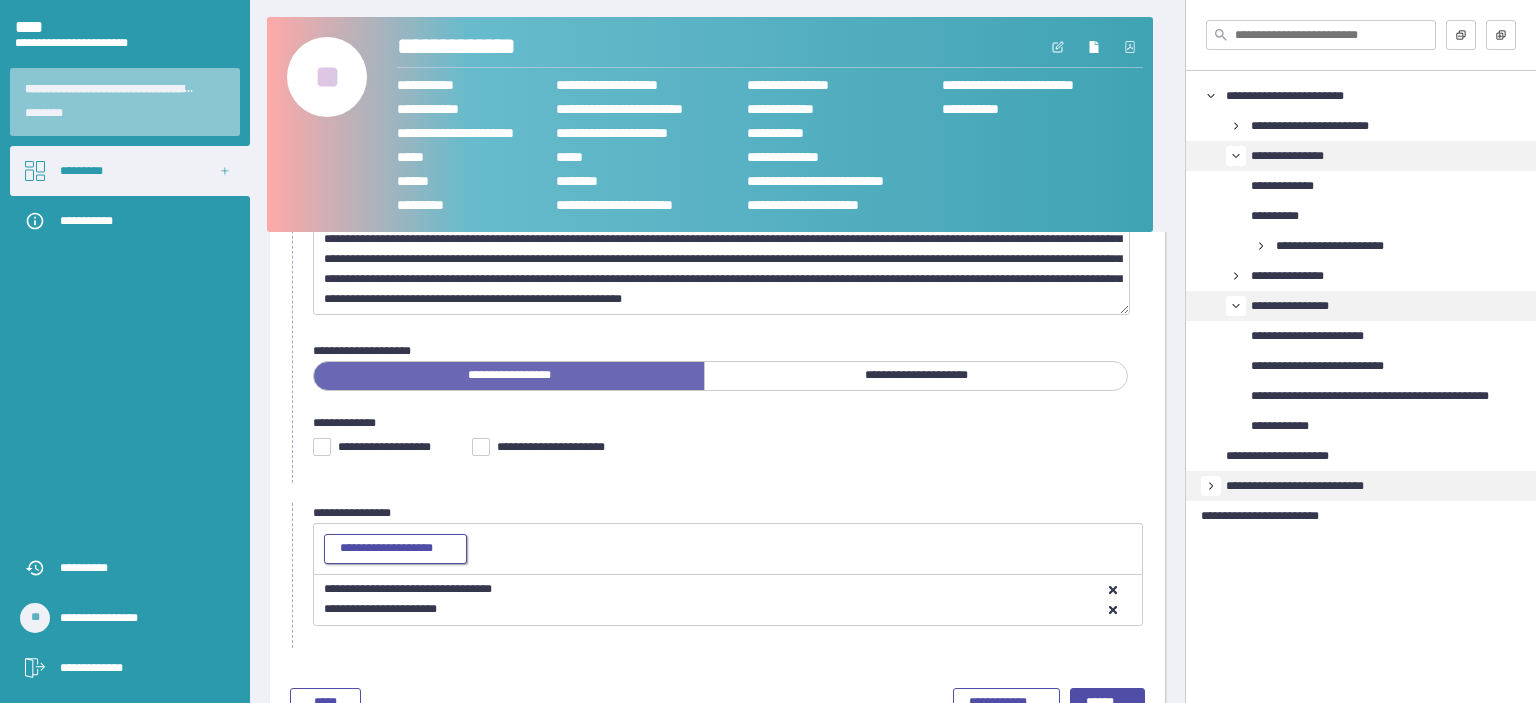 scroll, scrollTop: 300, scrollLeft: 0, axis: vertical 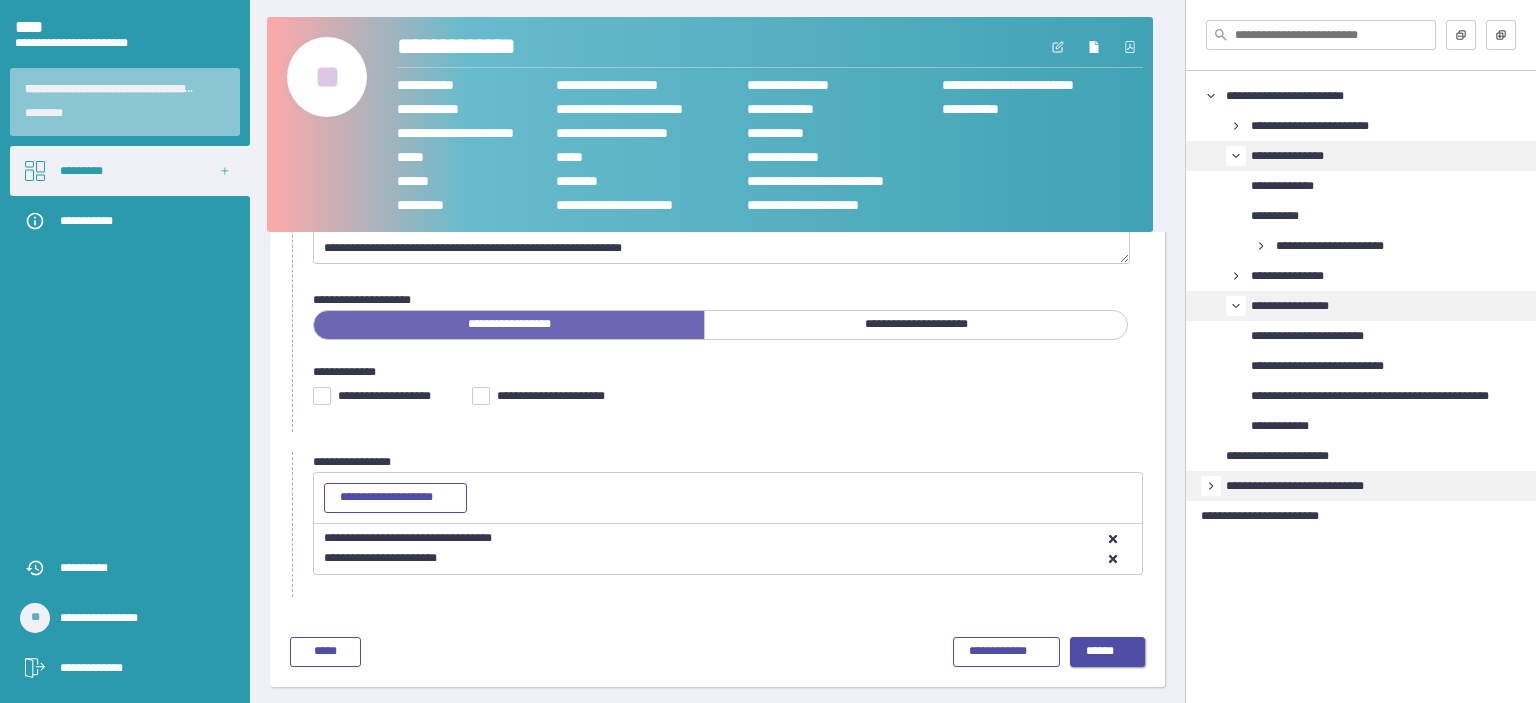 click on "******" at bounding box center (1108, 652) 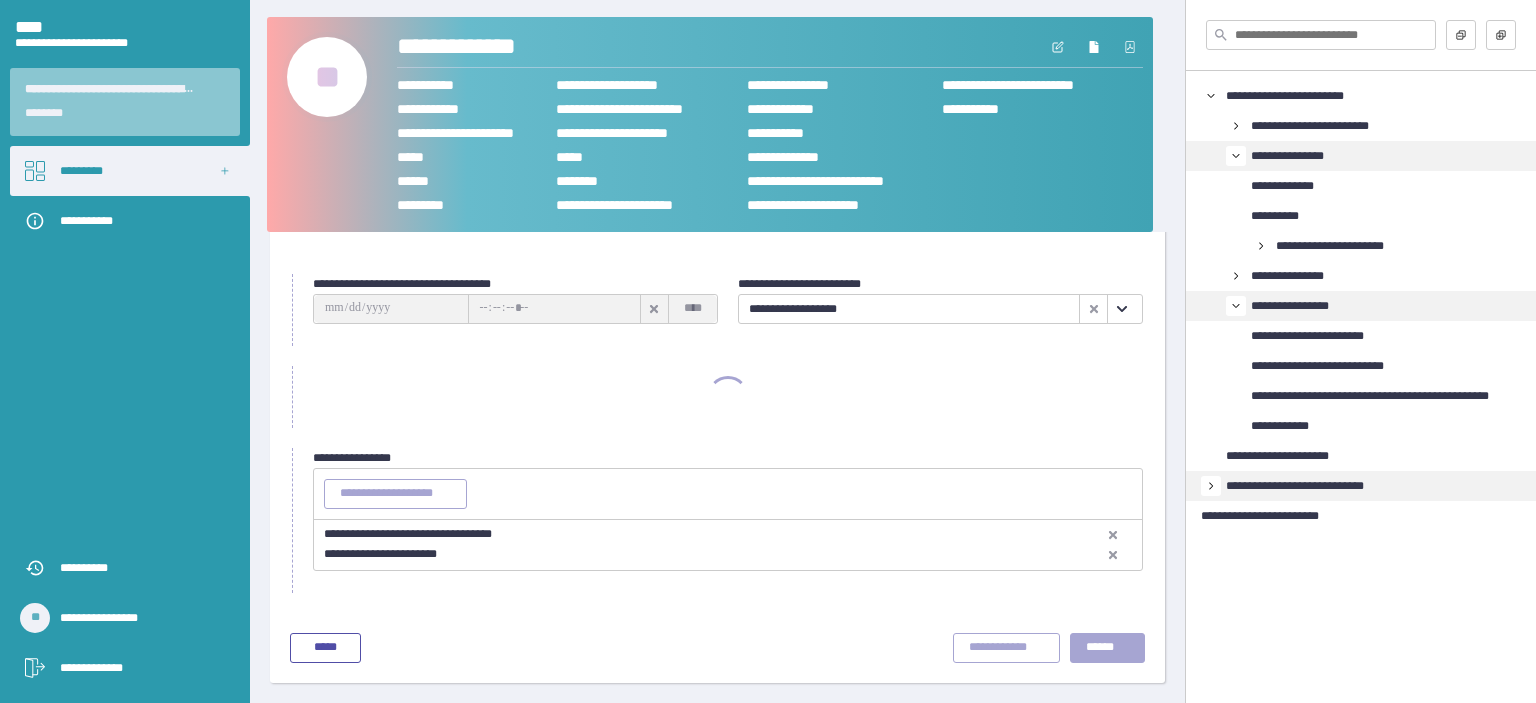 scroll, scrollTop: 52, scrollLeft: 0, axis: vertical 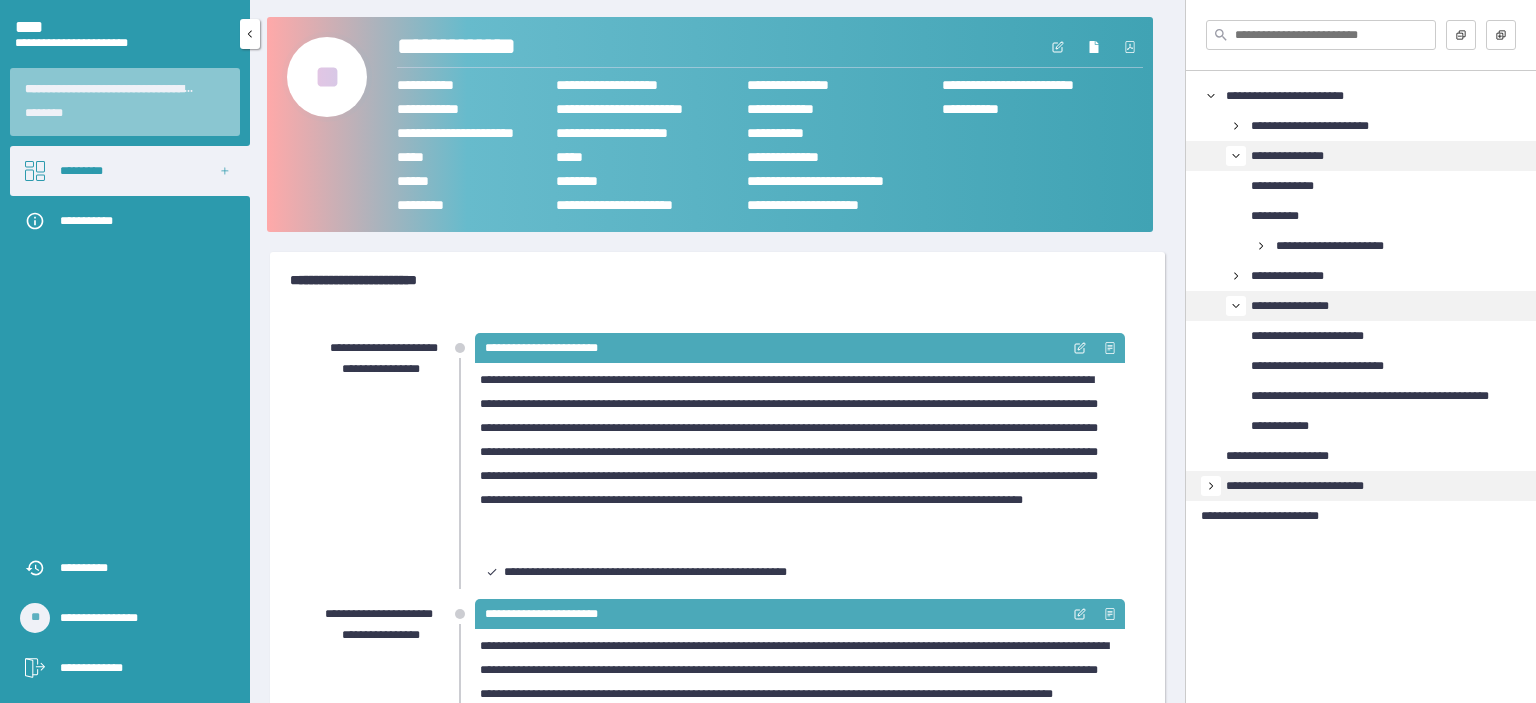 click on "*********" at bounding box center [130, 171] 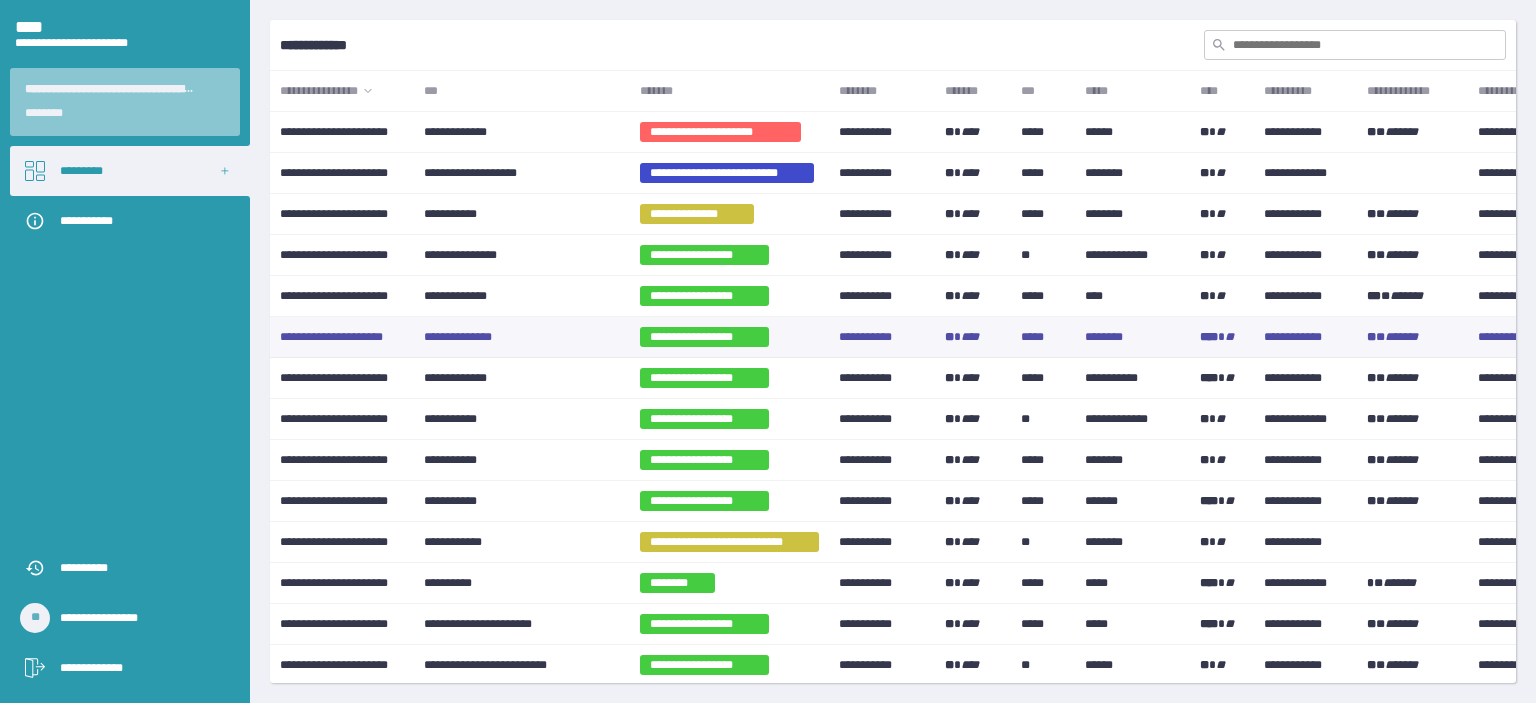 scroll, scrollTop: 0, scrollLeft: 0, axis: both 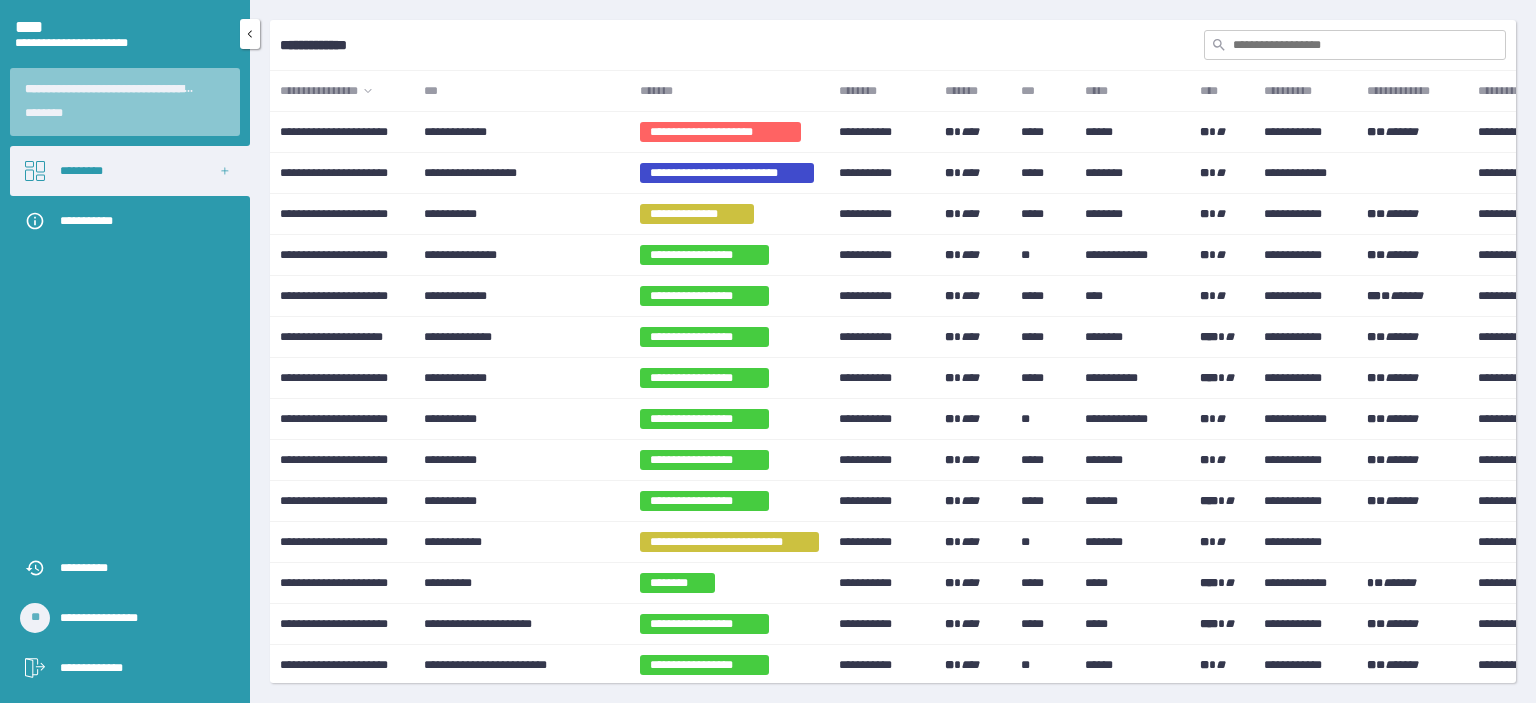 click on "**********" at bounding box center [140, 668] 